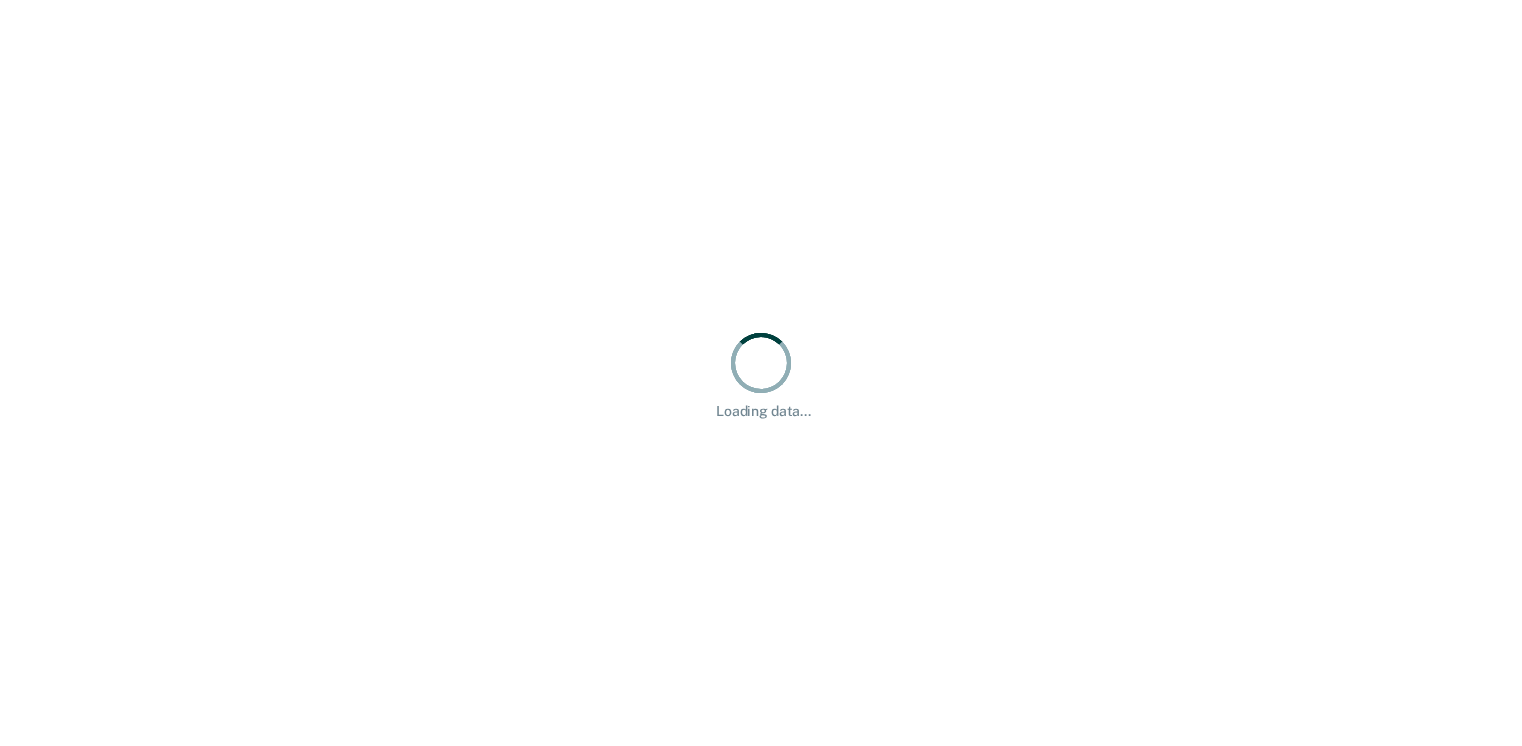scroll, scrollTop: 0, scrollLeft: 0, axis: both 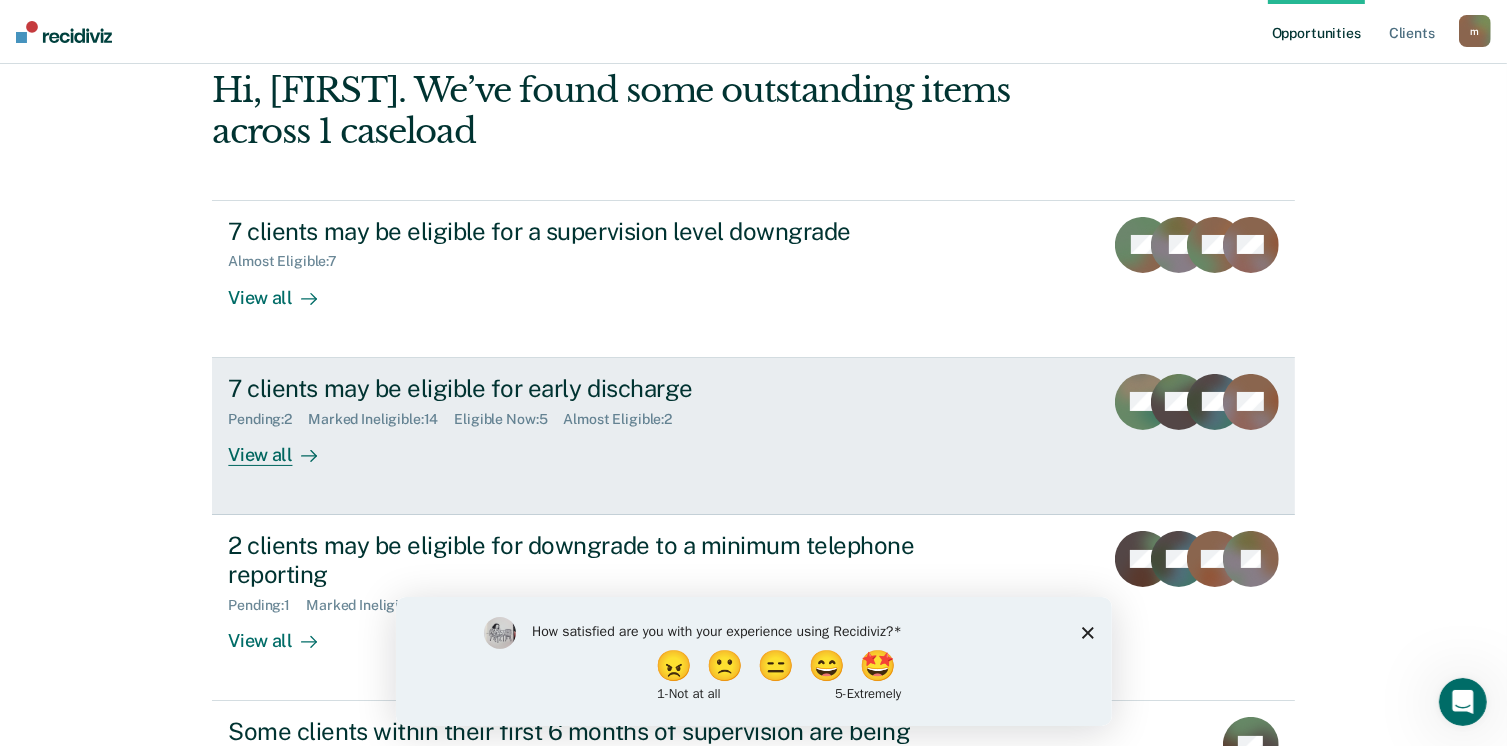 click on "View all" at bounding box center (284, 446) 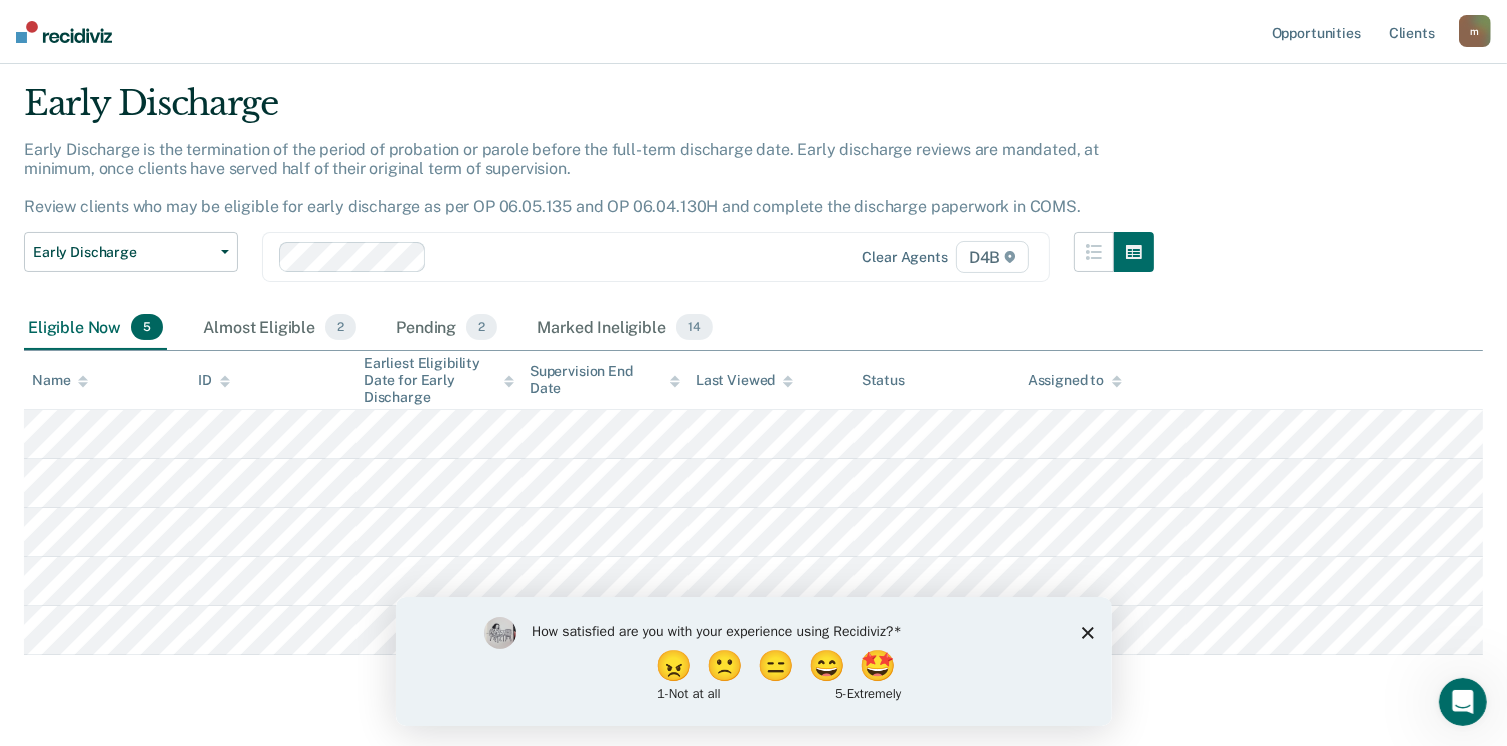 scroll, scrollTop: 105, scrollLeft: 0, axis: vertical 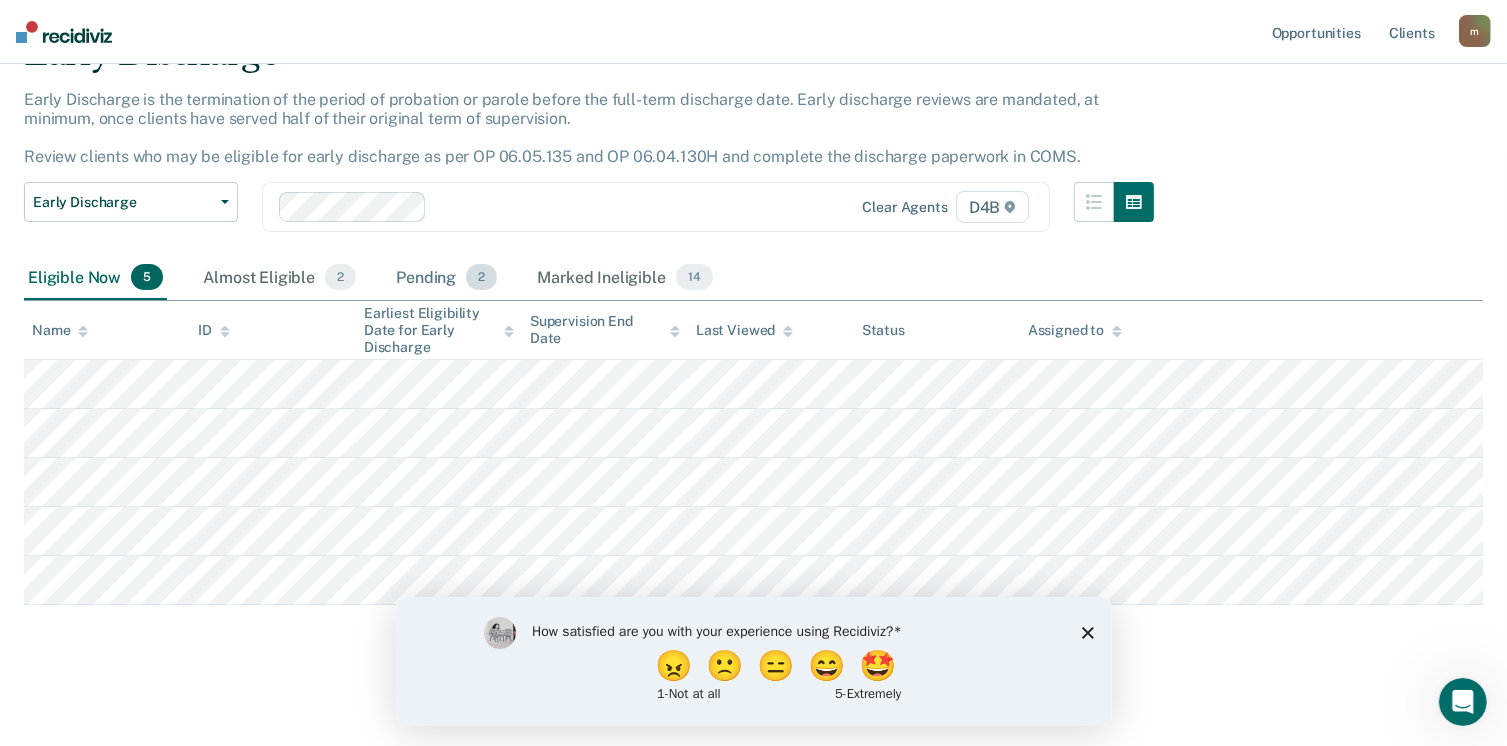 click on "Pending 2" at bounding box center [446, 278] 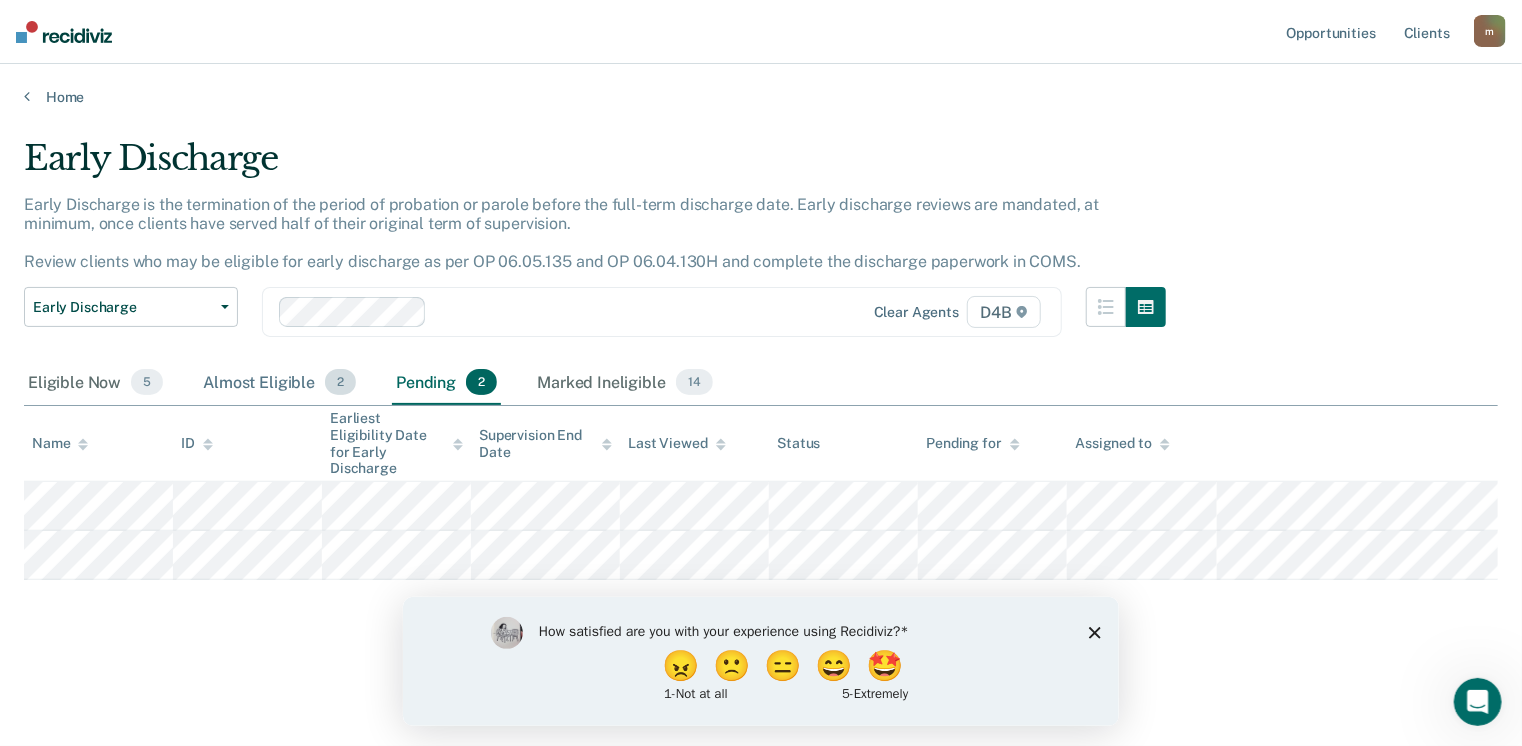 click on "Almost Eligible 2" at bounding box center [279, 383] 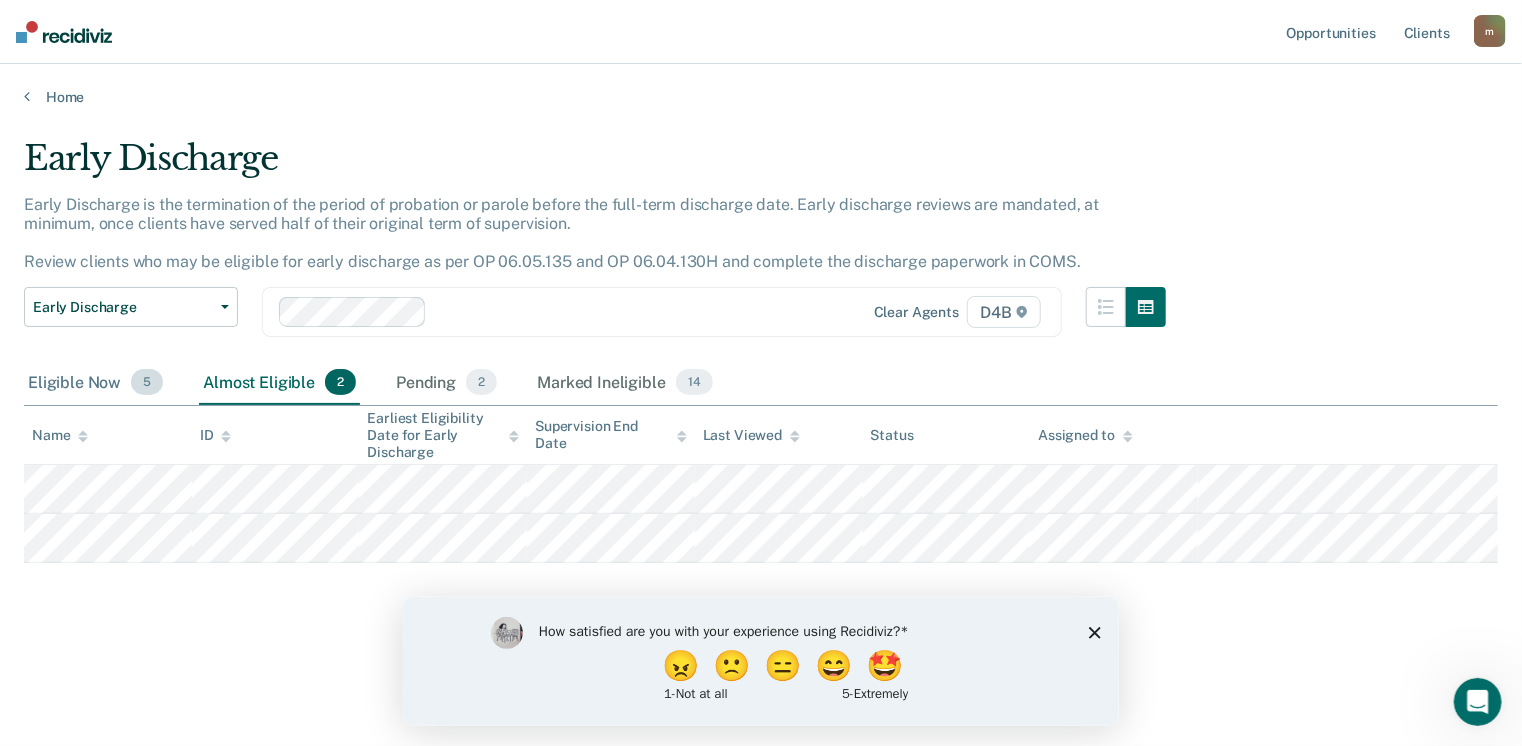 click on "Eligible Now 5" at bounding box center [95, 383] 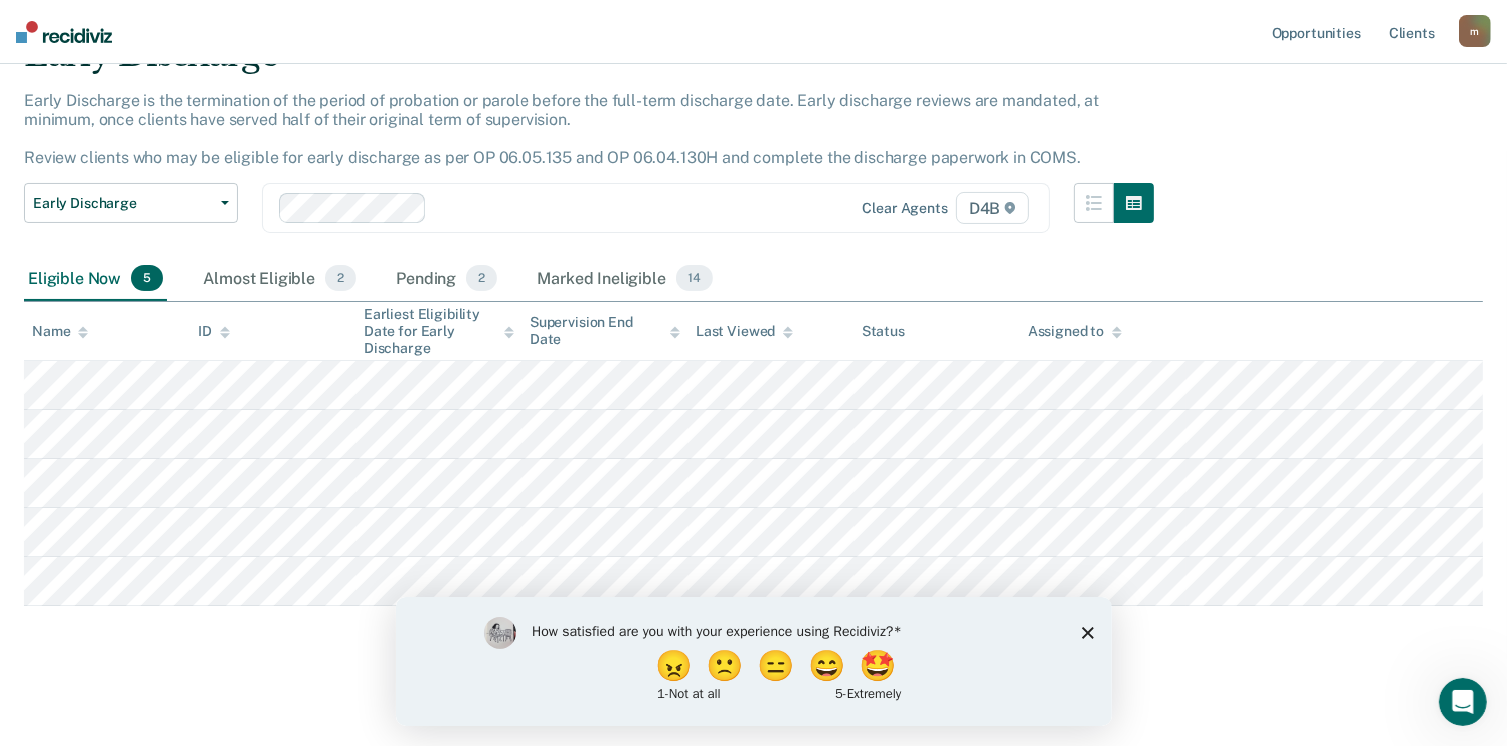 scroll, scrollTop: 105, scrollLeft: 0, axis: vertical 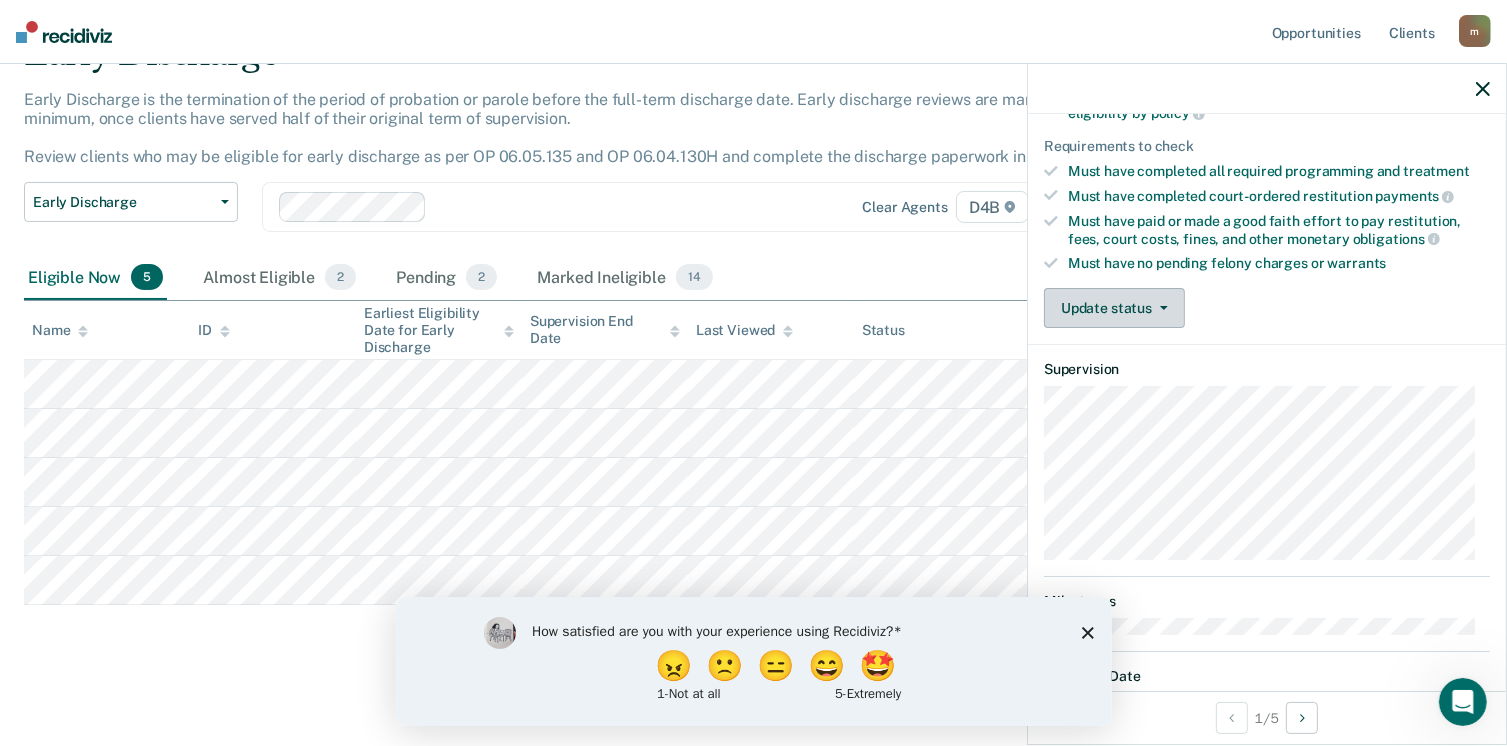 click on "Update status" at bounding box center (1114, 308) 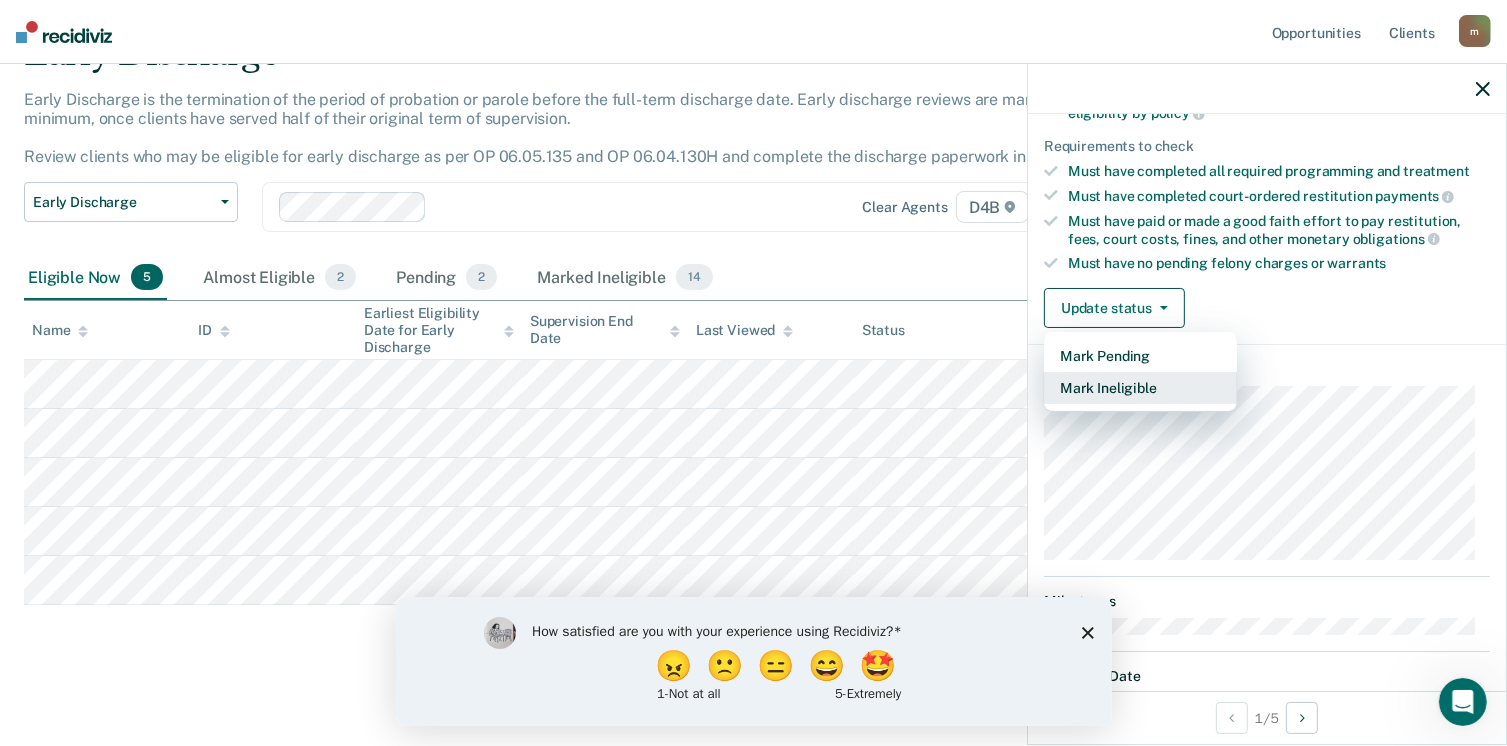 click on "Mark Ineligible" at bounding box center [1140, 388] 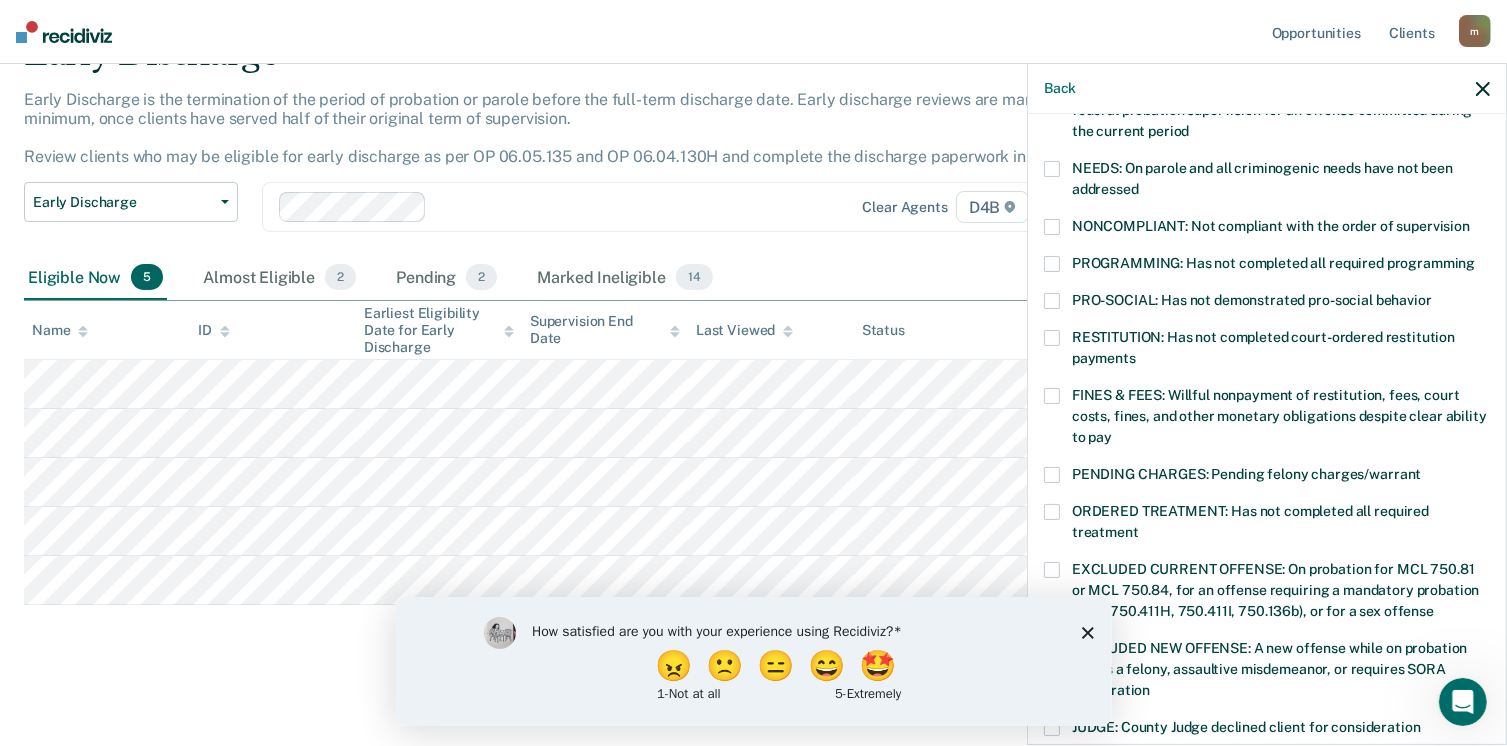 click at bounding box center (1052, 338) 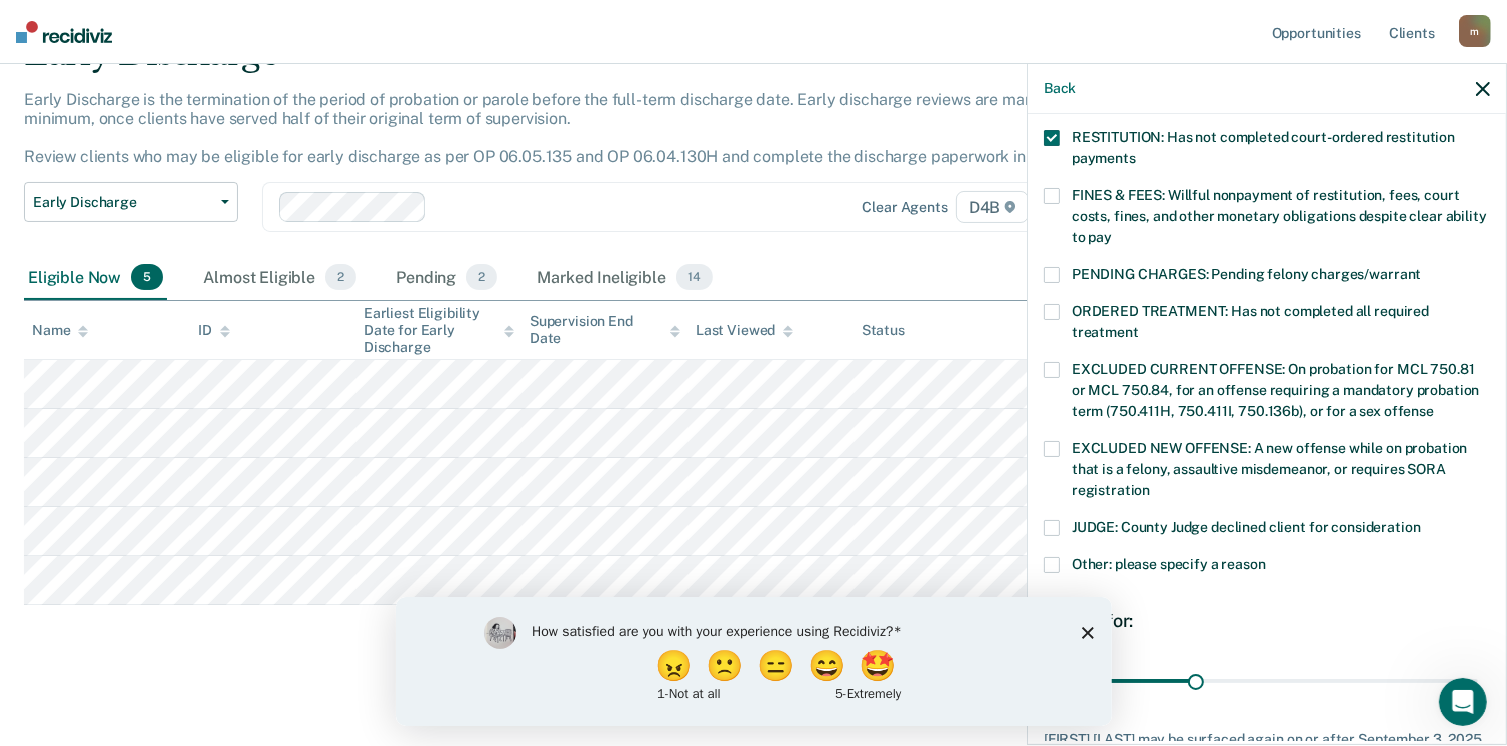 scroll, scrollTop: 647, scrollLeft: 0, axis: vertical 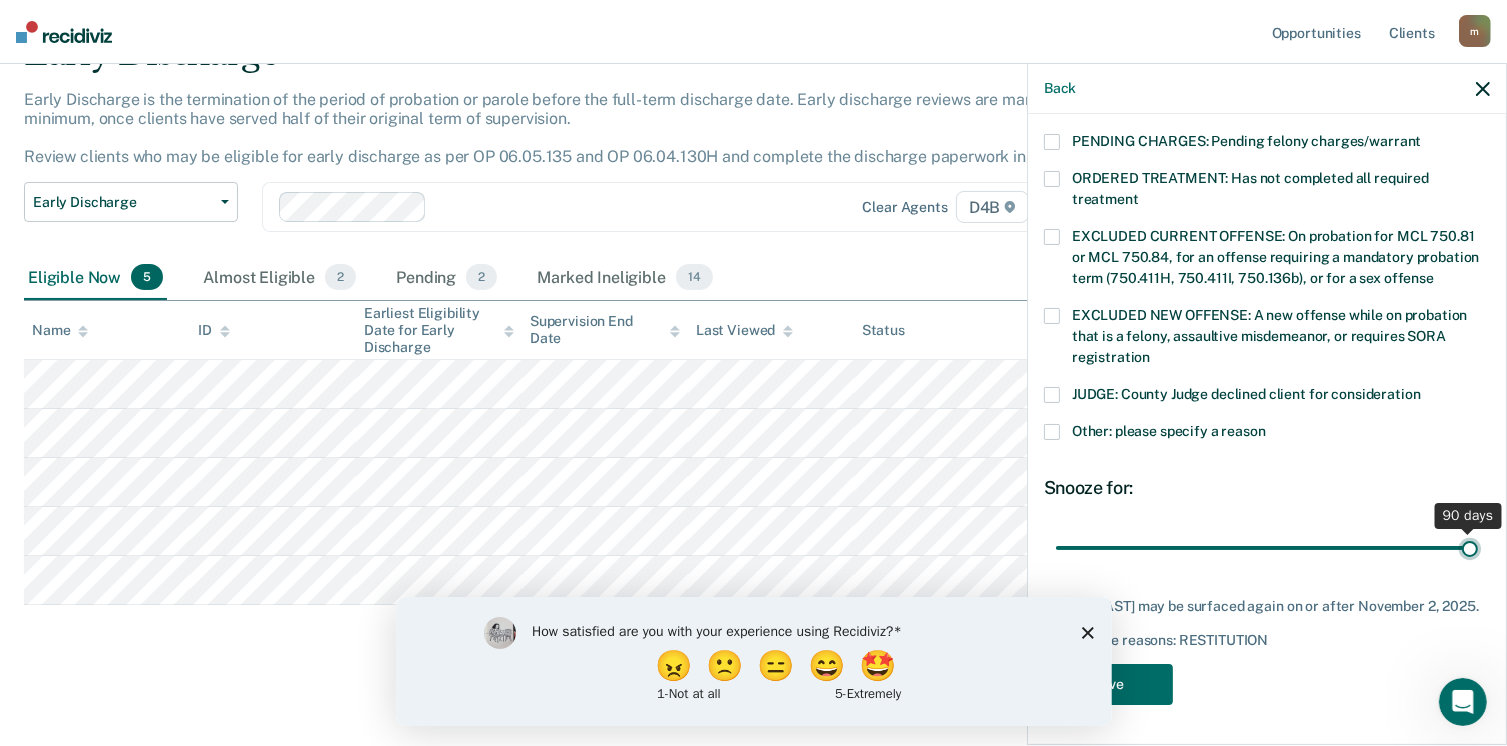 drag, startPoint x: 1190, startPoint y: 524, endPoint x: 1528, endPoint y: 512, distance: 338.21295 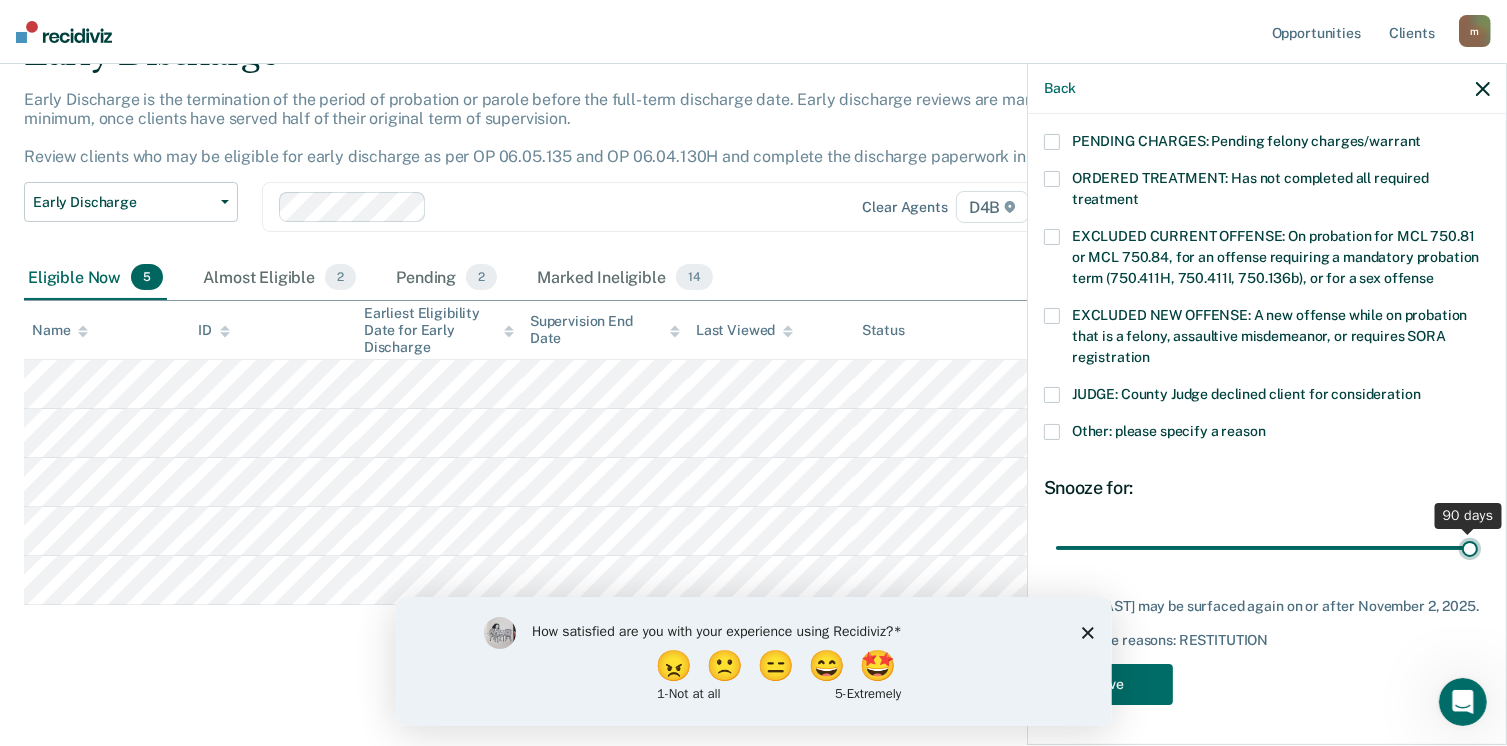 type on "90" 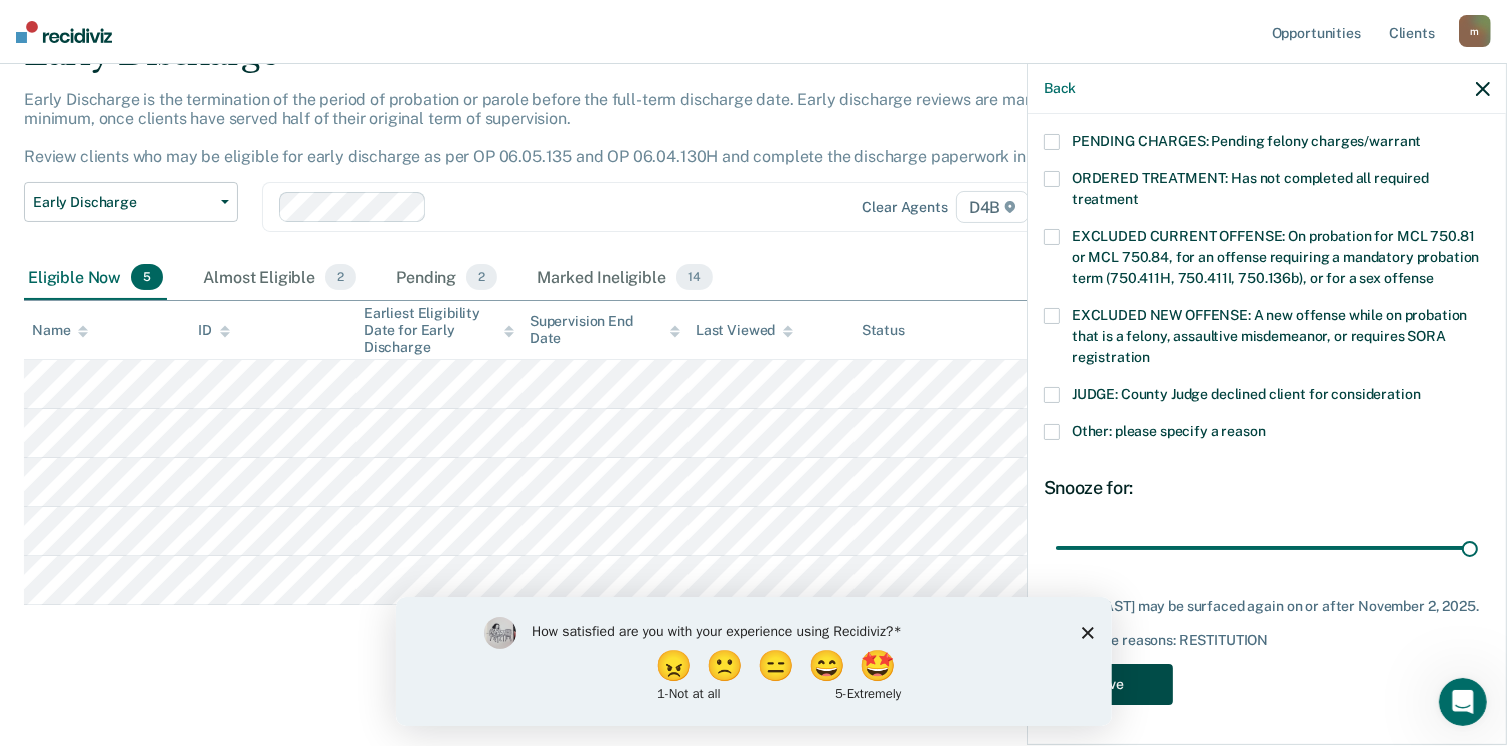 click on "Save" at bounding box center [1108, 684] 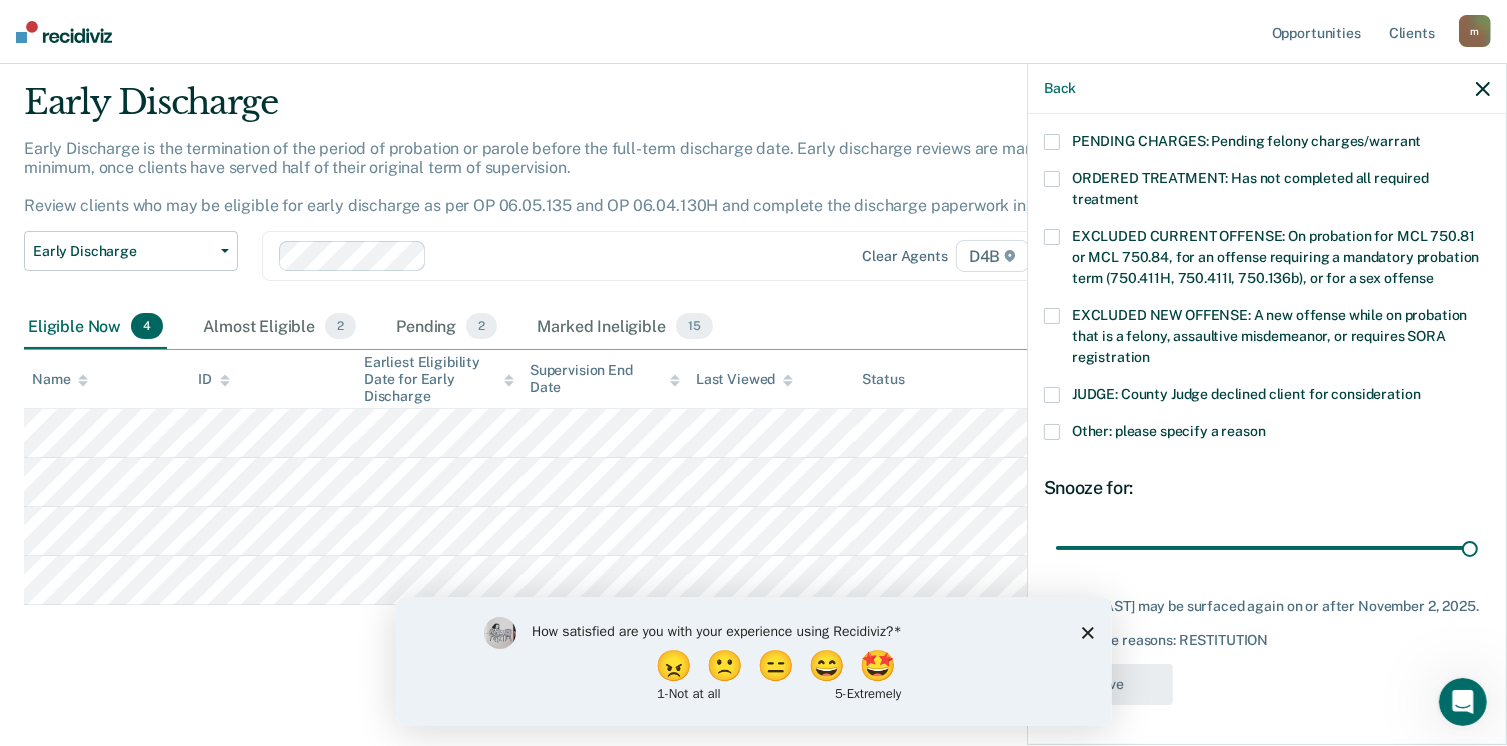 scroll, scrollTop: 519, scrollLeft: 0, axis: vertical 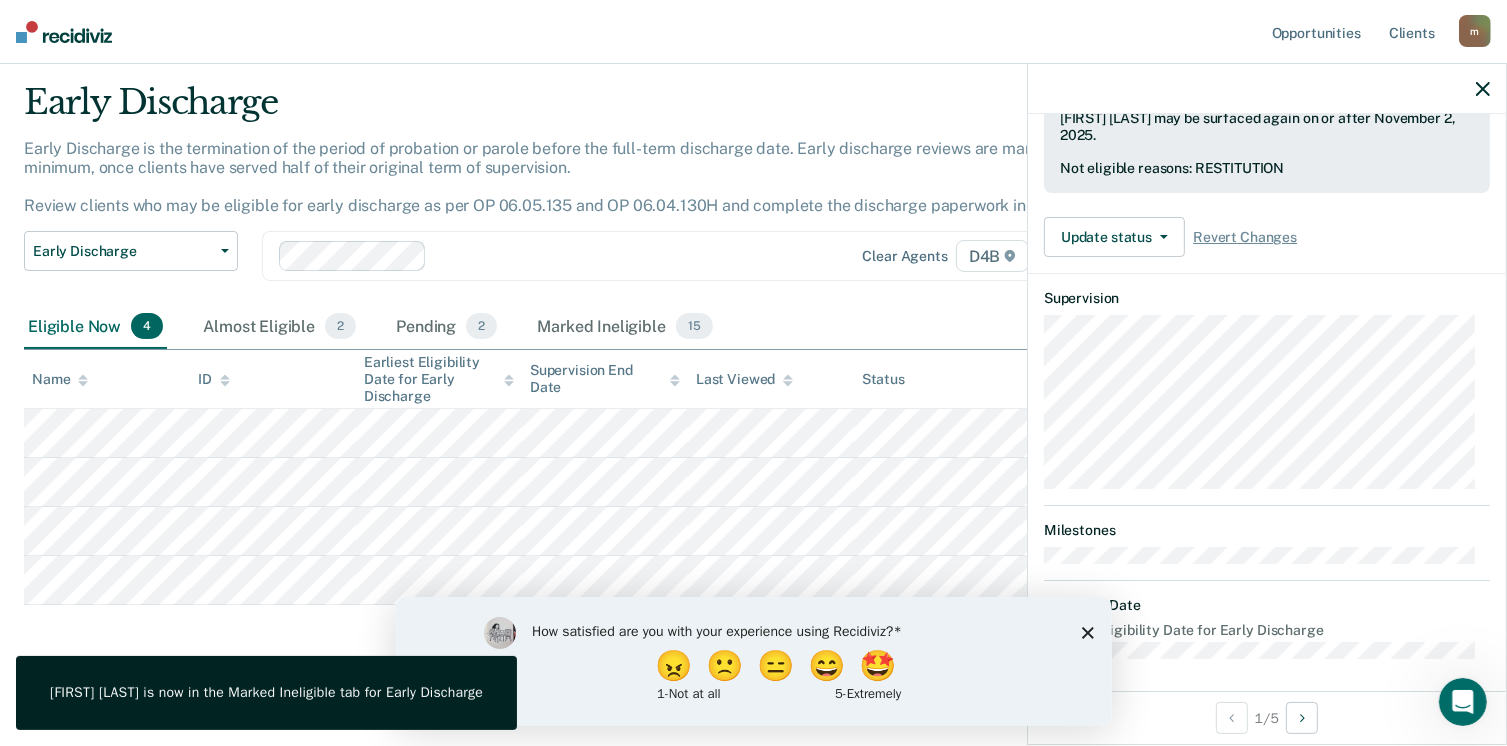 click 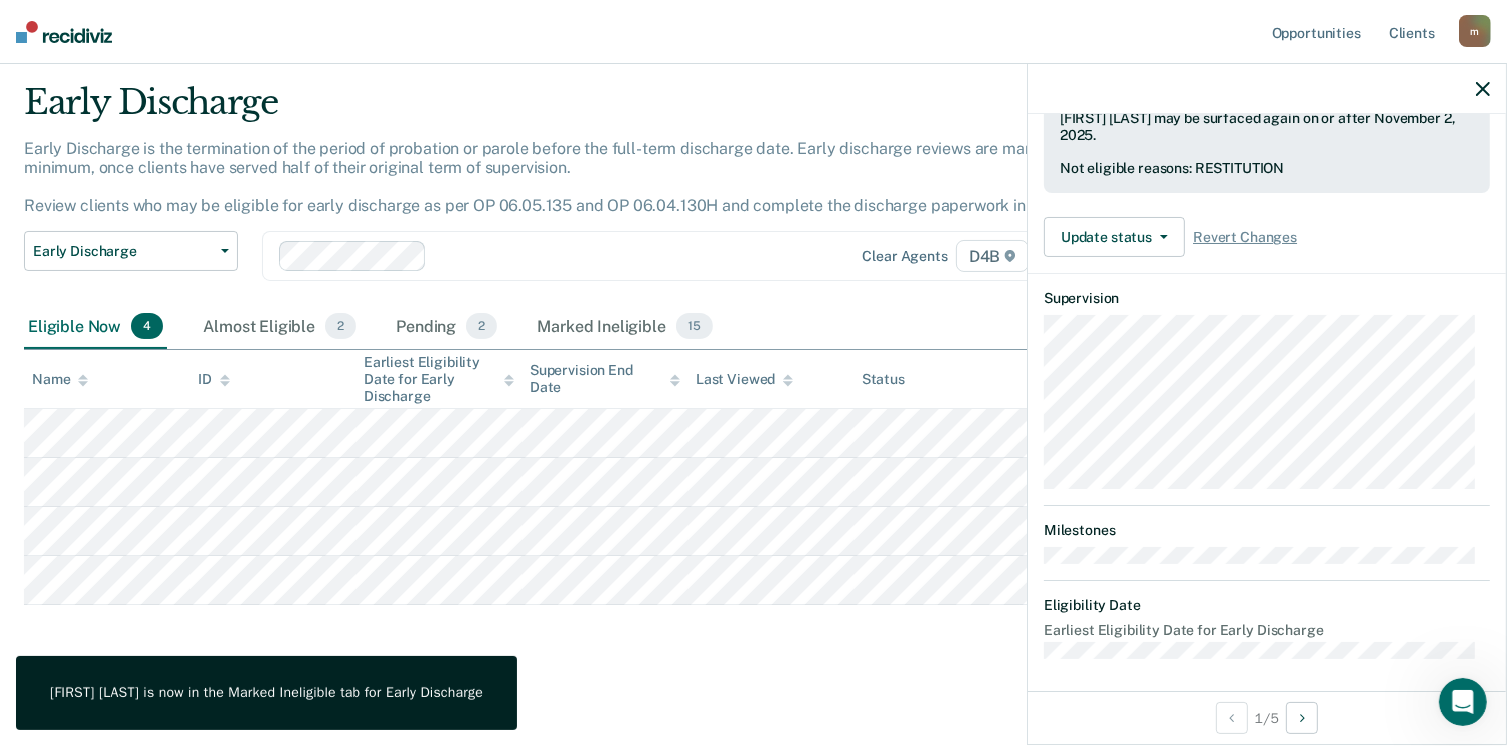 click on "Early Discharge   Early Discharge is the termination of the period of probation or parole before the full-term discharge date. Early discharge reviews are mandated, at minimum, once clients have served half of their original term of supervision. Review clients who may be eligible for early discharge as per OP 06.05.135 and OP 06.04.130H and complete the discharge paperwork in COMS. Early Discharge Classification Review Early Discharge Minimum Telephone Reporting Overdue for Discharge Supervision Level Mismatch Clear   agents D4B   Eligible Now 4 Almost Eligible 2 Pending 2 Marked Ineligible 15
To pick up a draggable item, press the space bar.
While dragging, use the arrow keys to move the item.
Press space again to drop the item in its new position, or press escape to cancel.
Name ID Earliest Eligibility Date for Early Discharge Supervision End Date Last Viewed Status Assigned to" at bounding box center (753, 372) 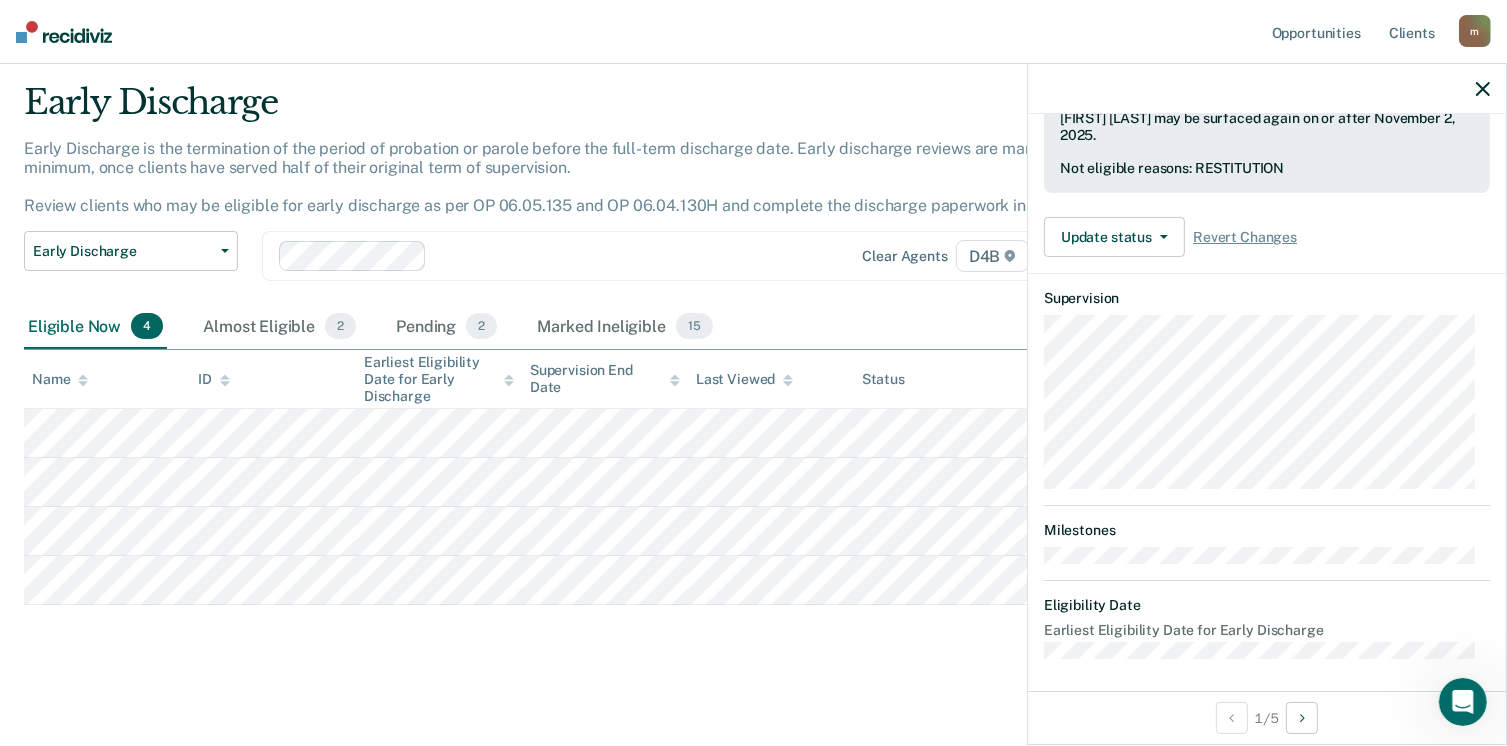 click 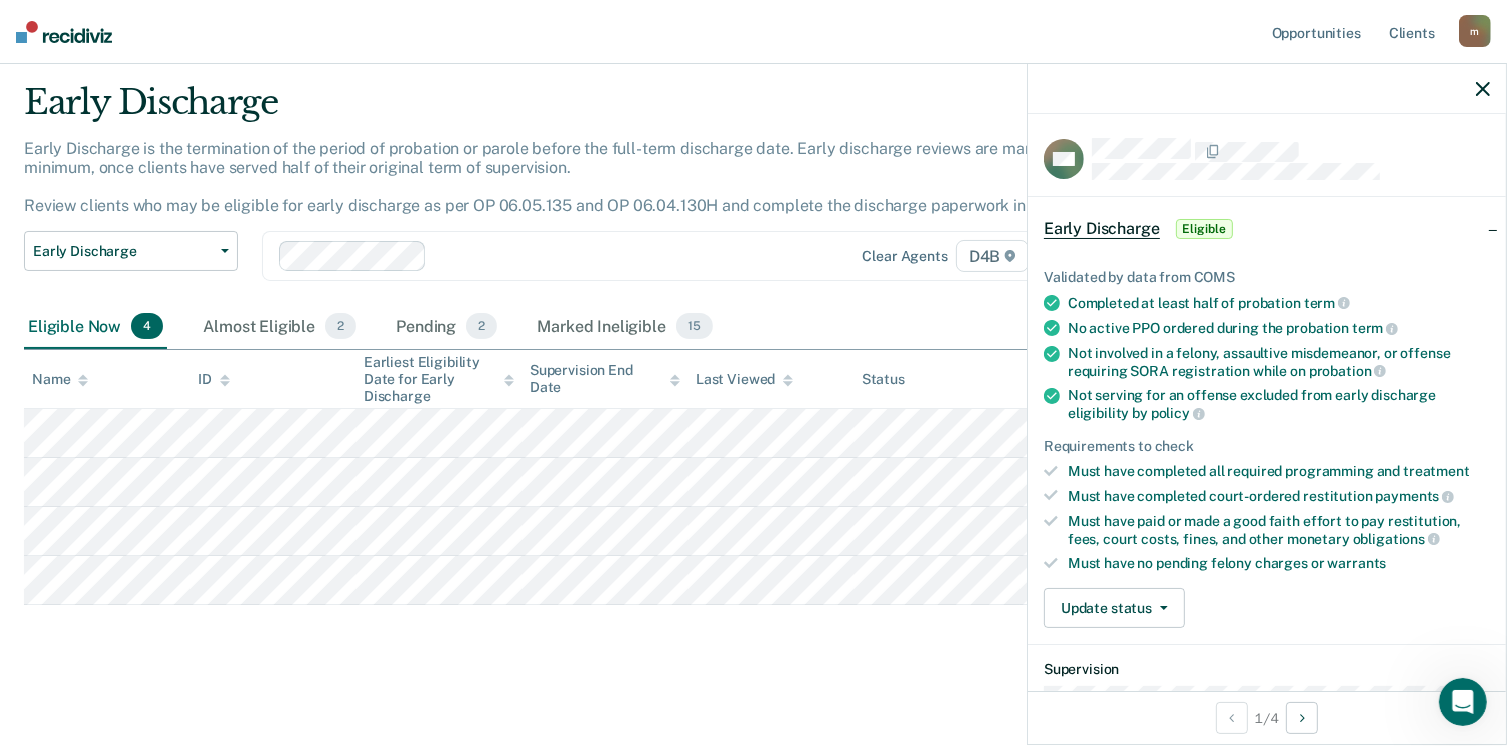 scroll, scrollTop: 200, scrollLeft: 0, axis: vertical 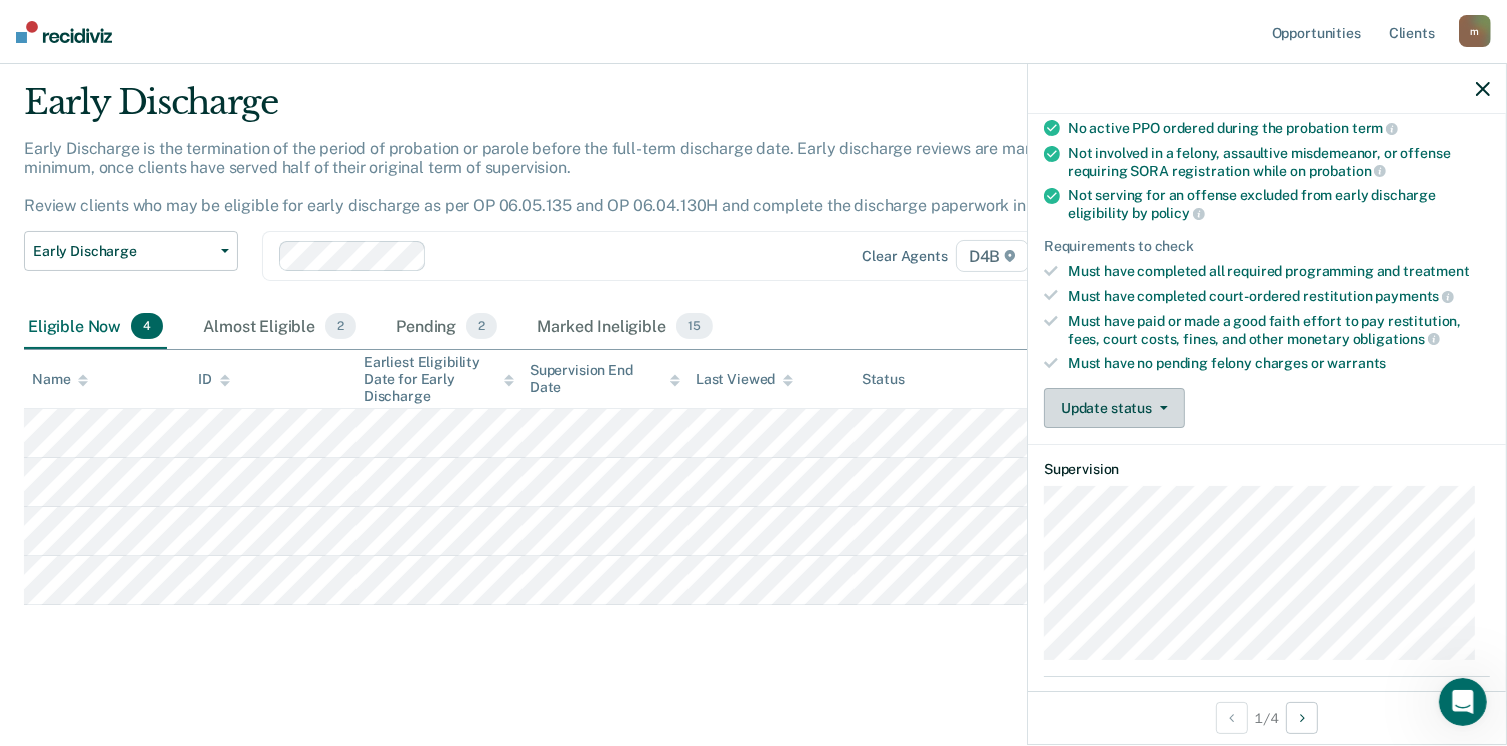 click on "Update status" at bounding box center [1114, 408] 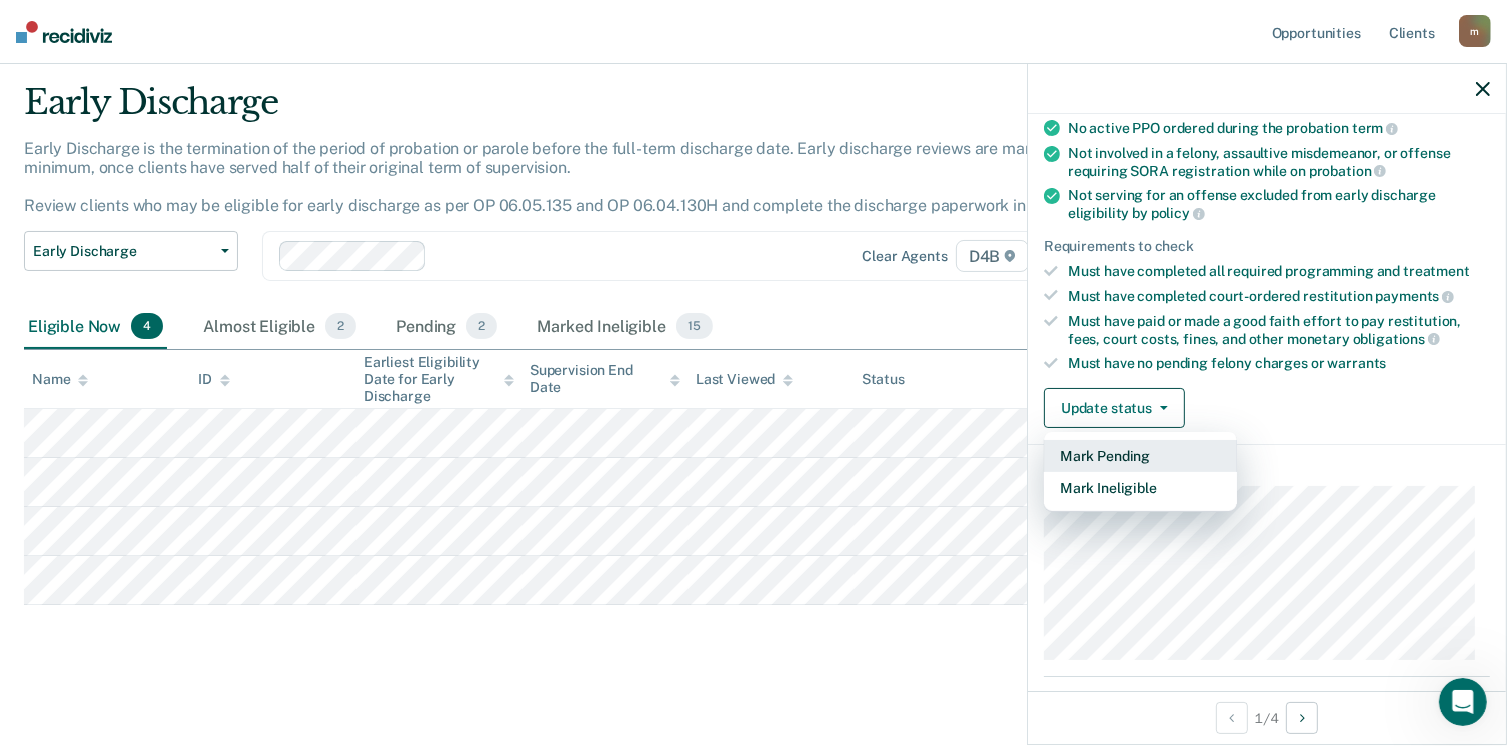click on "Mark Pending" at bounding box center [1140, 456] 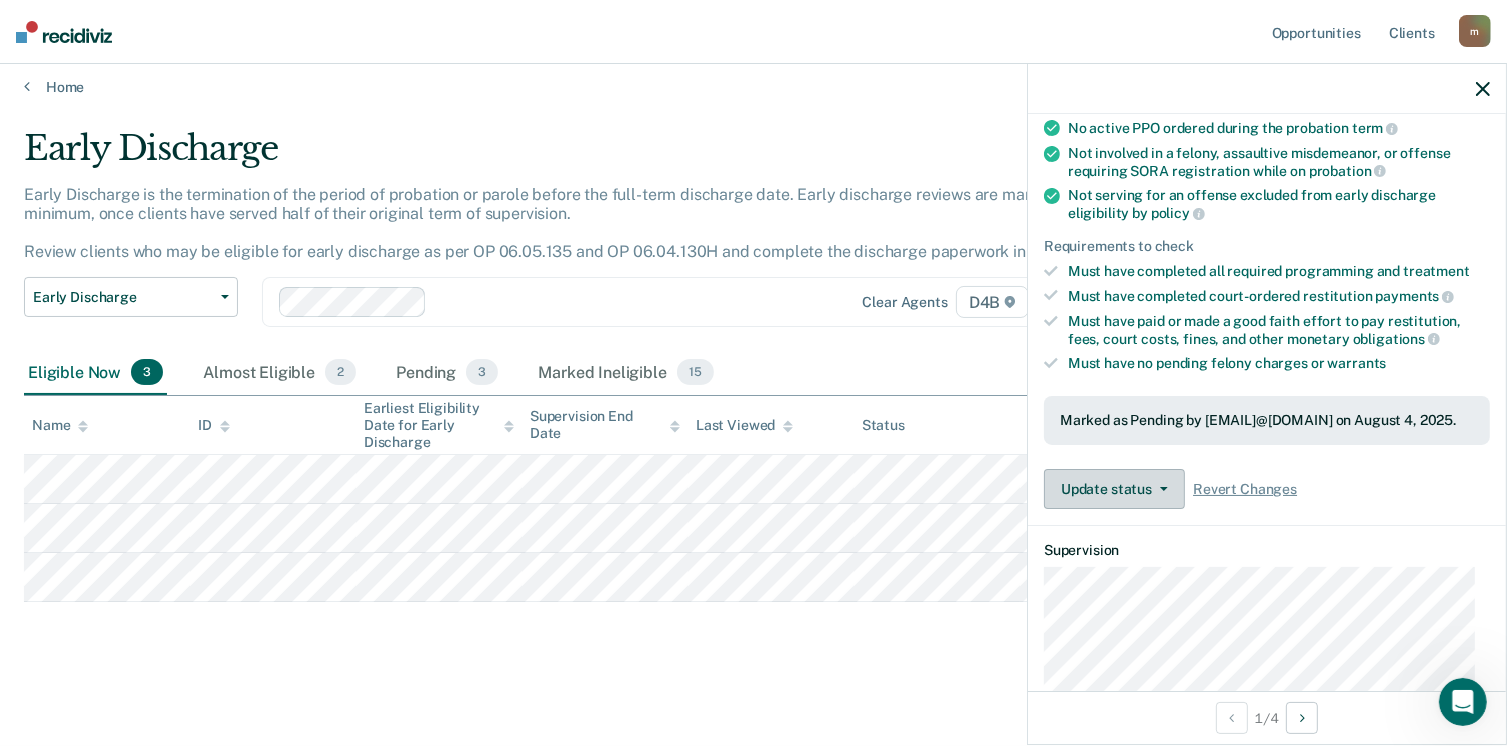 scroll, scrollTop: 8, scrollLeft: 0, axis: vertical 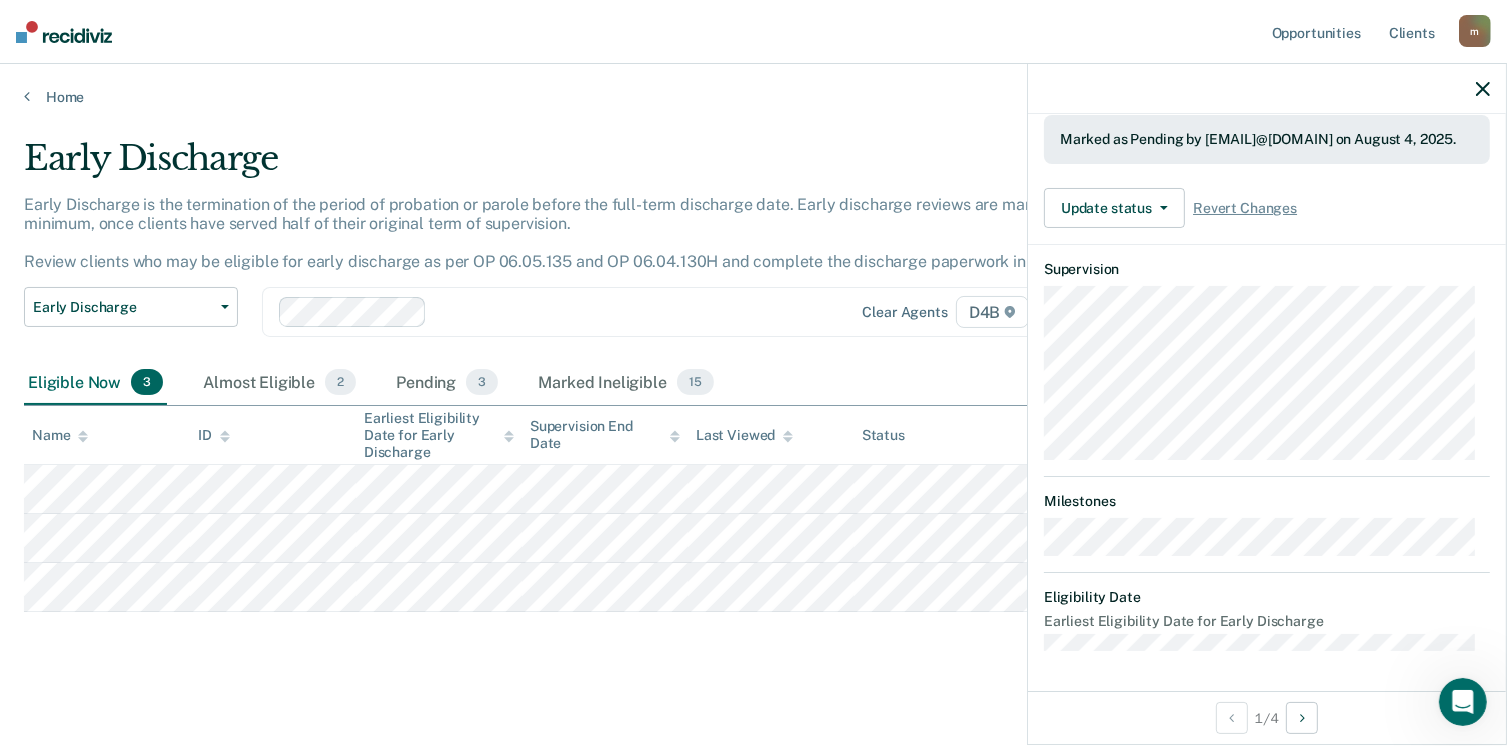 click on "Early Discharge   Early Discharge is the termination of the period of probation or parole before the full-term discharge date. Early discharge reviews are mandated, at minimum, once clients have served half of their original term of supervision. Review clients who may be eligible for early discharge as per OP 06.05.135 and OP 06.04.130H and complete the discharge paperwork in COMS. Early Discharge Classification Review Early Discharge Minimum Telephone Reporting Overdue for Discharge Supervision Level Mismatch Clear   agents D4B   Eligible Now 3 Almost Eligible 2 Pending 3 Marked Ineligible 15
To pick up a draggable item, press the space bar.
While dragging, use the arrow keys to move the item.
Press space again to drop the item in its new position, or press escape to cancel.
Name ID Earliest Eligibility Date for Early Discharge Supervision End Date Last Viewed Status Assigned to" at bounding box center (753, 404) 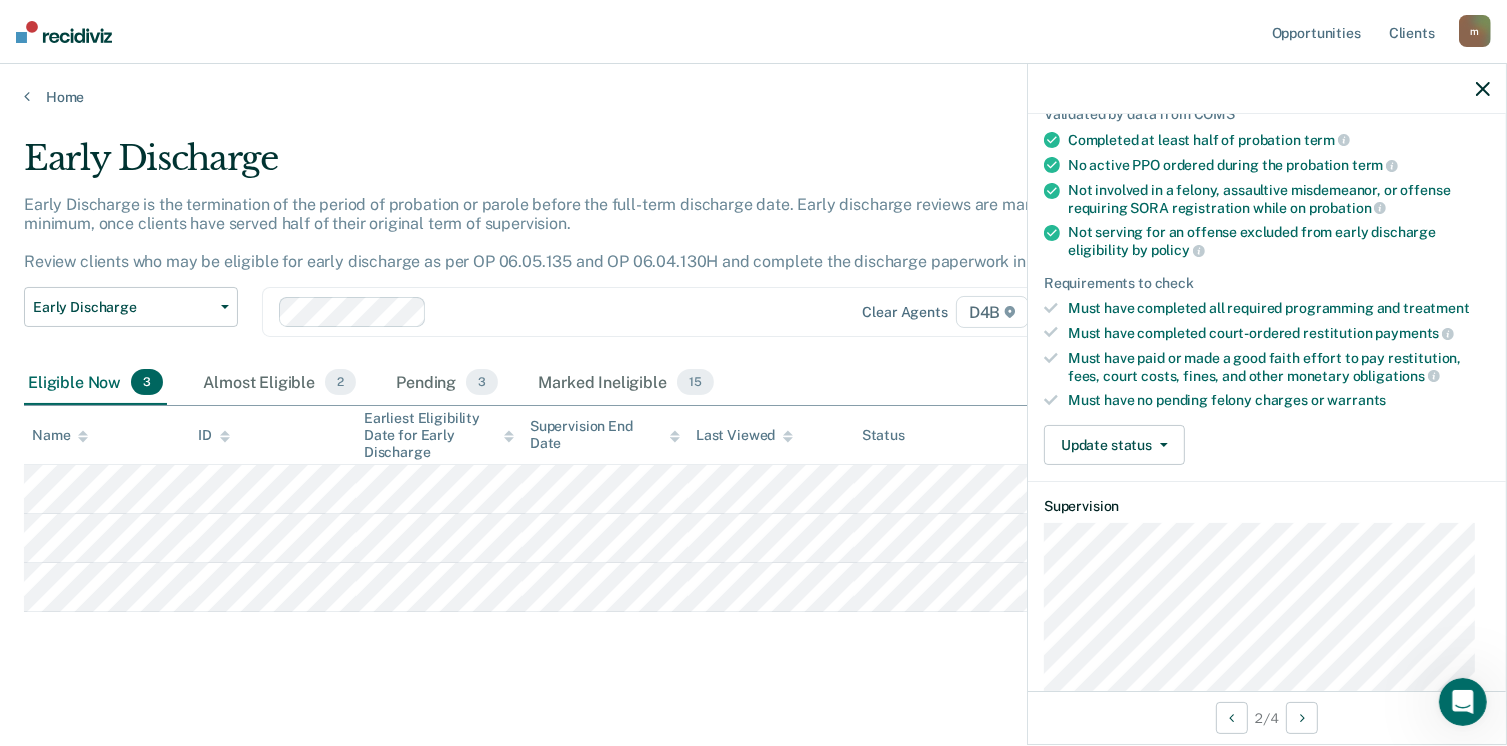 scroll, scrollTop: 0, scrollLeft: 0, axis: both 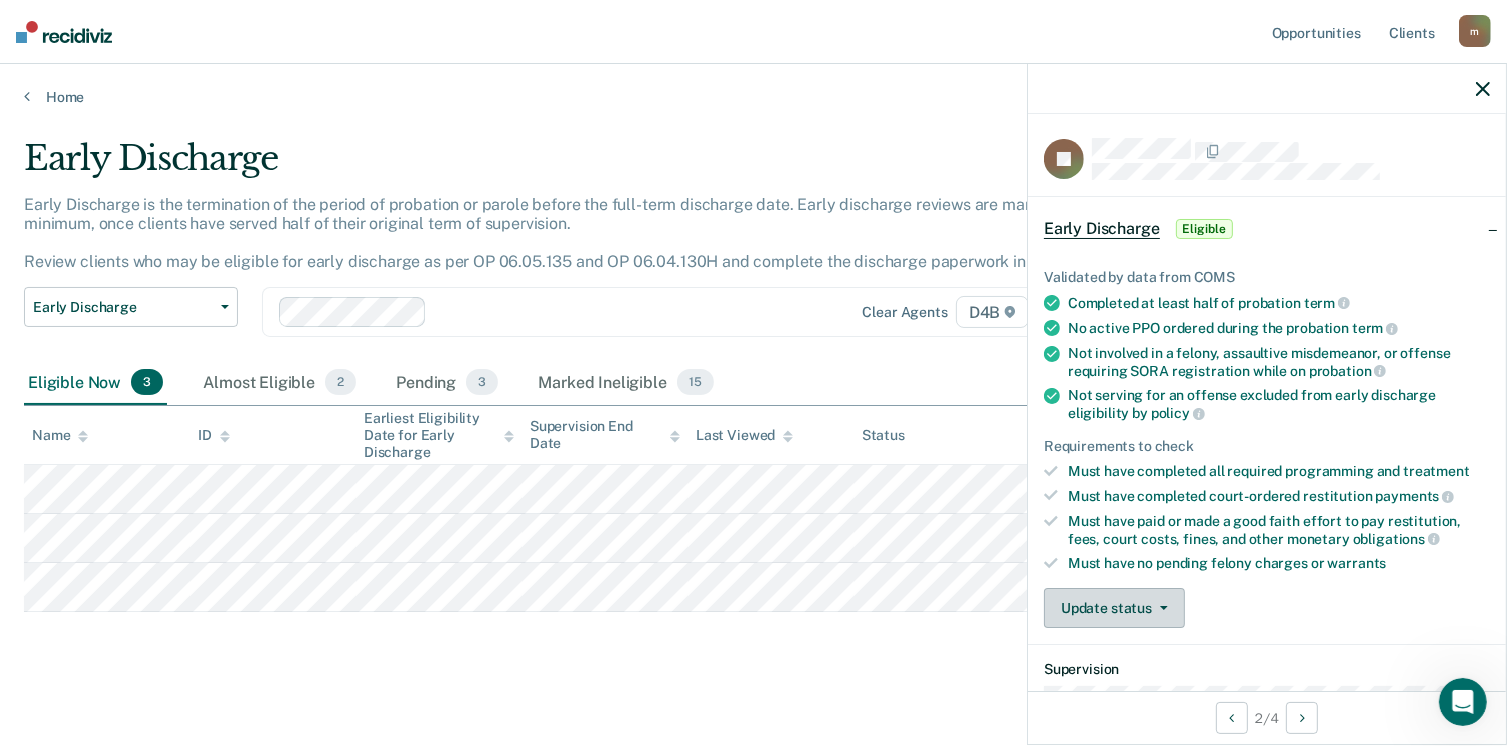 click on "Update status" at bounding box center (1114, 608) 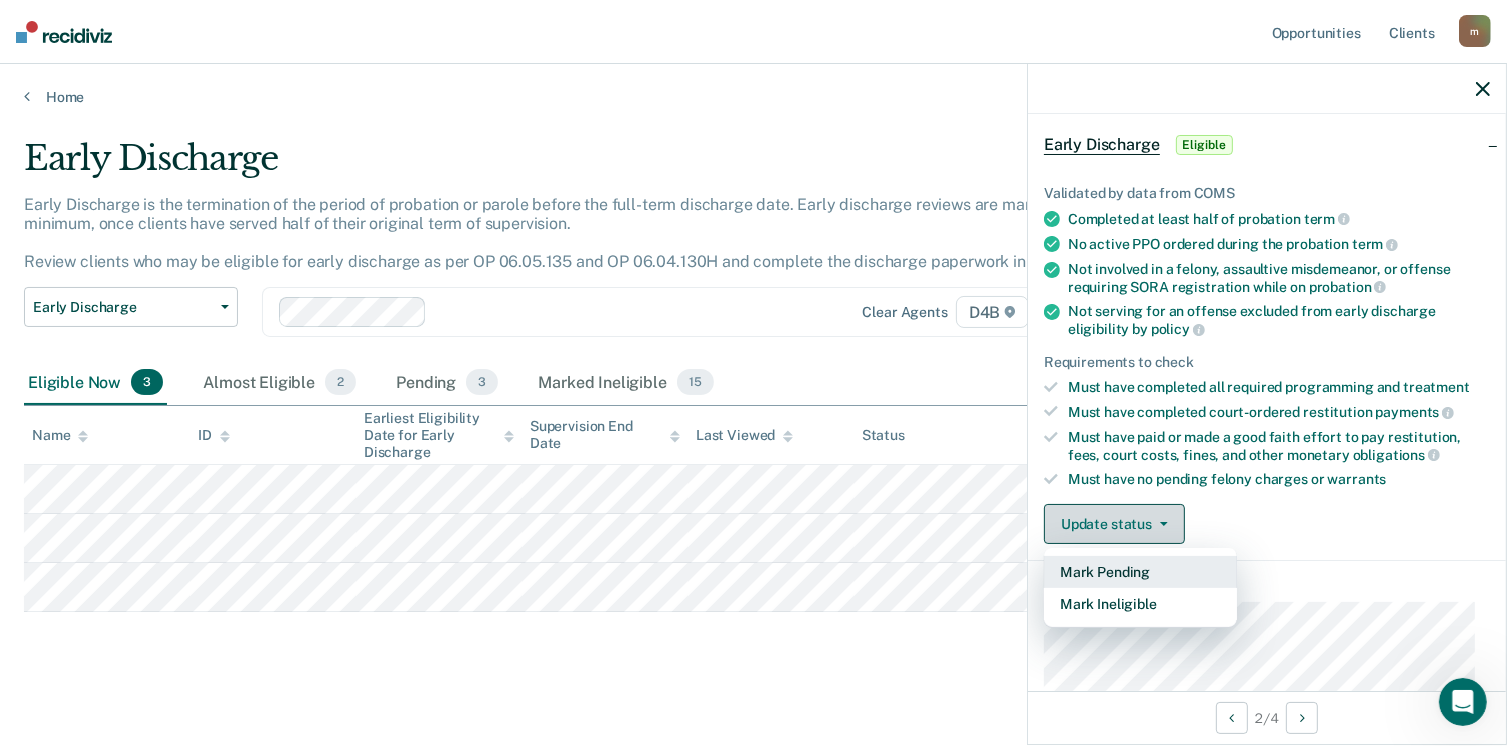 scroll, scrollTop: 200, scrollLeft: 0, axis: vertical 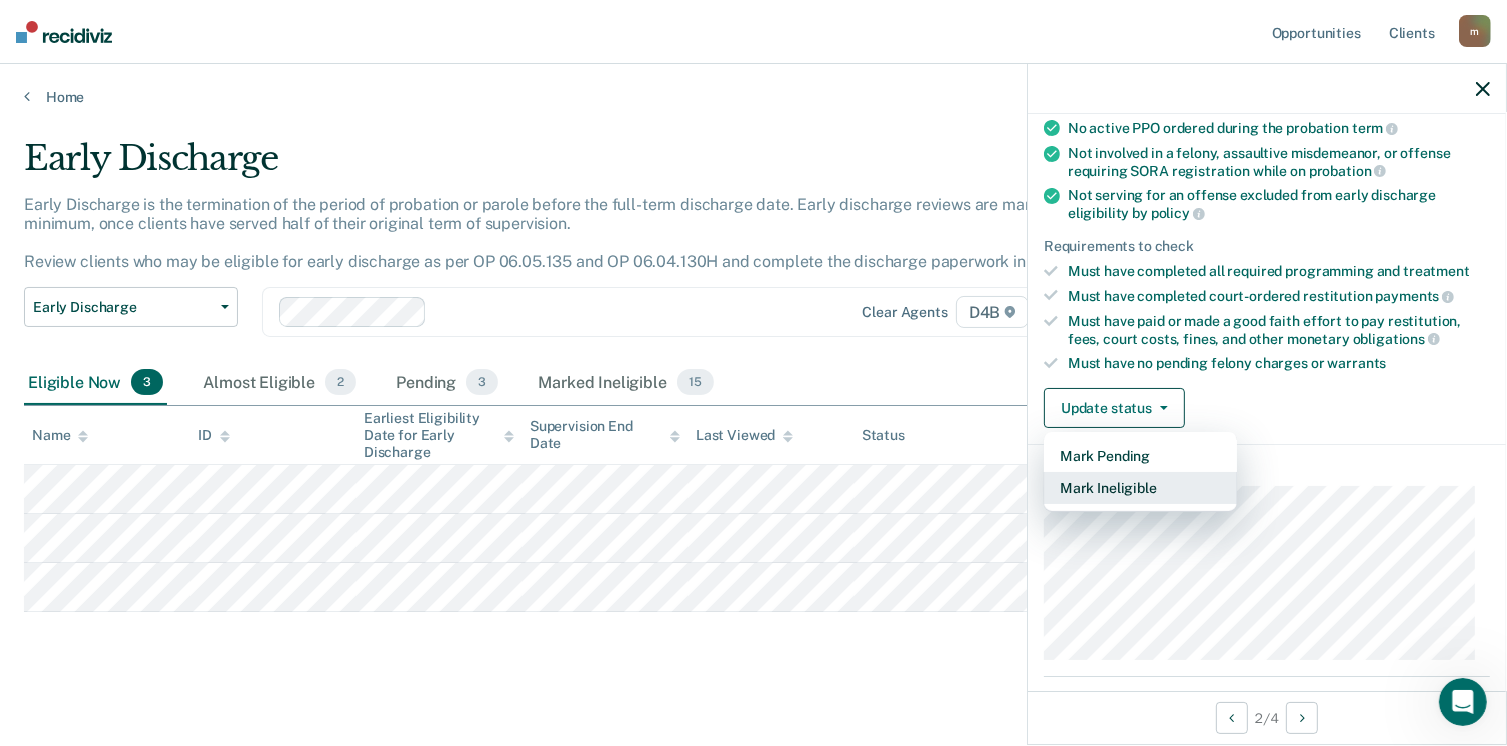 click on "Mark Ineligible" at bounding box center [1140, 488] 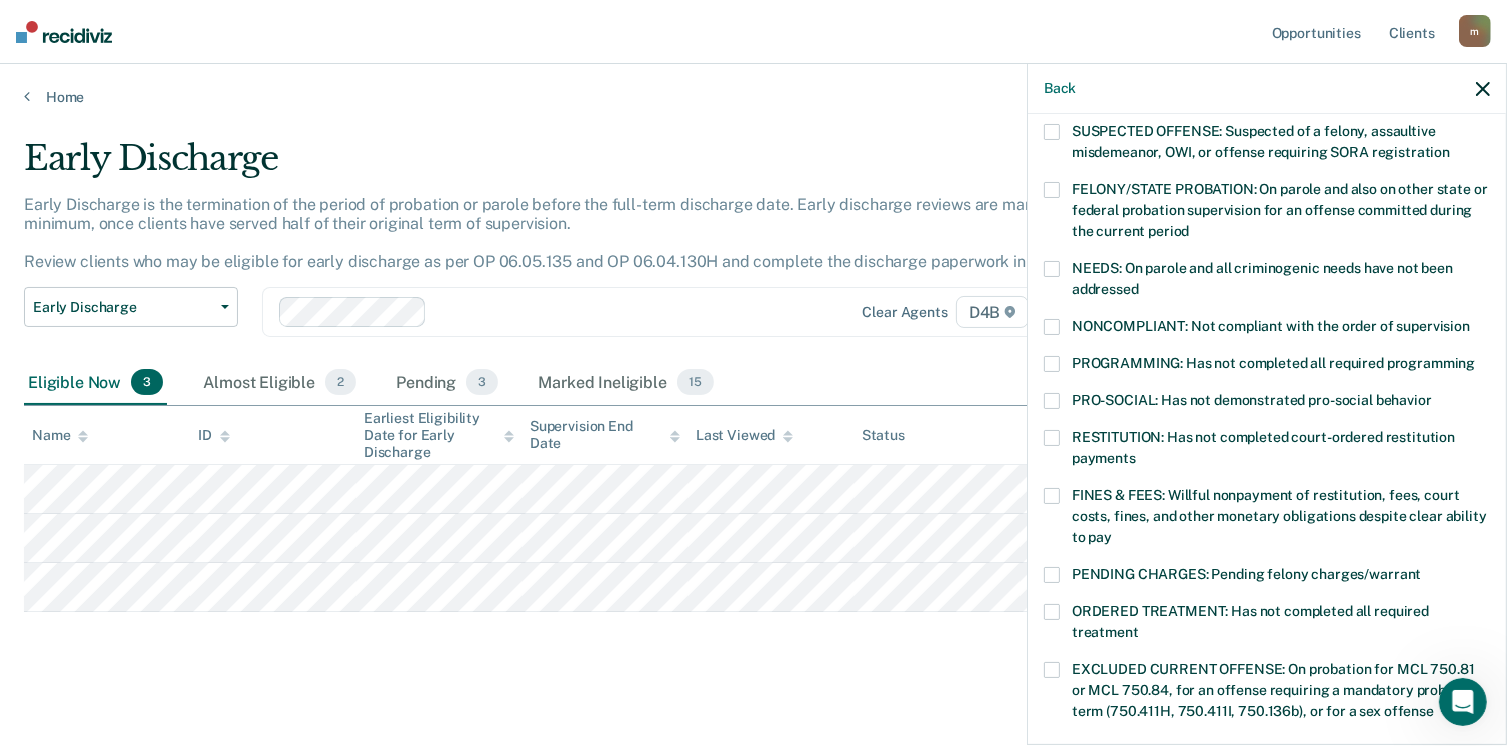click at bounding box center [1052, 438] 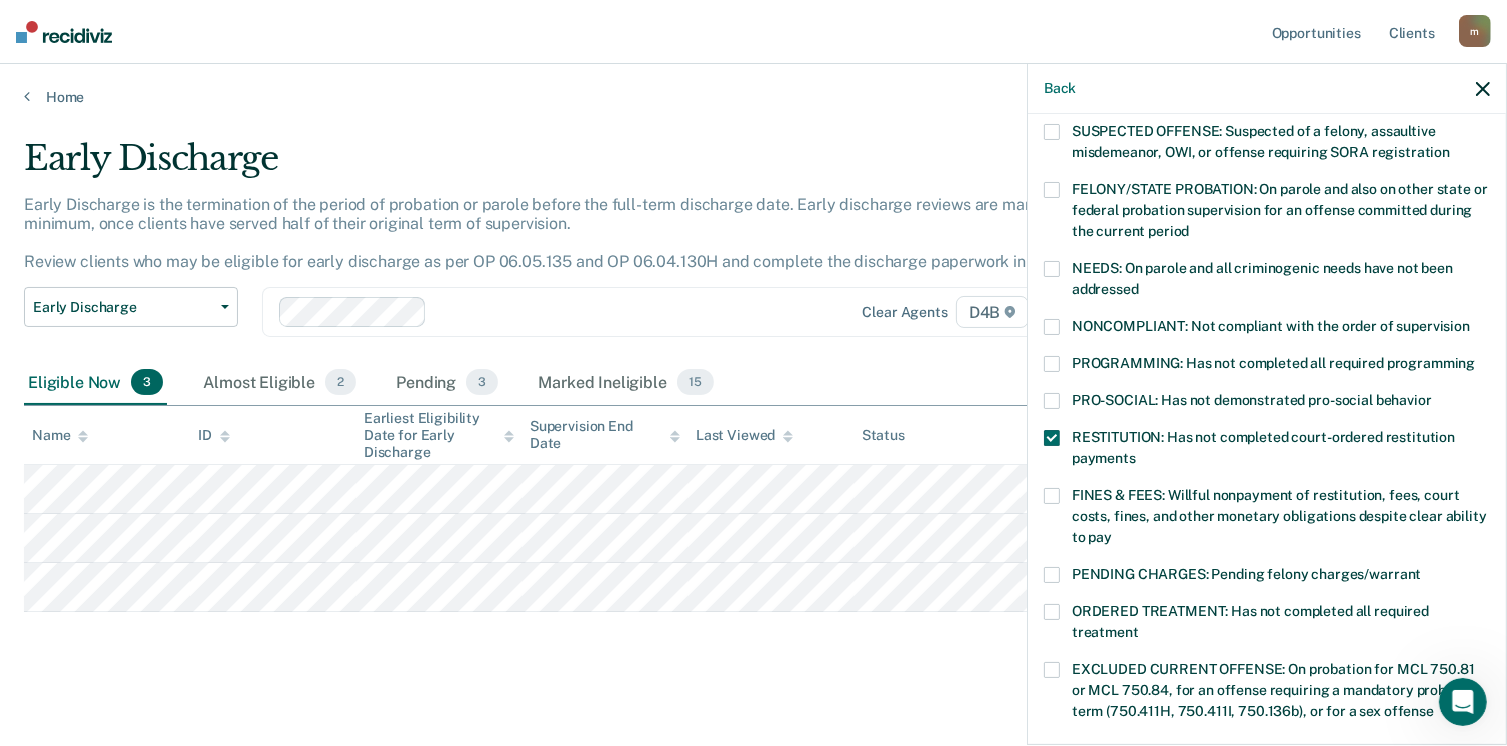 click at bounding box center [1052, 496] 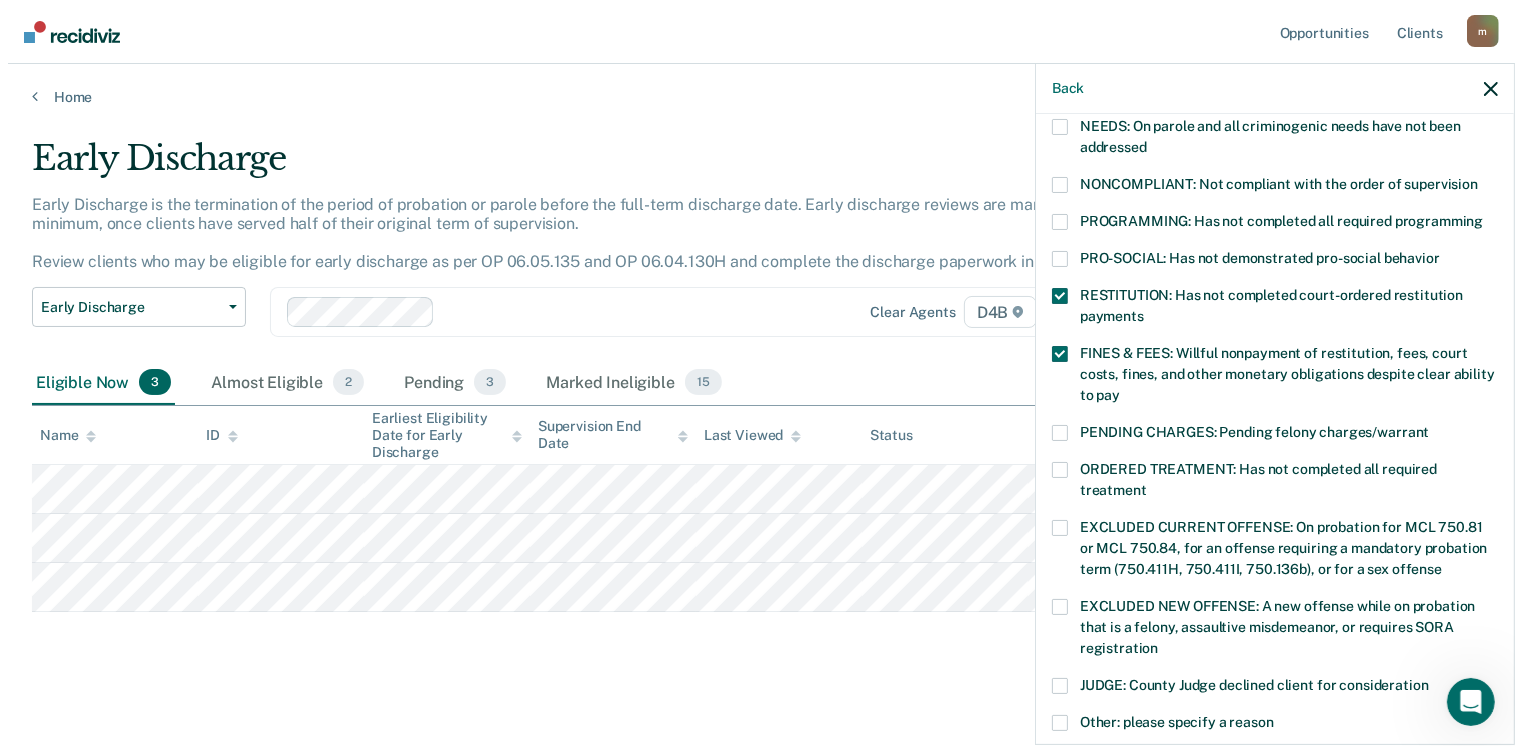 scroll, scrollTop: 647, scrollLeft: 0, axis: vertical 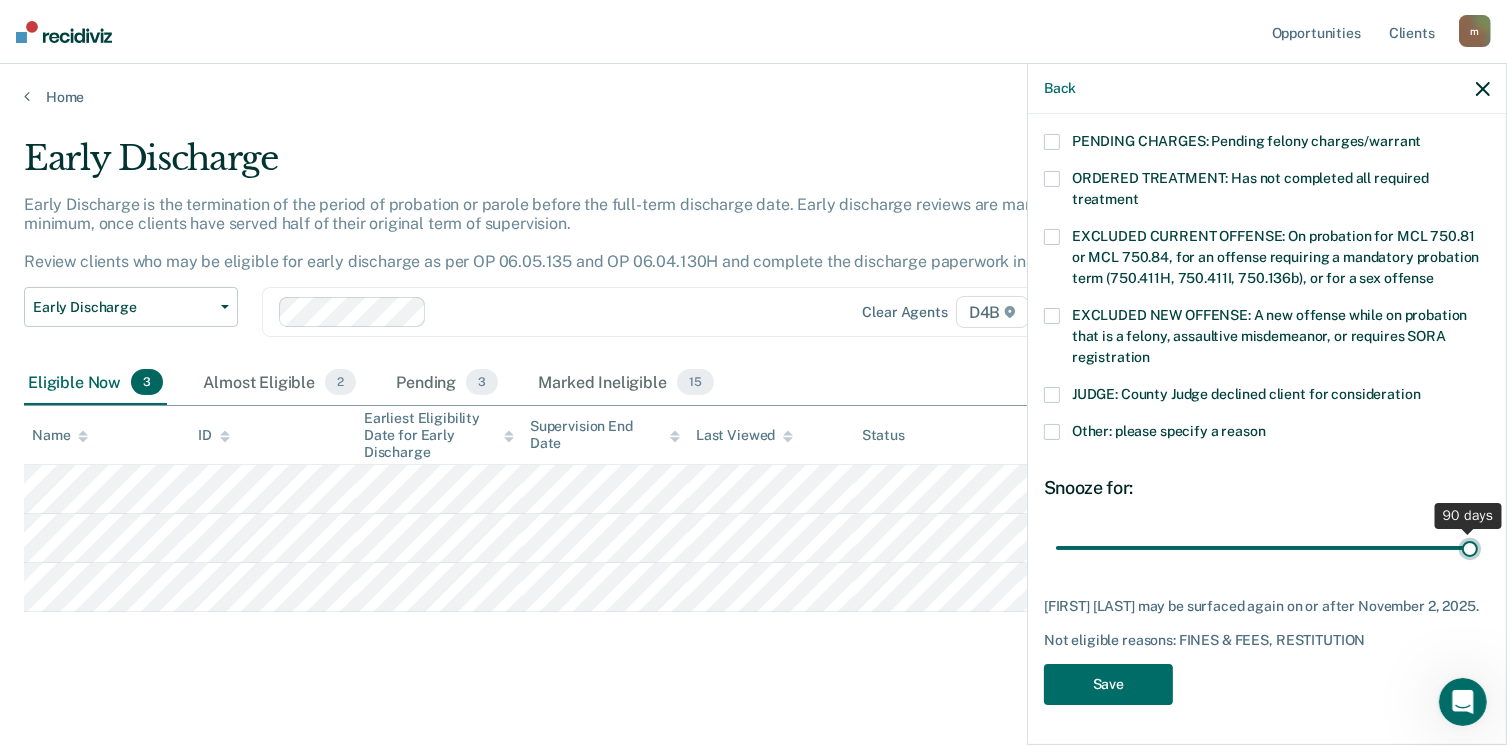 drag, startPoint x: 1188, startPoint y: 527, endPoint x: 1526, endPoint y: 525, distance: 338.00592 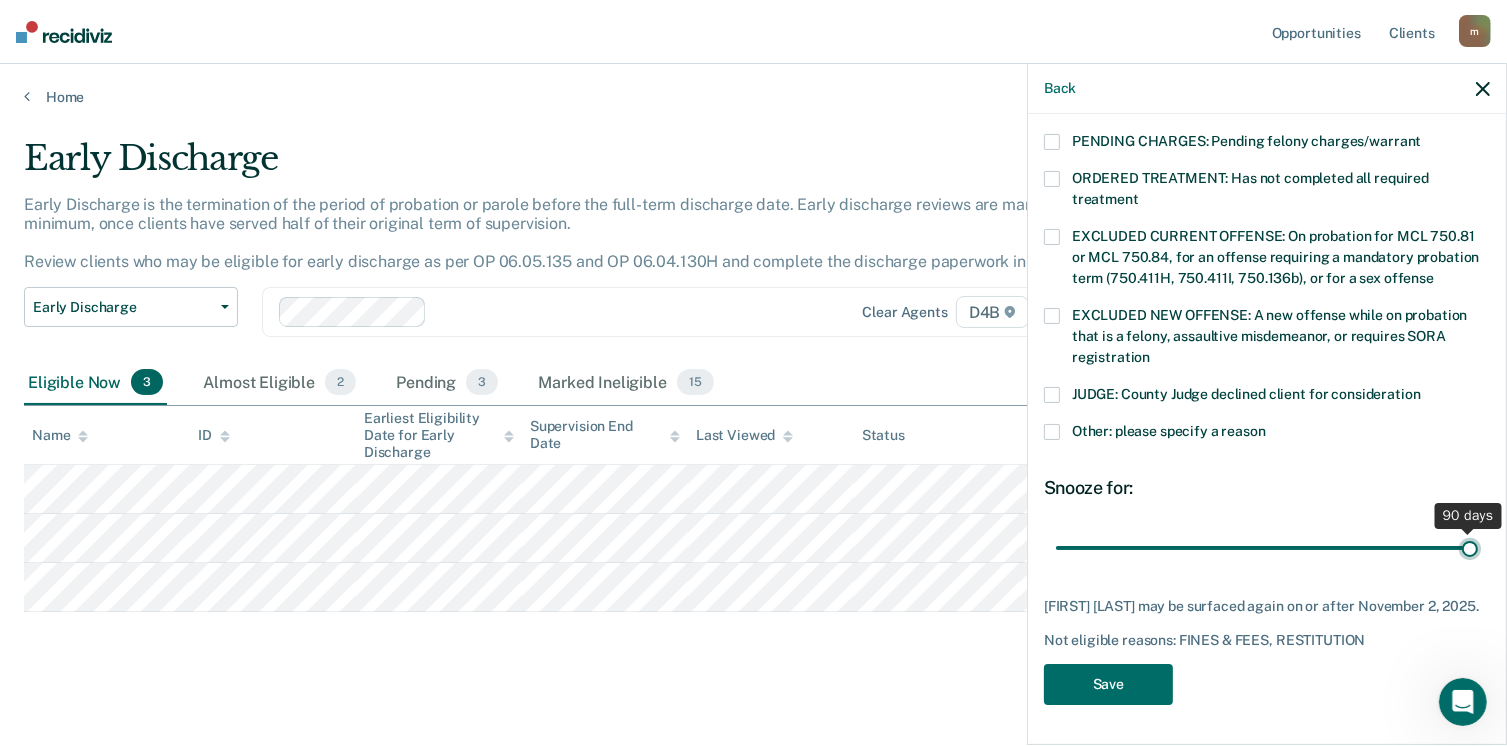 type on "90" 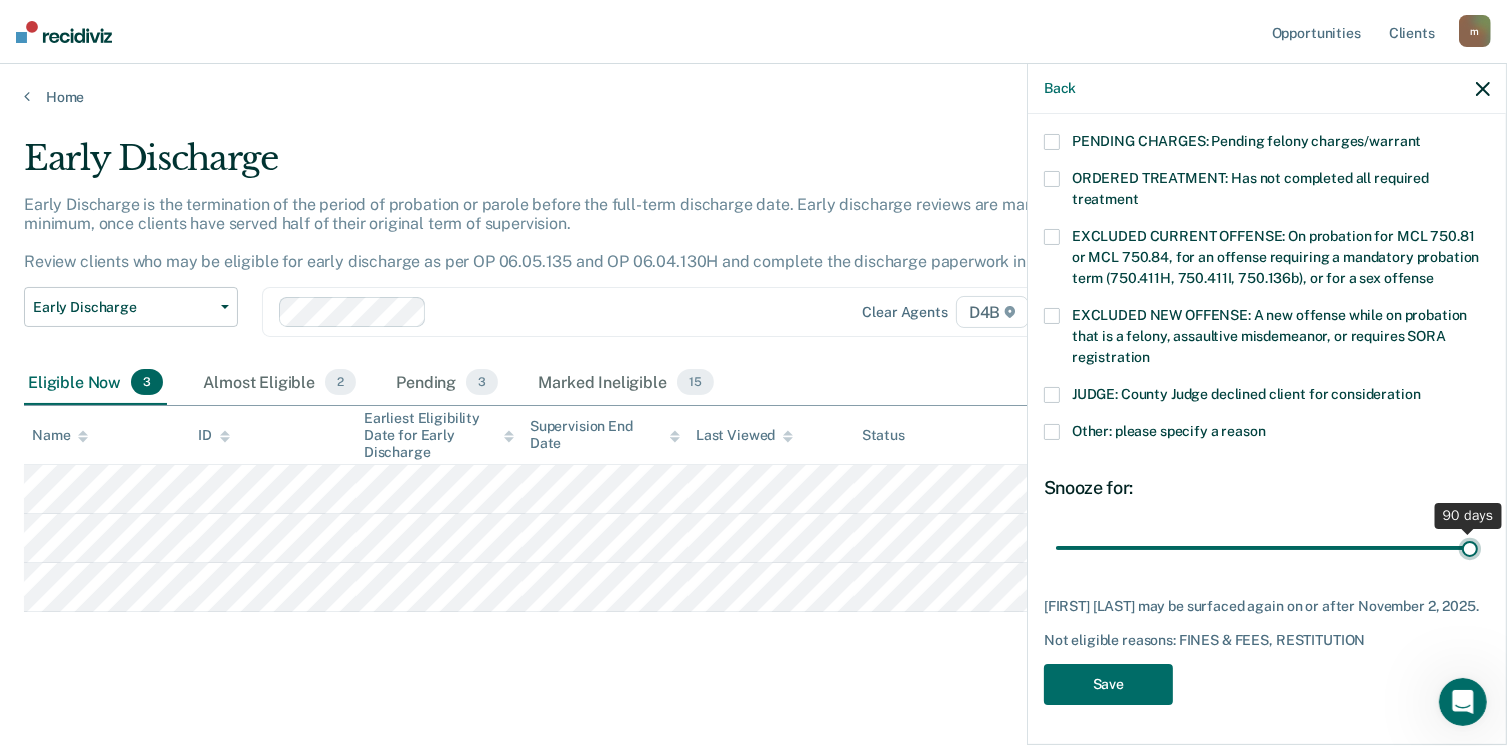 click at bounding box center (1267, 548) 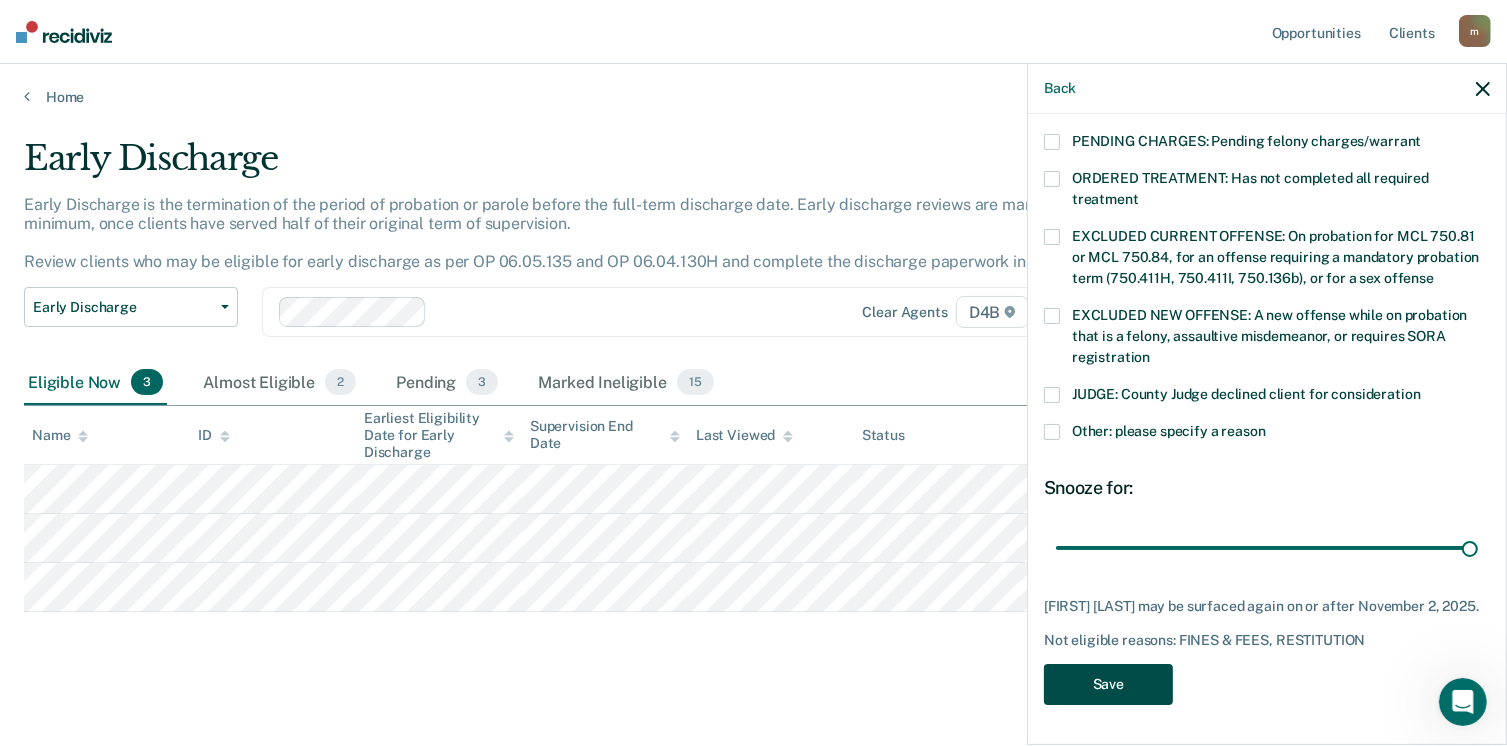 click on "Save" at bounding box center (1108, 684) 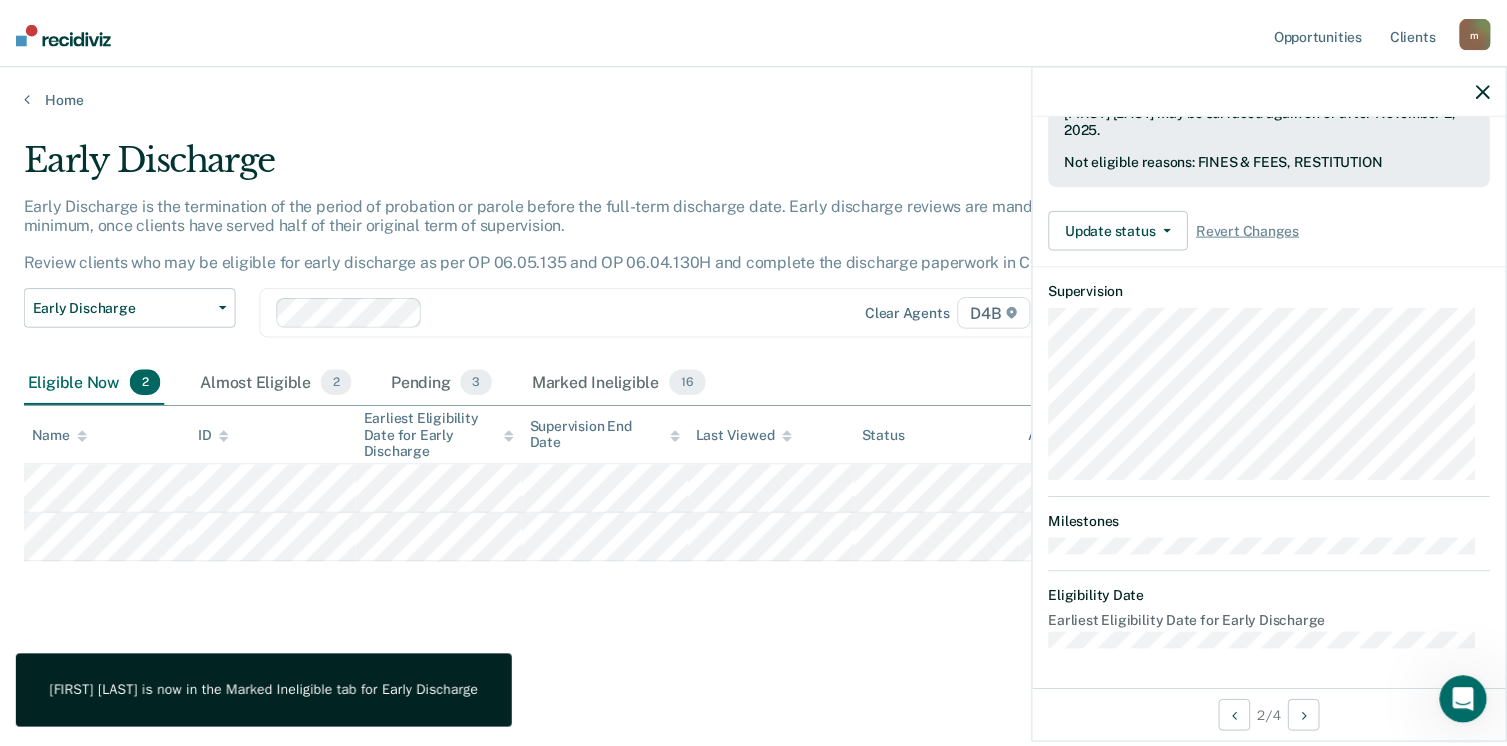 scroll, scrollTop: 519, scrollLeft: 0, axis: vertical 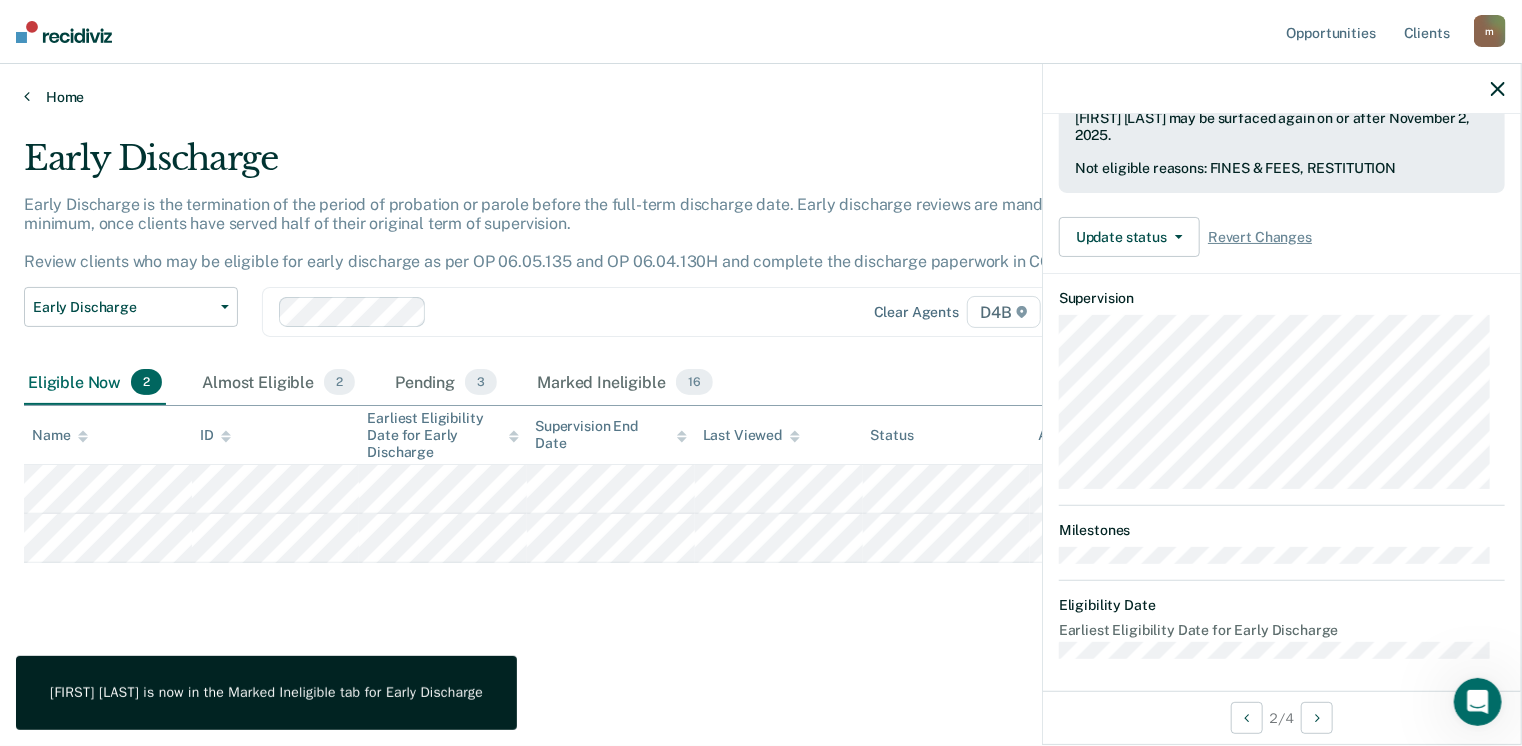 click on "Home" at bounding box center (761, 97) 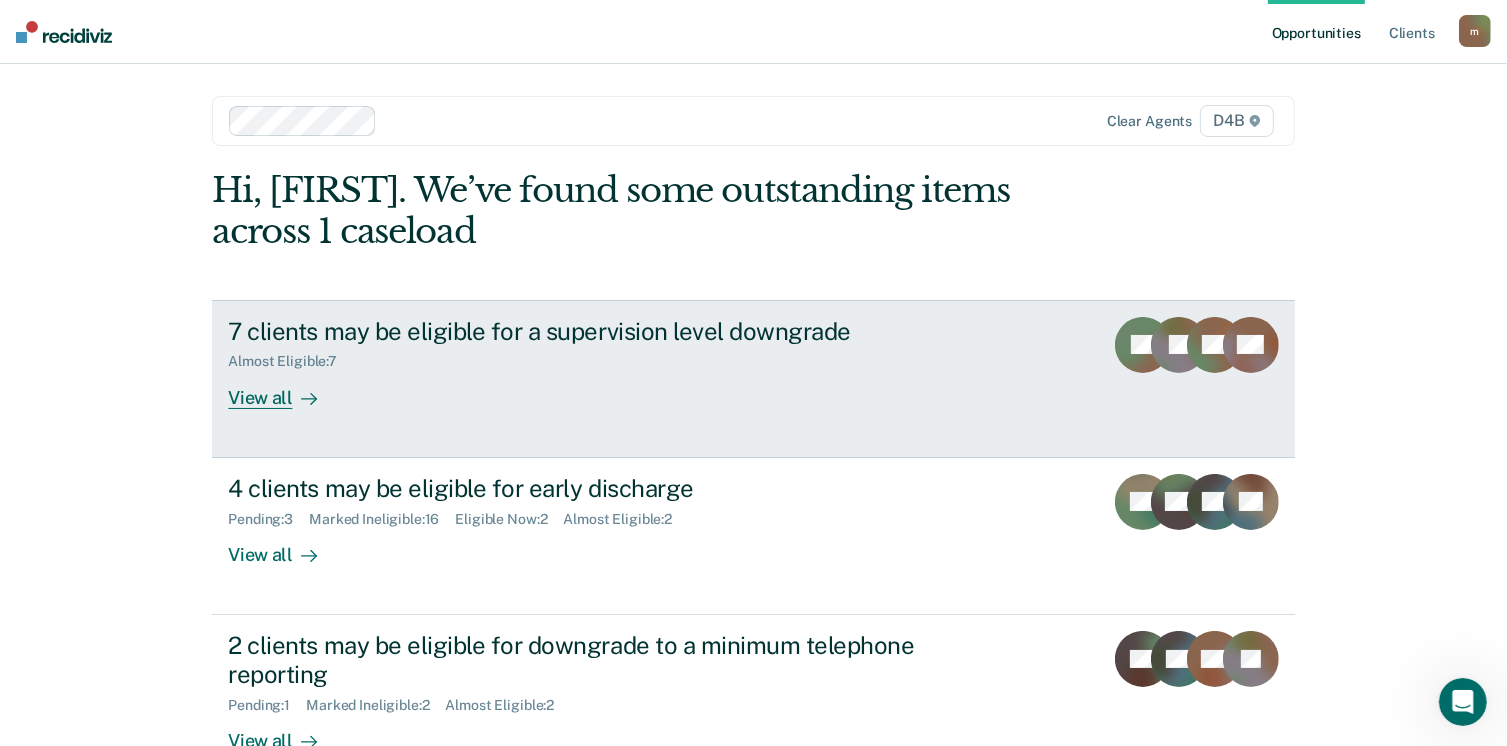 scroll, scrollTop: 300, scrollLeft: 0, axis: vertical 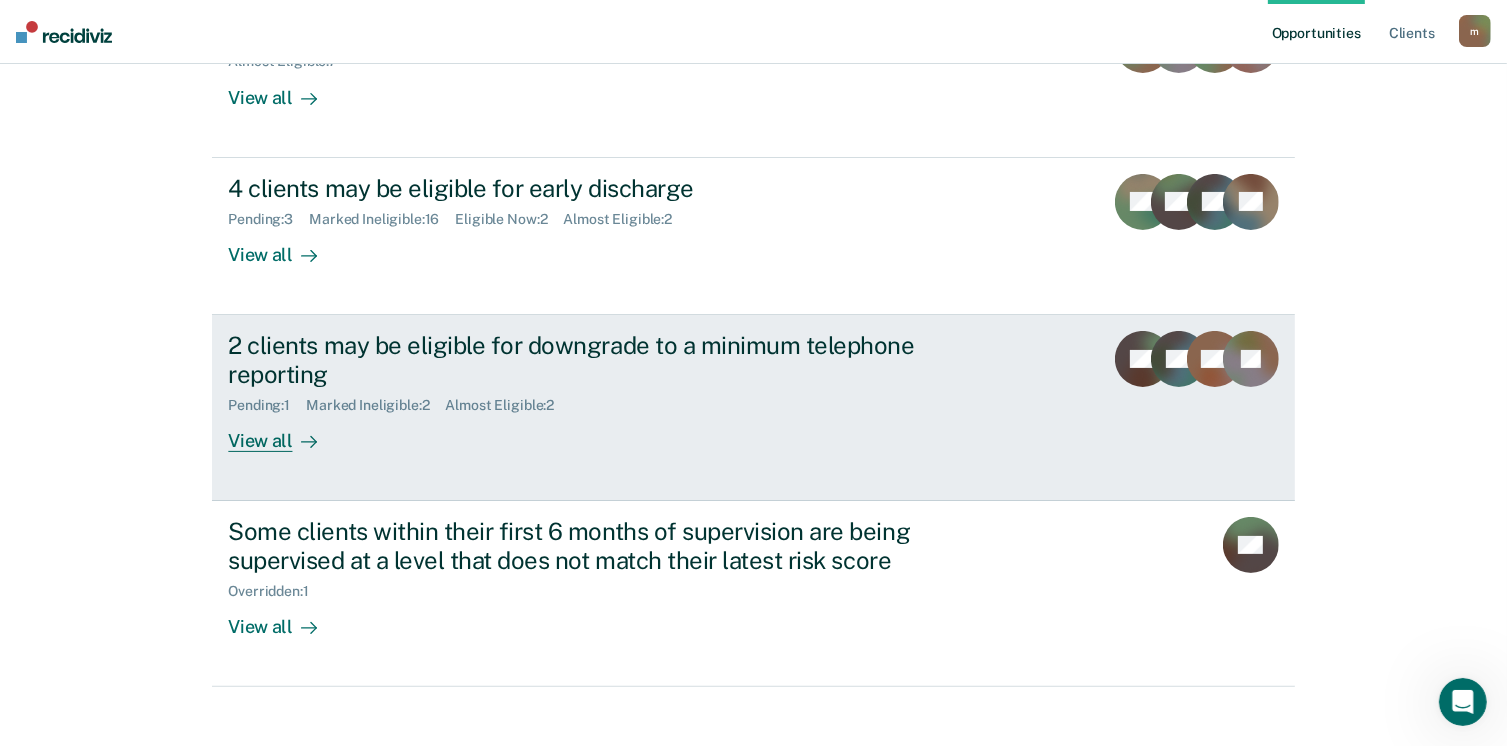 click on "View all" at bounding box center [284, 432] 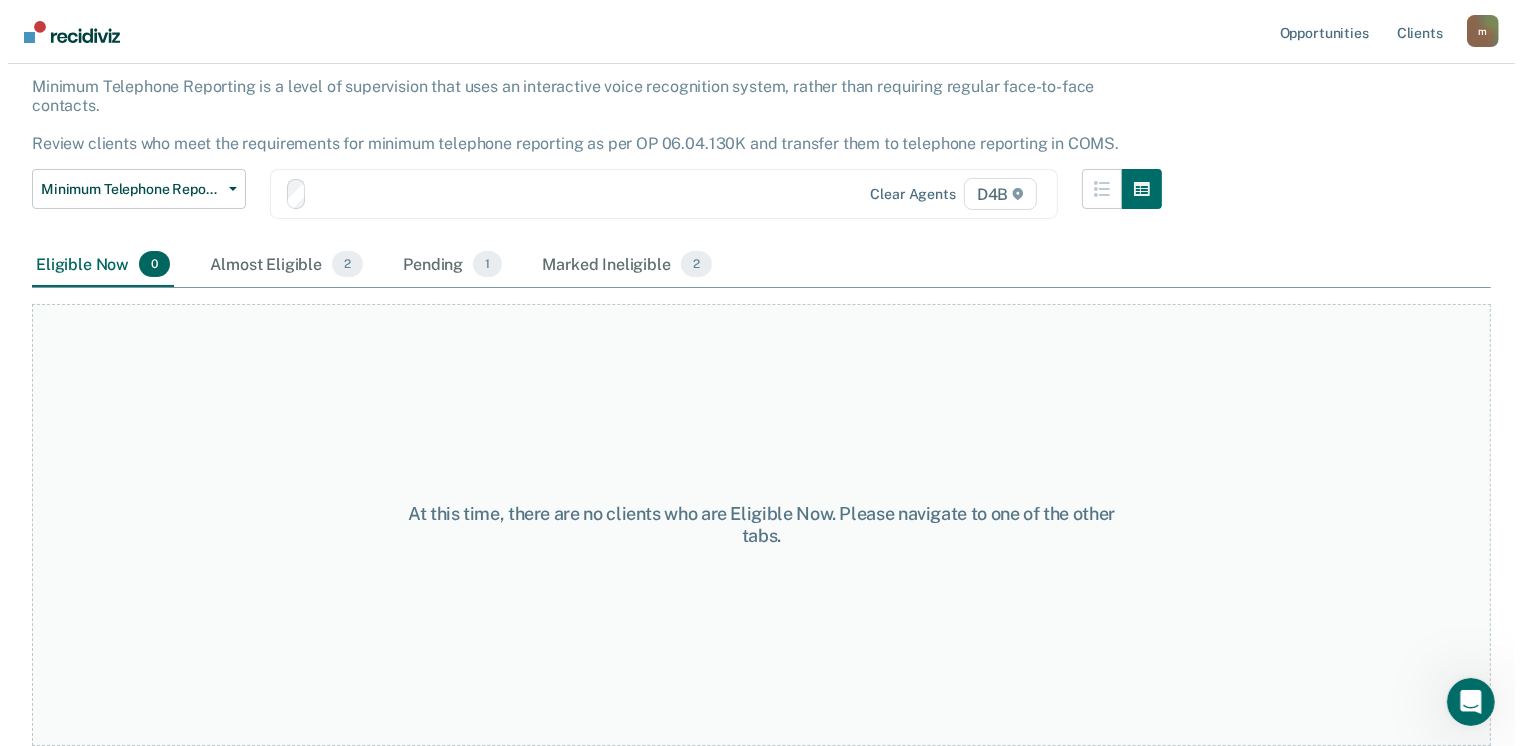 scroll, scrollTop: 0, scrollLeft: 0, axis: both 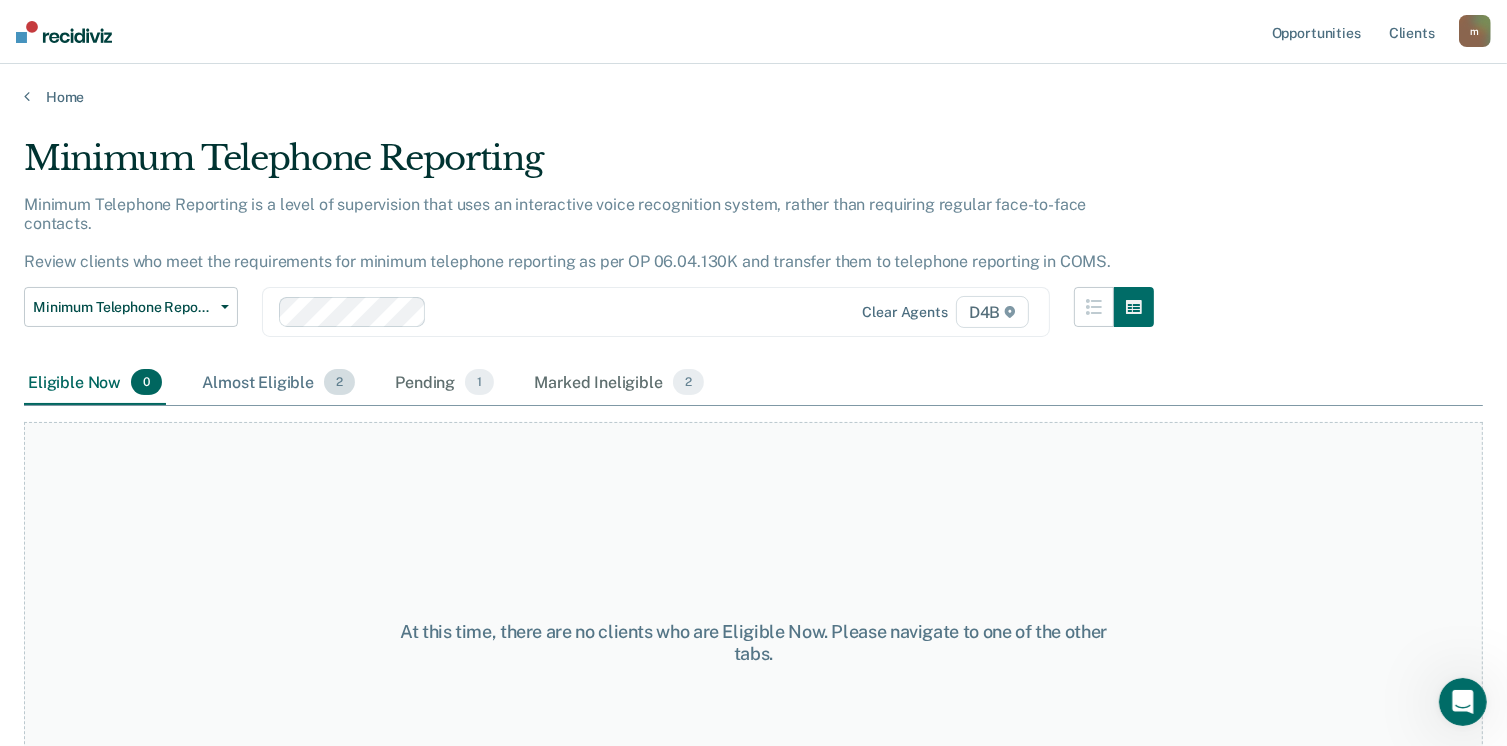 click on "Almost Eligible 2" at bounding box center (278, 383) 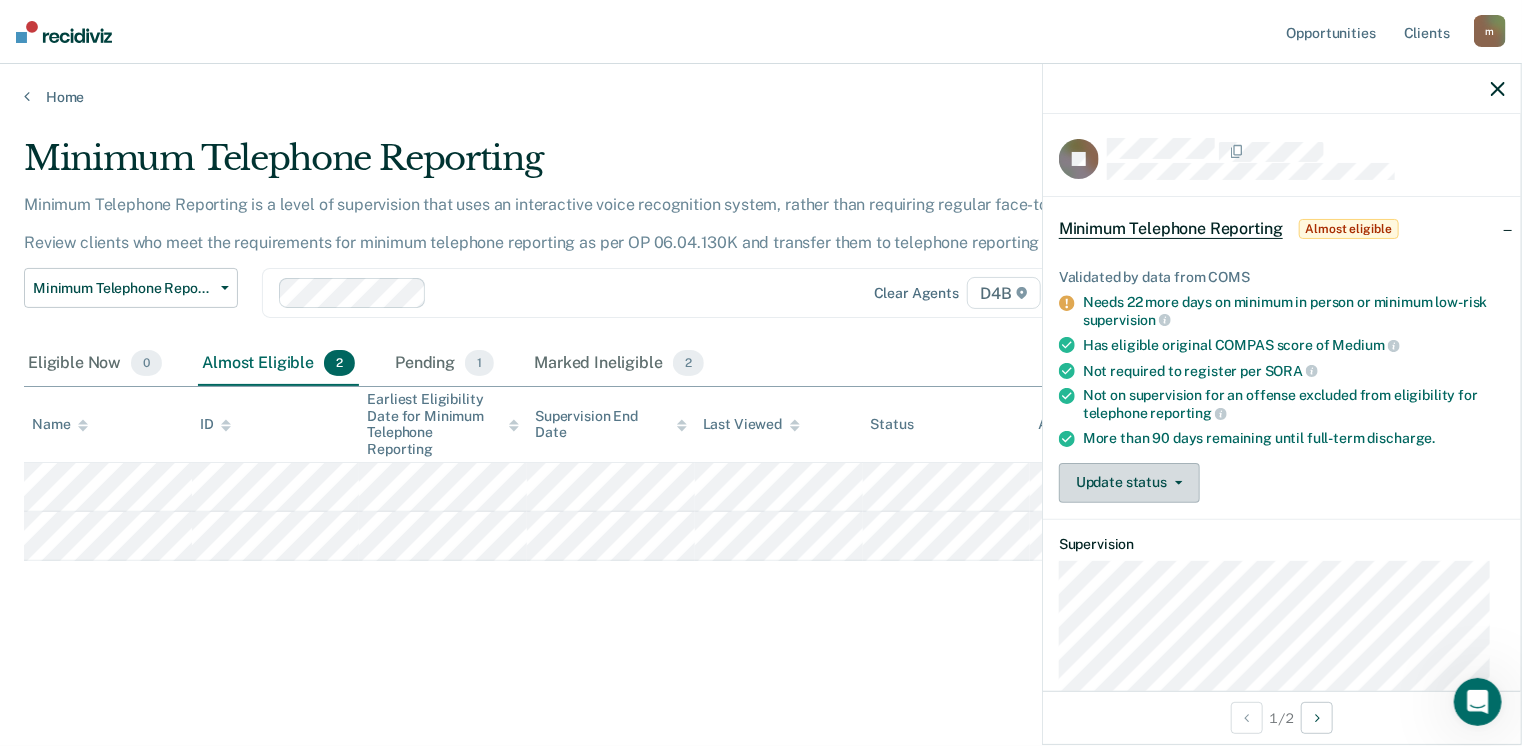 click on "Update status" at bounding box center [1129, 483] 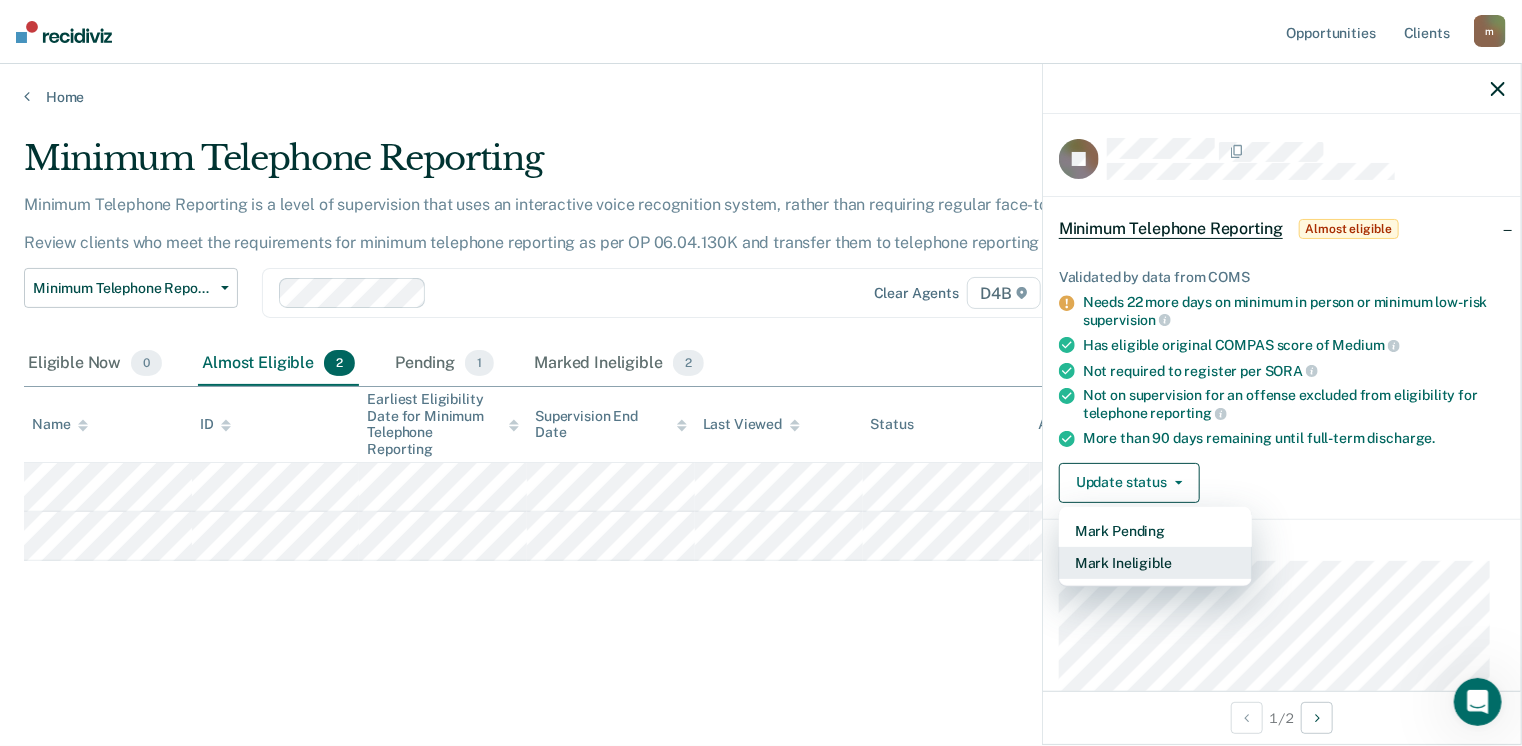click on "Mark Ineligible" at bounding box center (1155, 563) 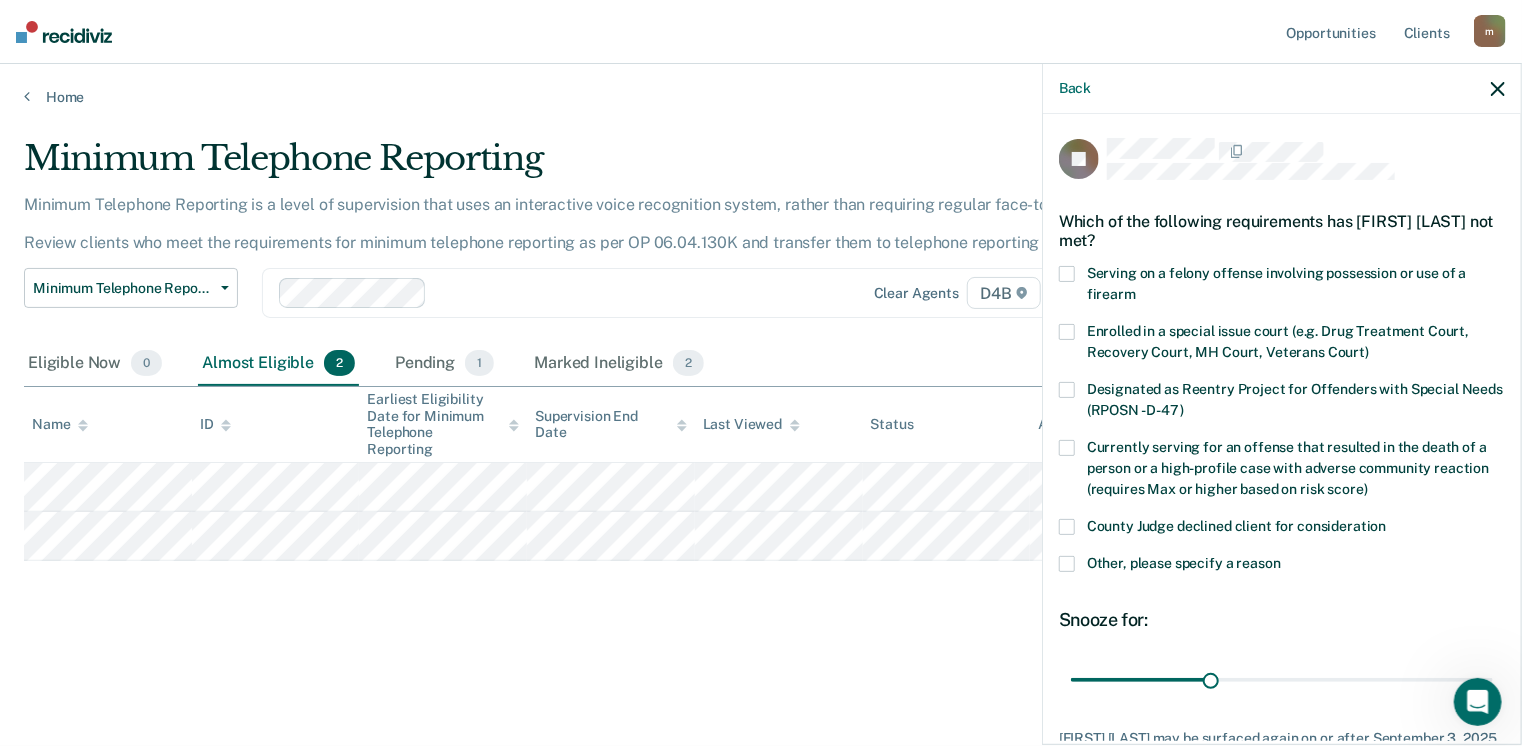 click at bounding box center [1067, 527] 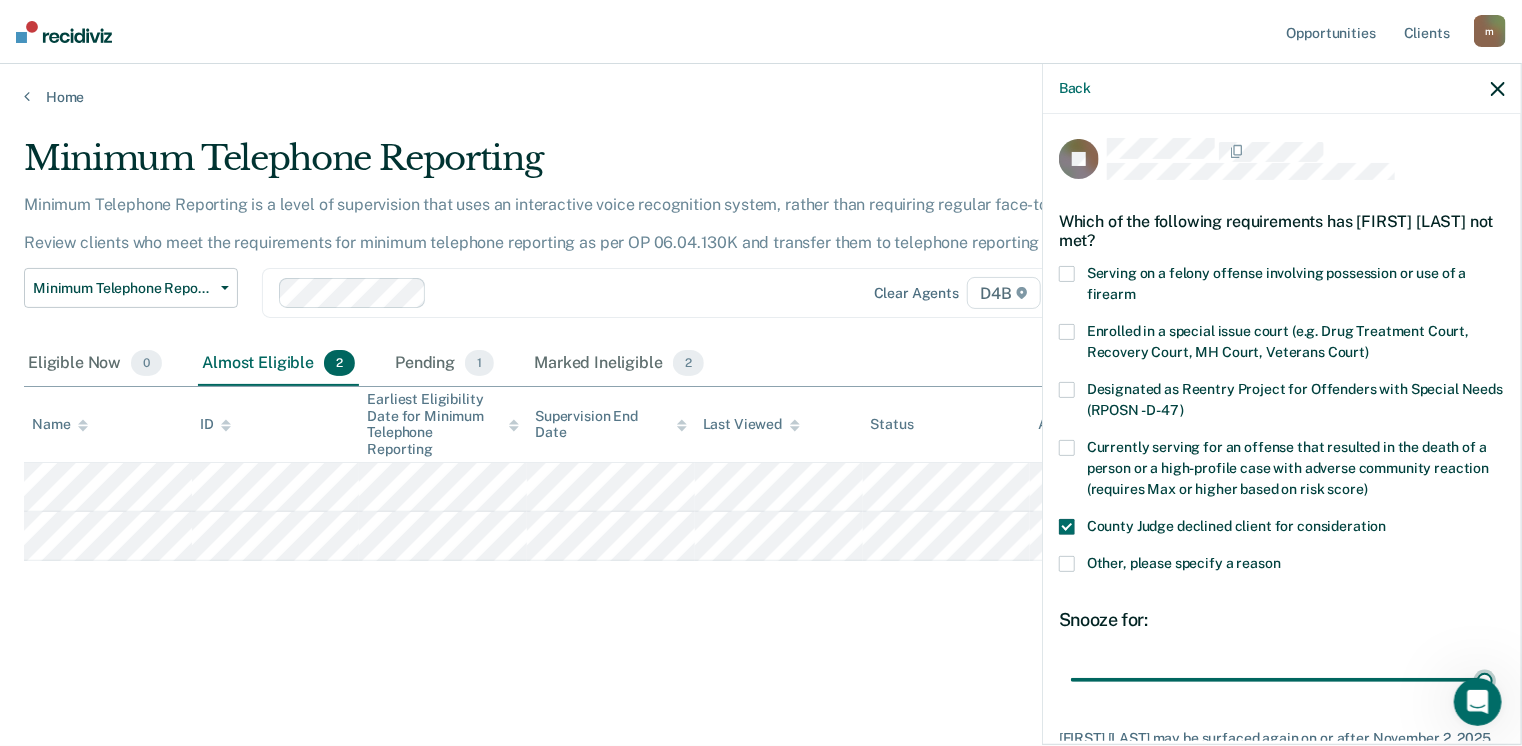 drag, startPoint x: 1200, startPoint y: 673, endPoint x: 1505, endPoint y: 651, distance: 305.79242 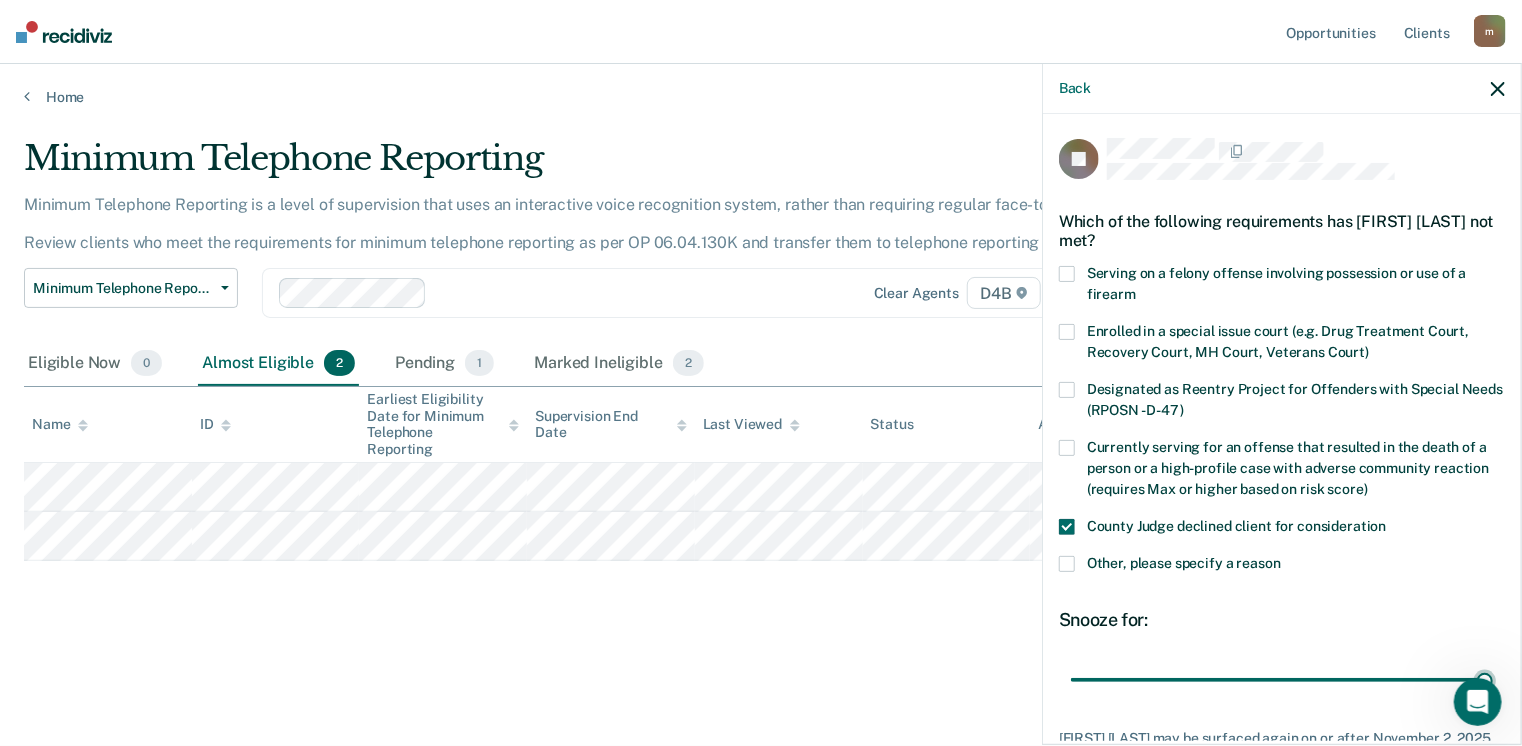 type on "90" 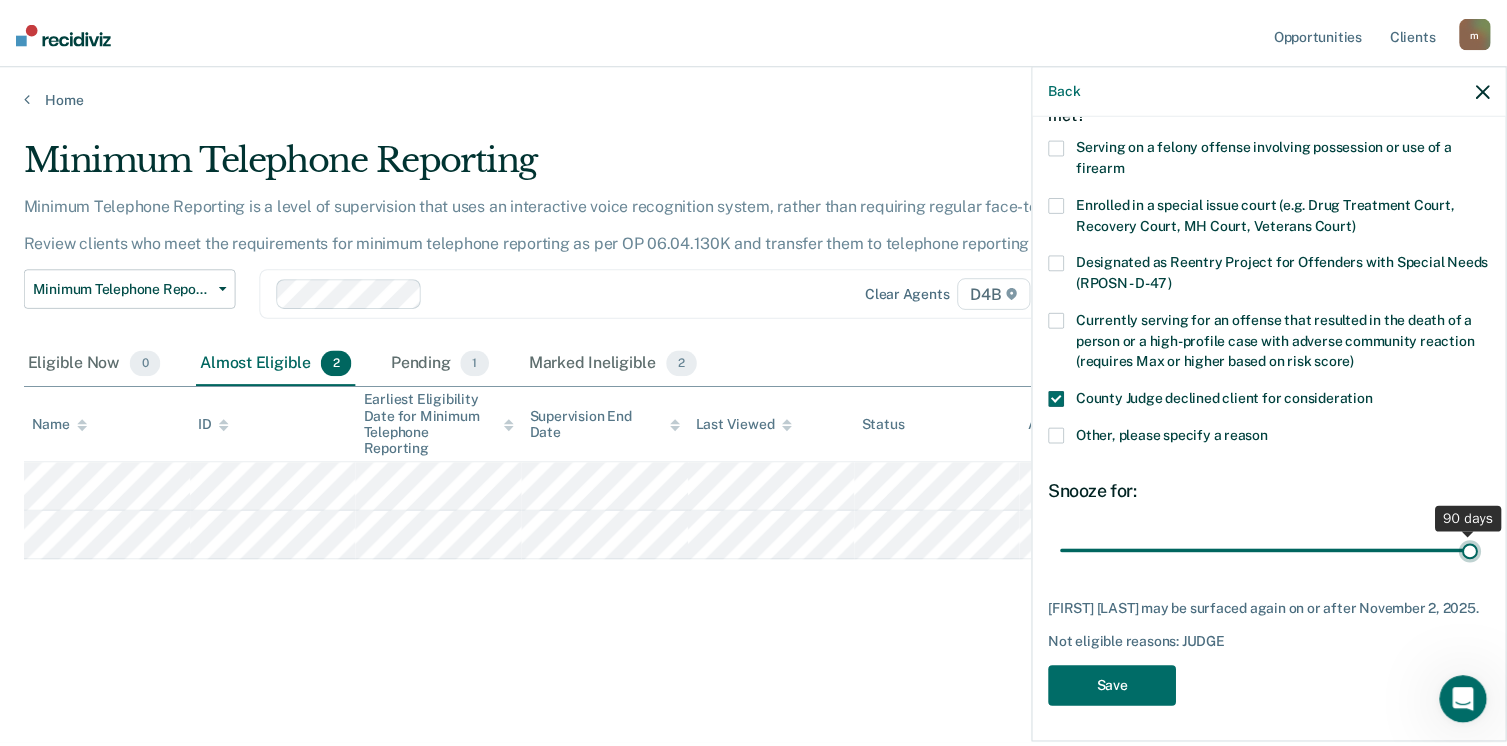 scroll, scrollTop: 129, scrollLeft: 0, axis: vertical 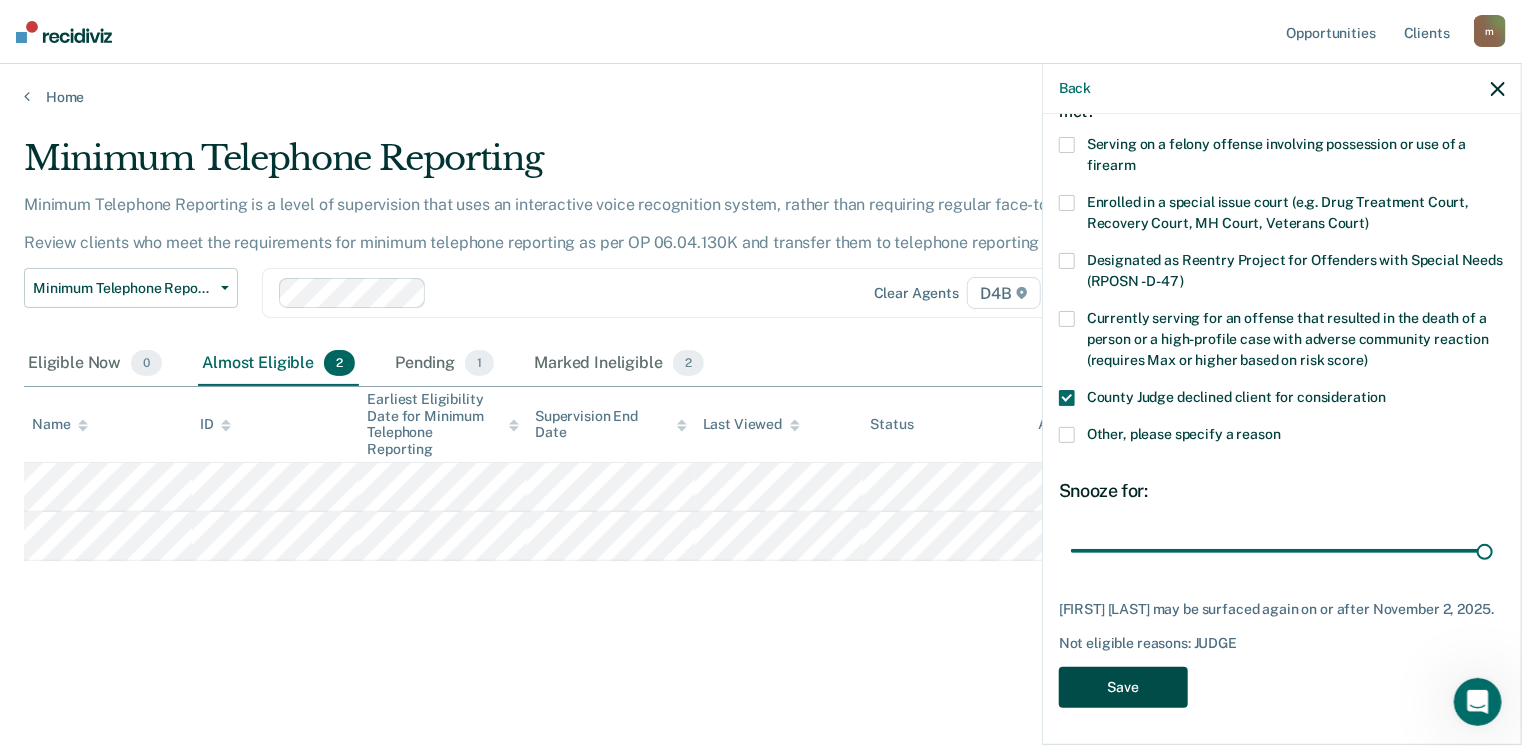 click on "Save" at bounding box center [1123, 687] 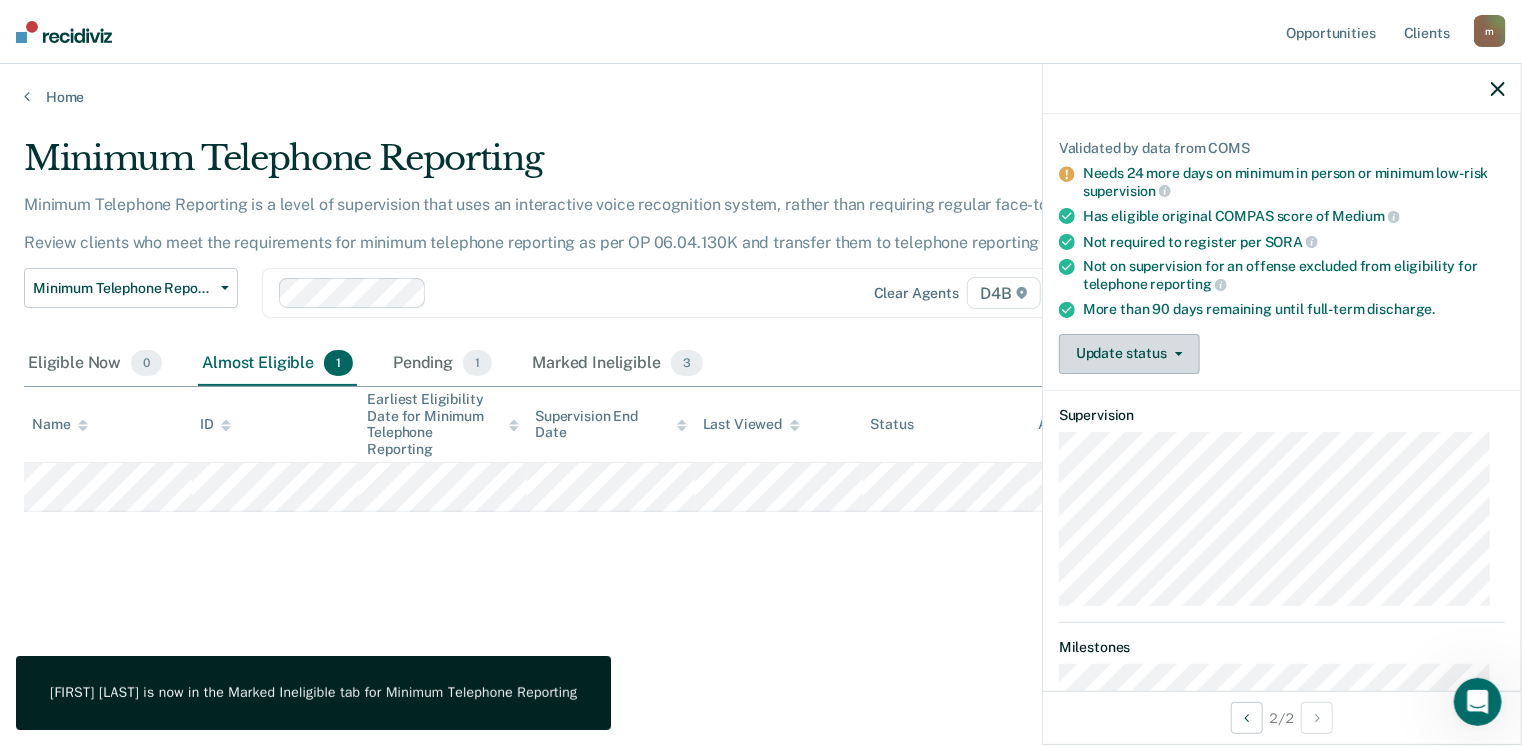 click on "Update status" at bounding box center [1129, 354] 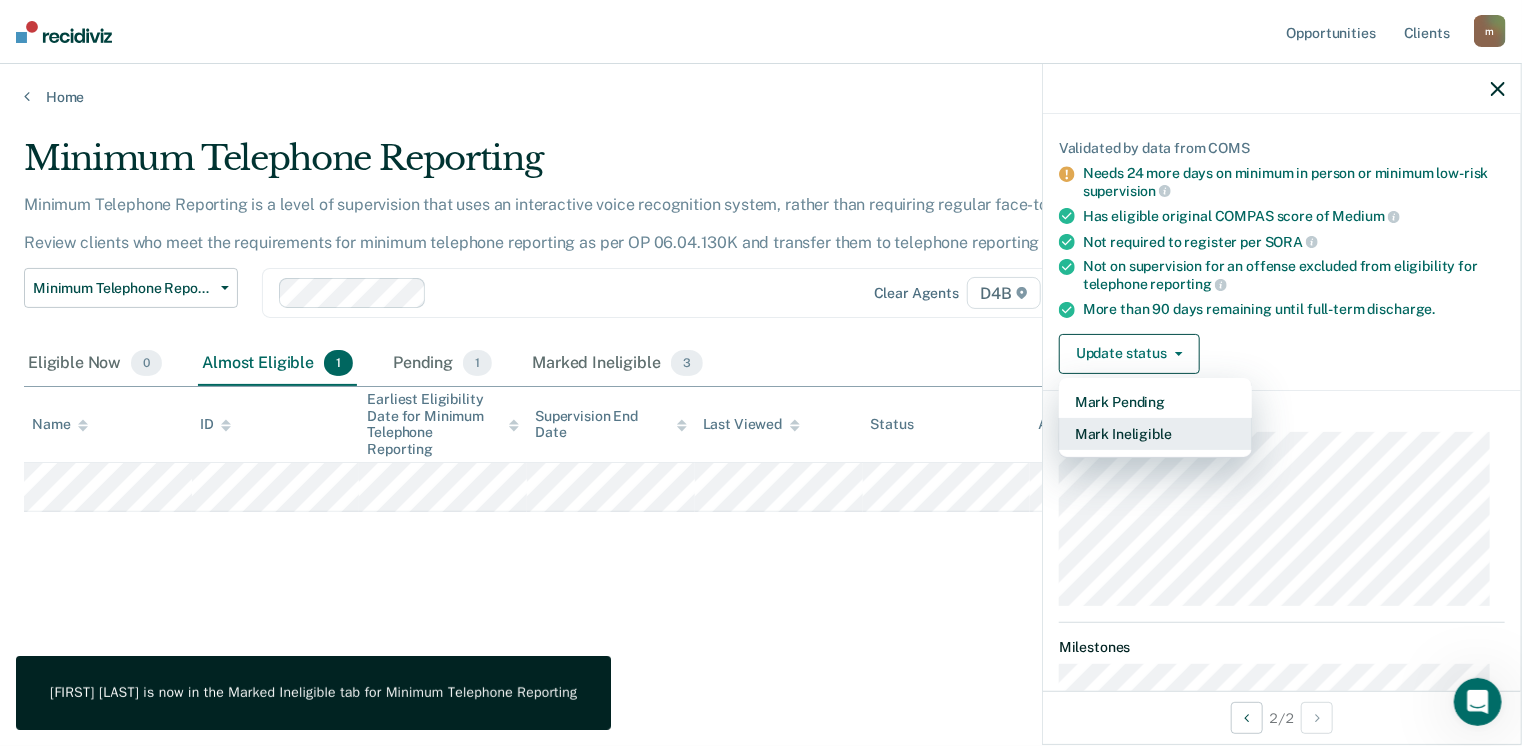 click on "Mark Ineligible" at bounding box center [1155, 434] 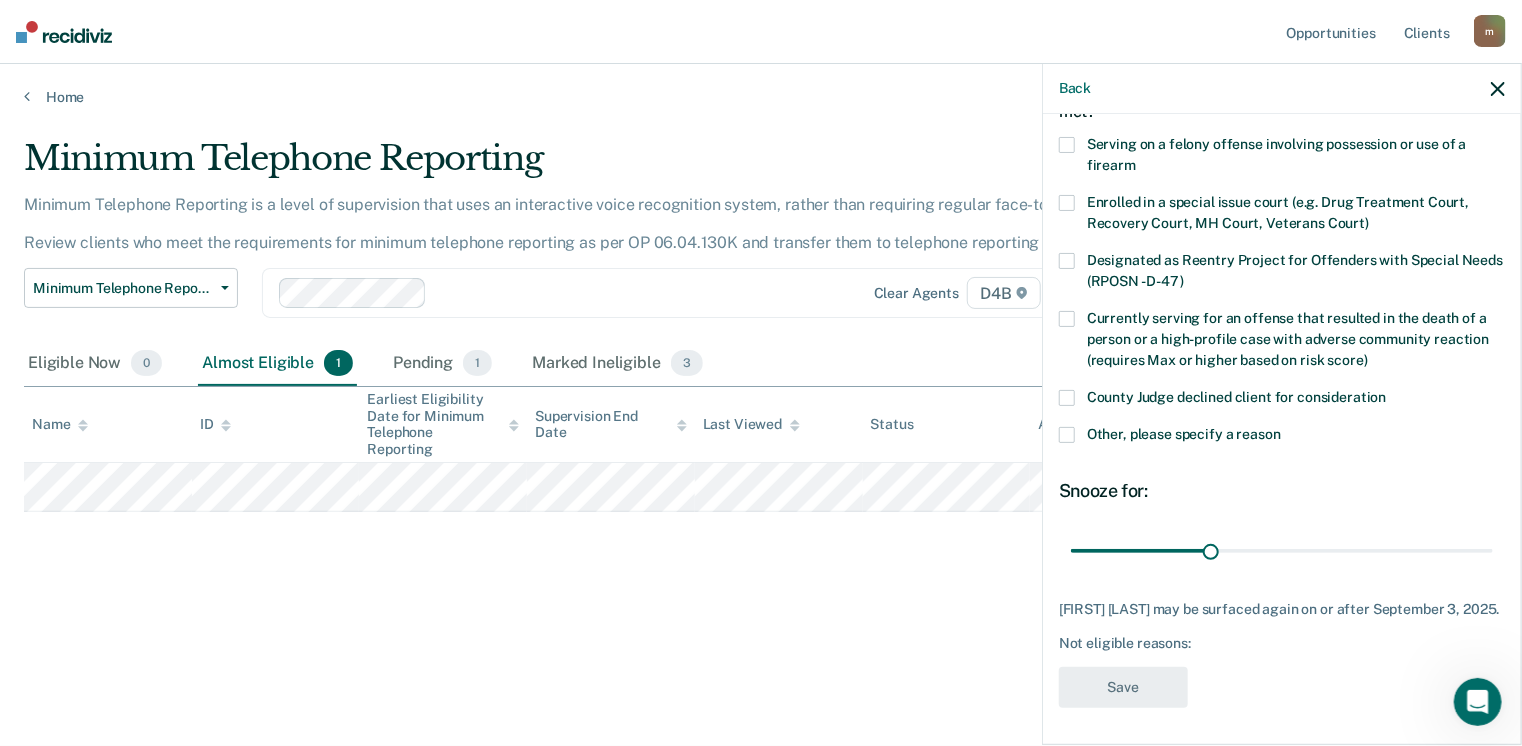 click on "County Judge declined client for consideration" at bounding box center [1282, 400] 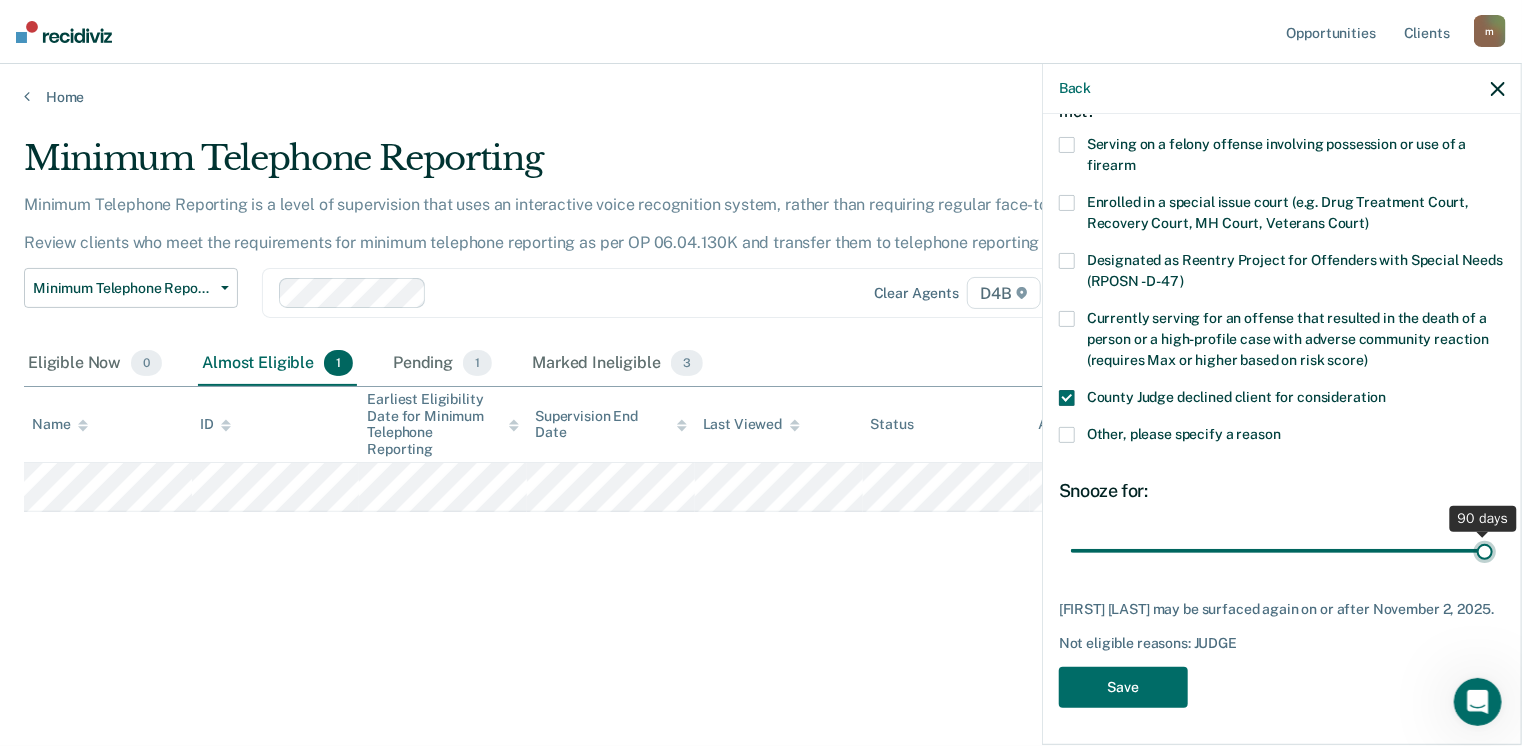 drag, startPoint x: 1205, startPoint y: 546, endPoint x: 1528, endPoint y: 548, distance: 323.0062 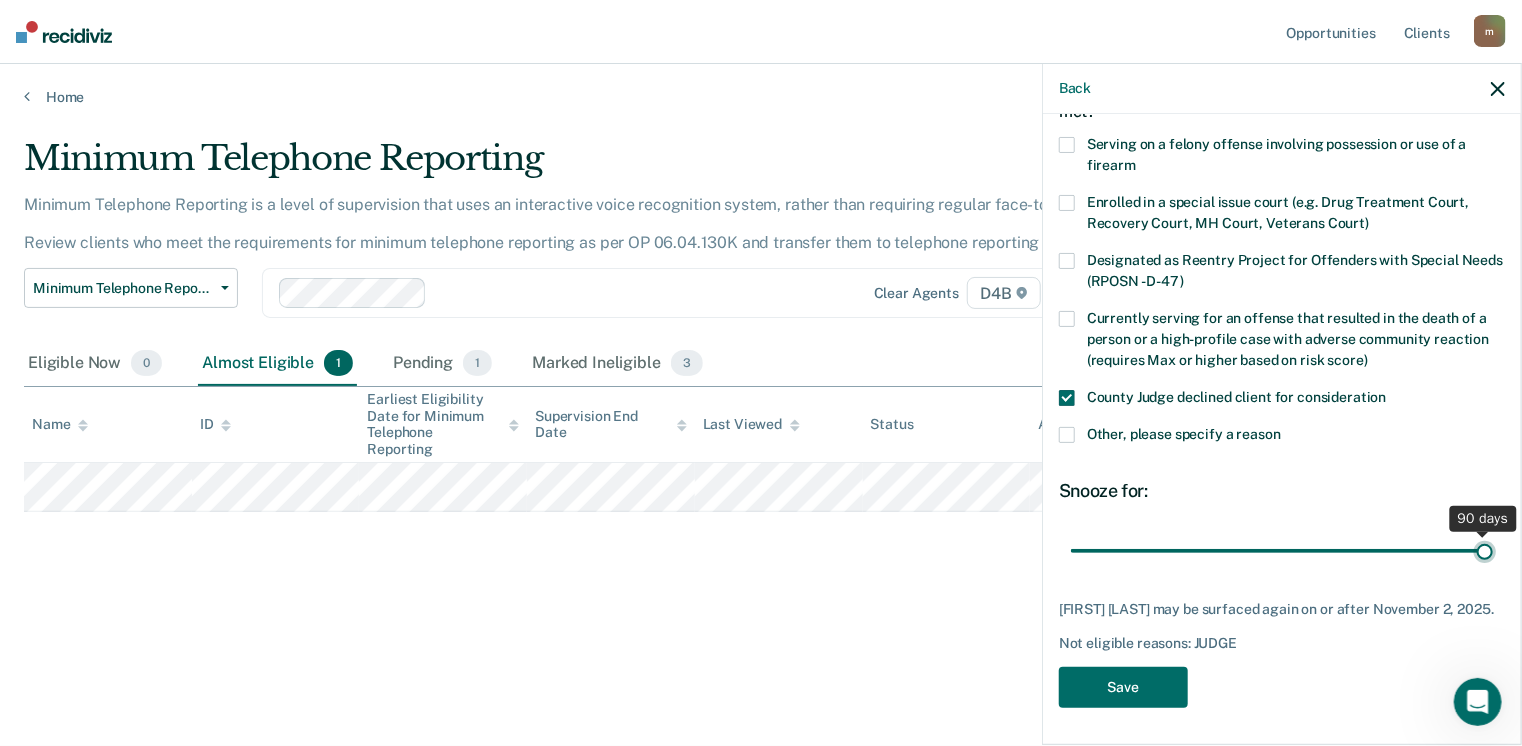 type on "90" 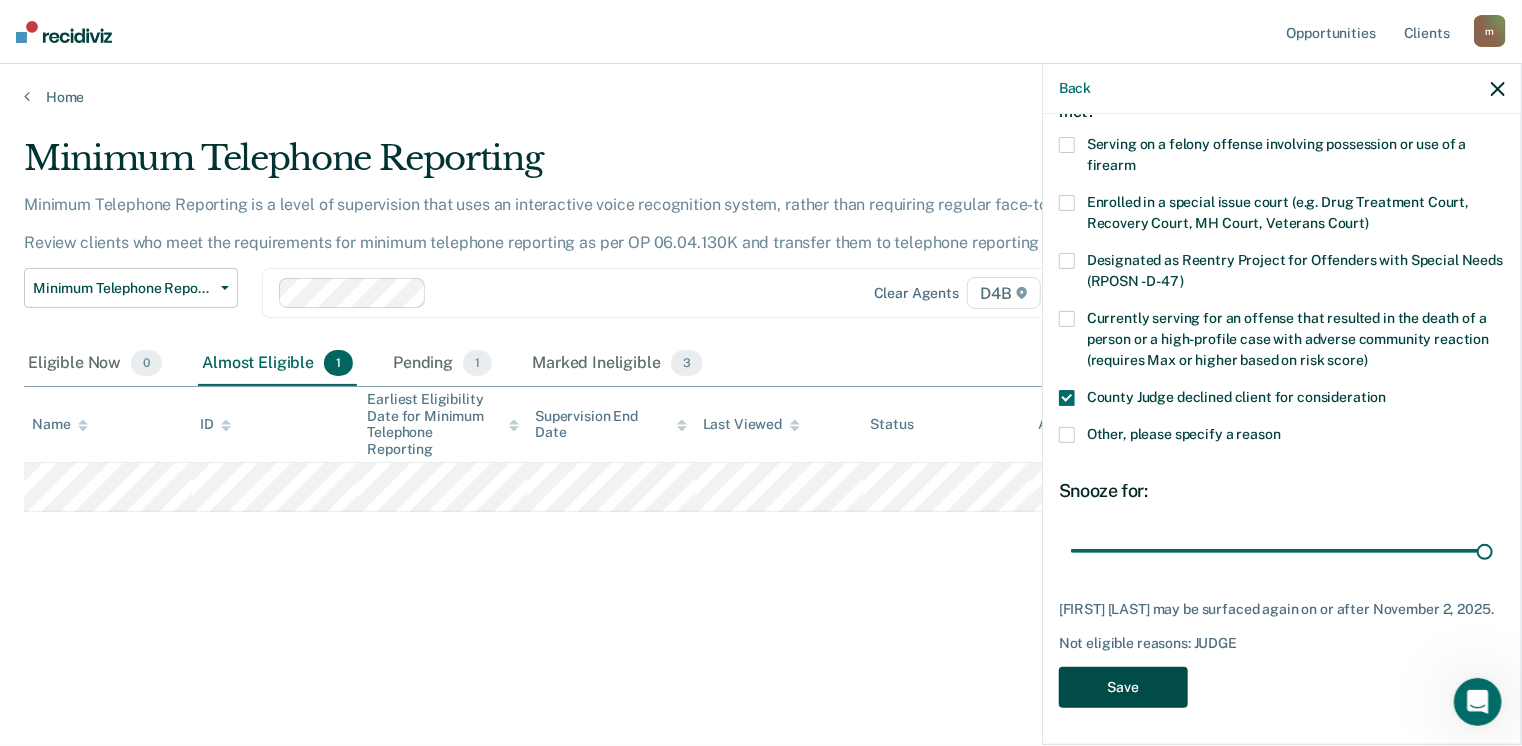 click on "Save" at bounding box center (1123, 687) 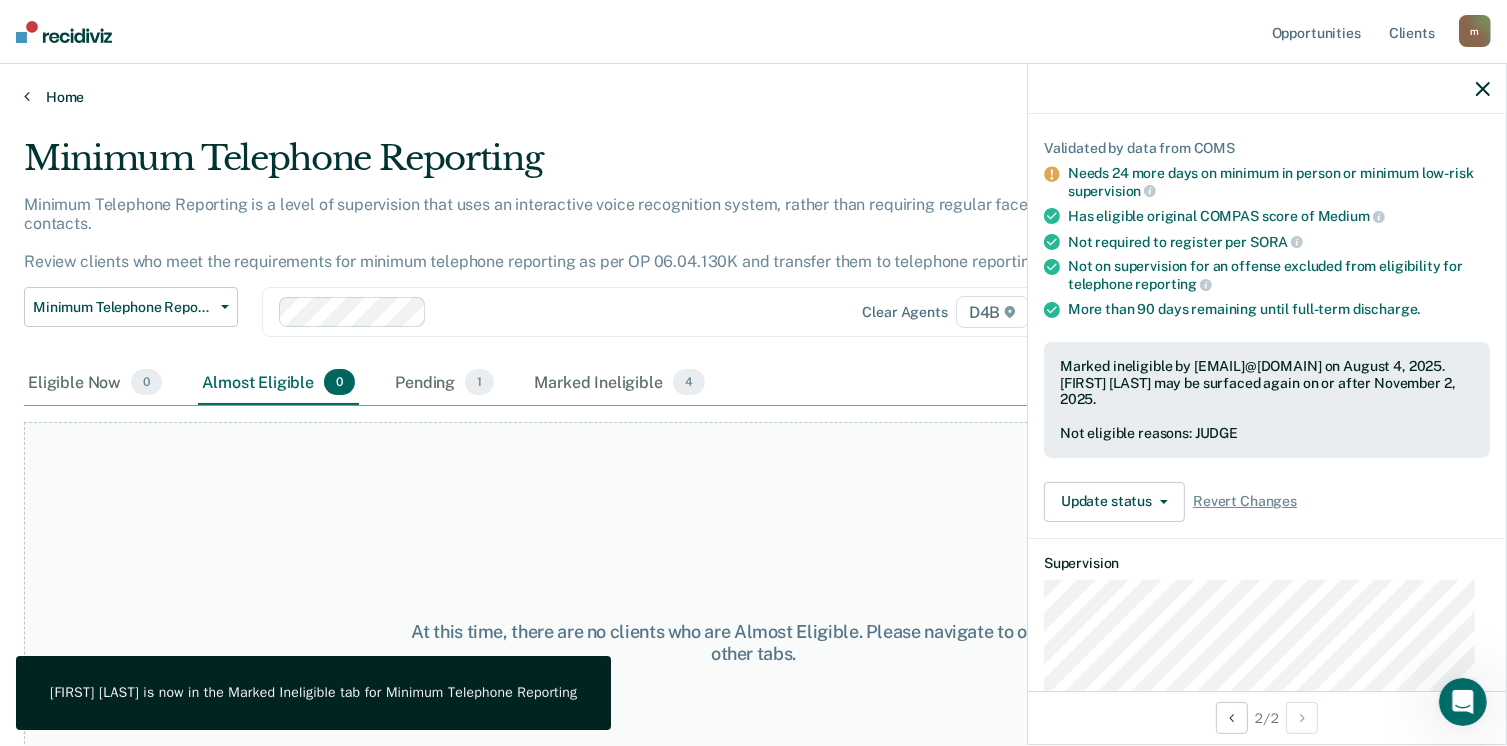 click on "Home" at bounding box center [753, 97] 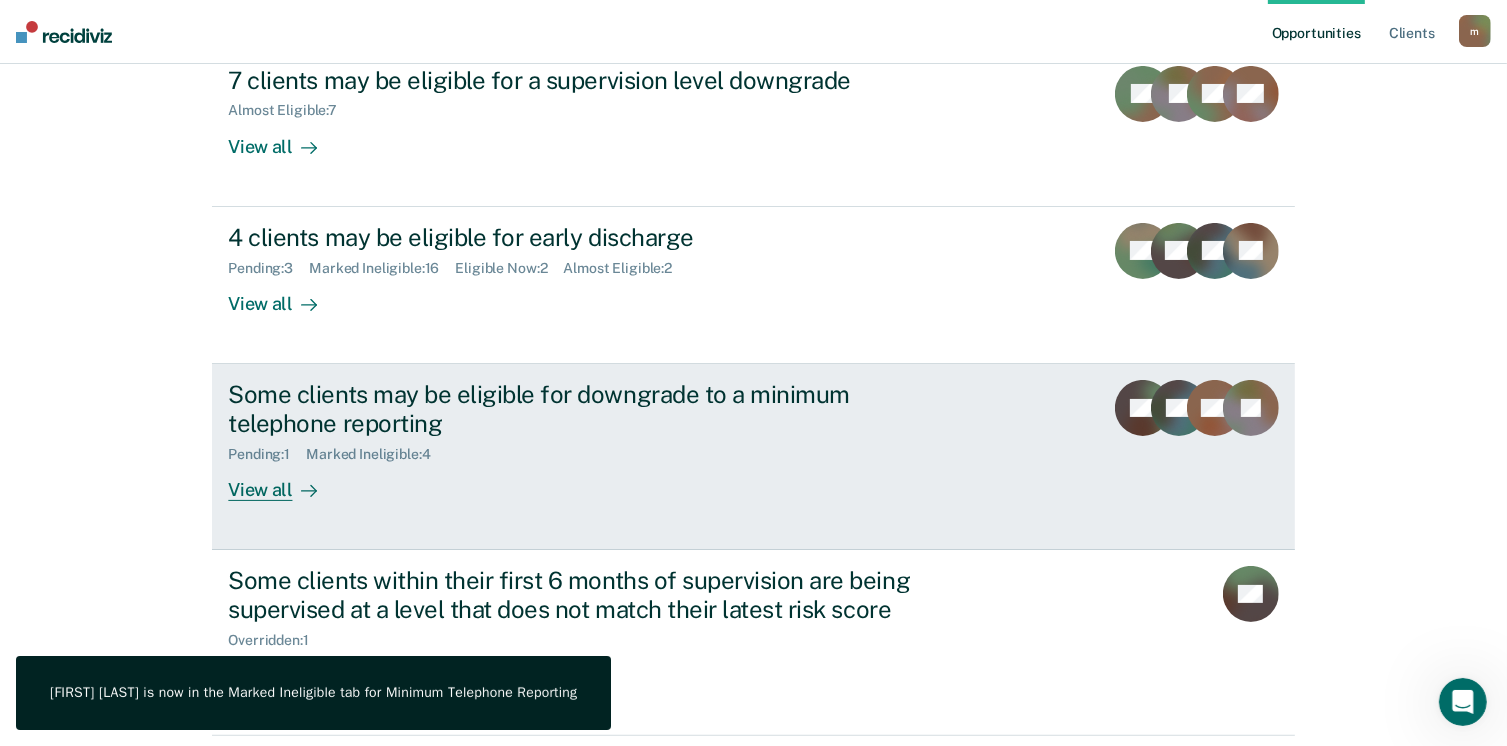 scroll, scrollTop: 300, scrollLeft: 0, axis: vertical 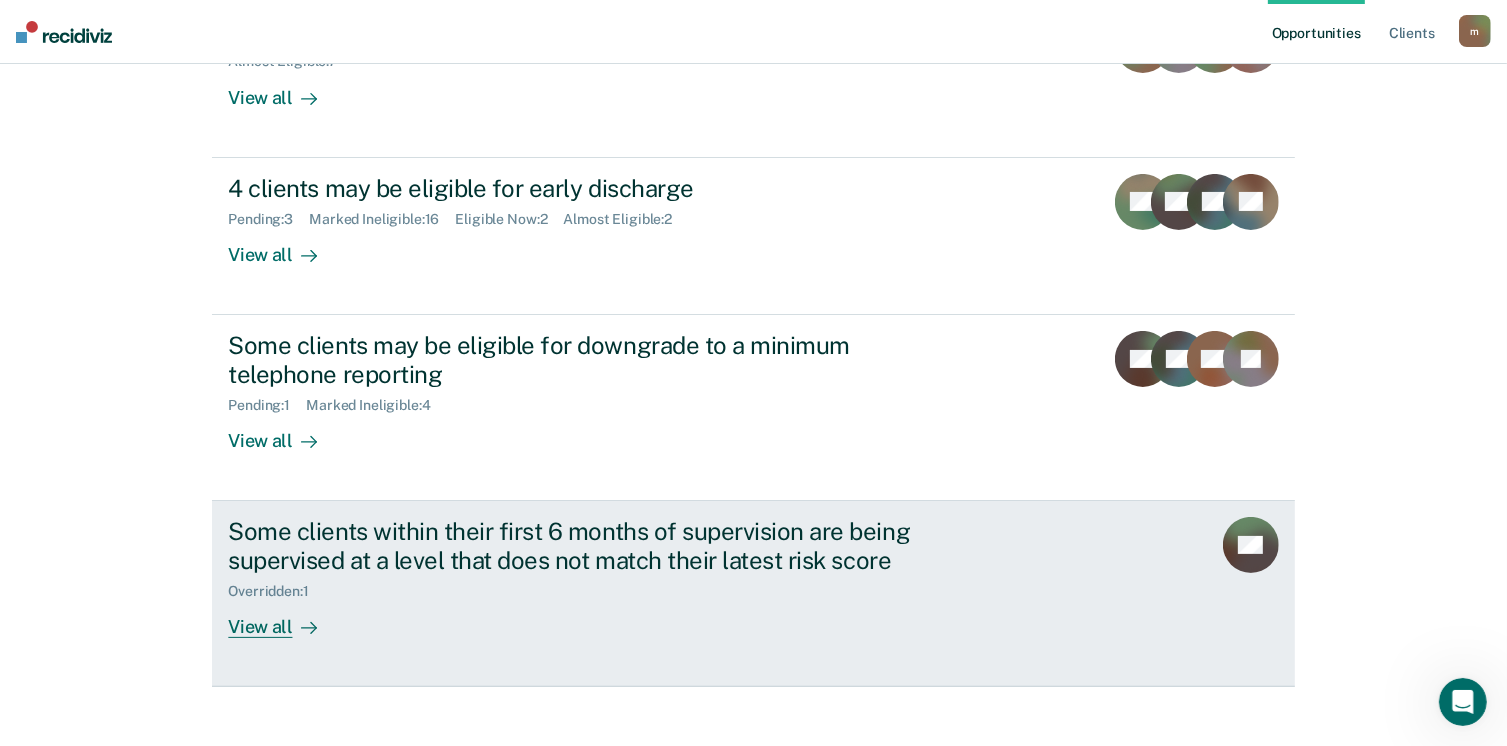 click on "View all" at bounding box center [284, 618] 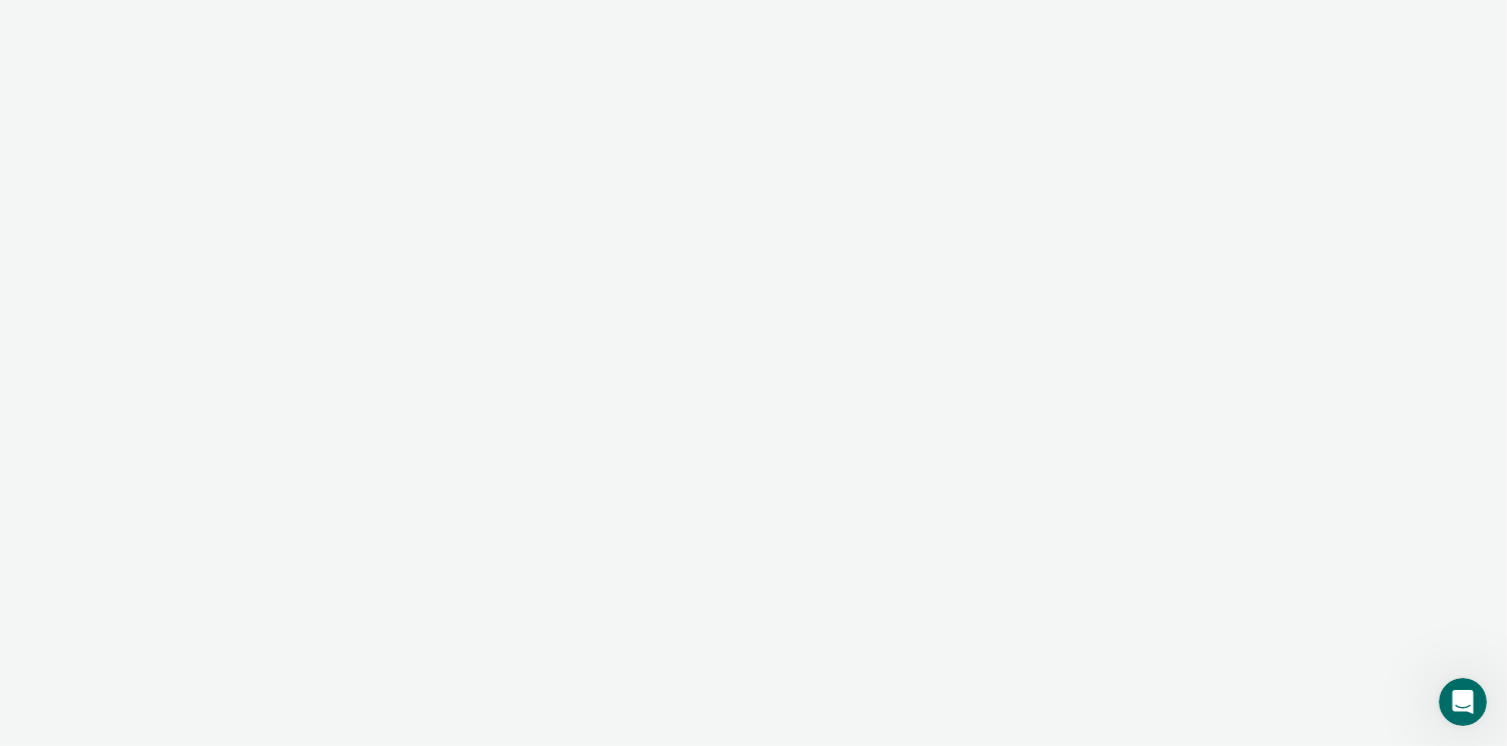 scroll, scrollTop: 0, scrollLeft: 0, axis: both 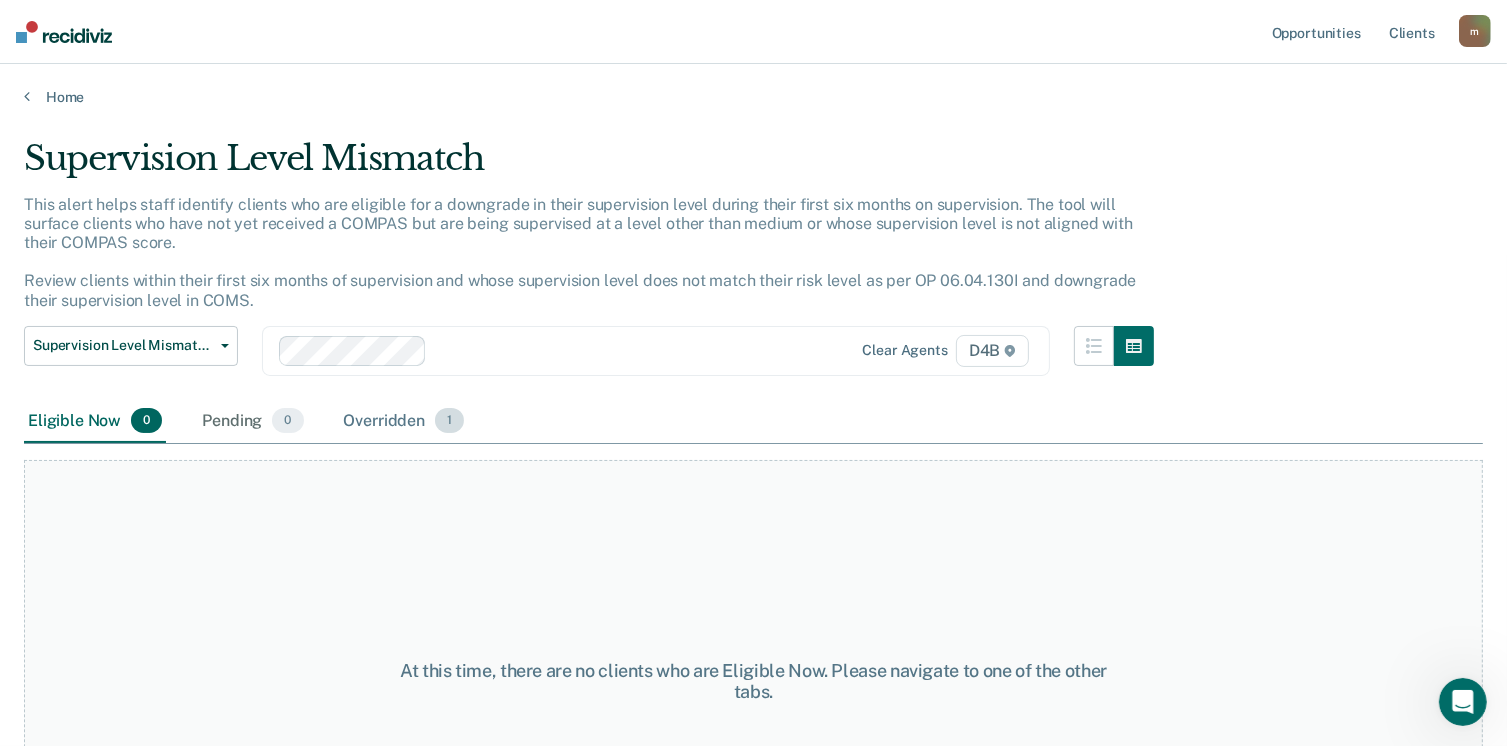 click on "Overridden 1" at bounding box center (404, 422) 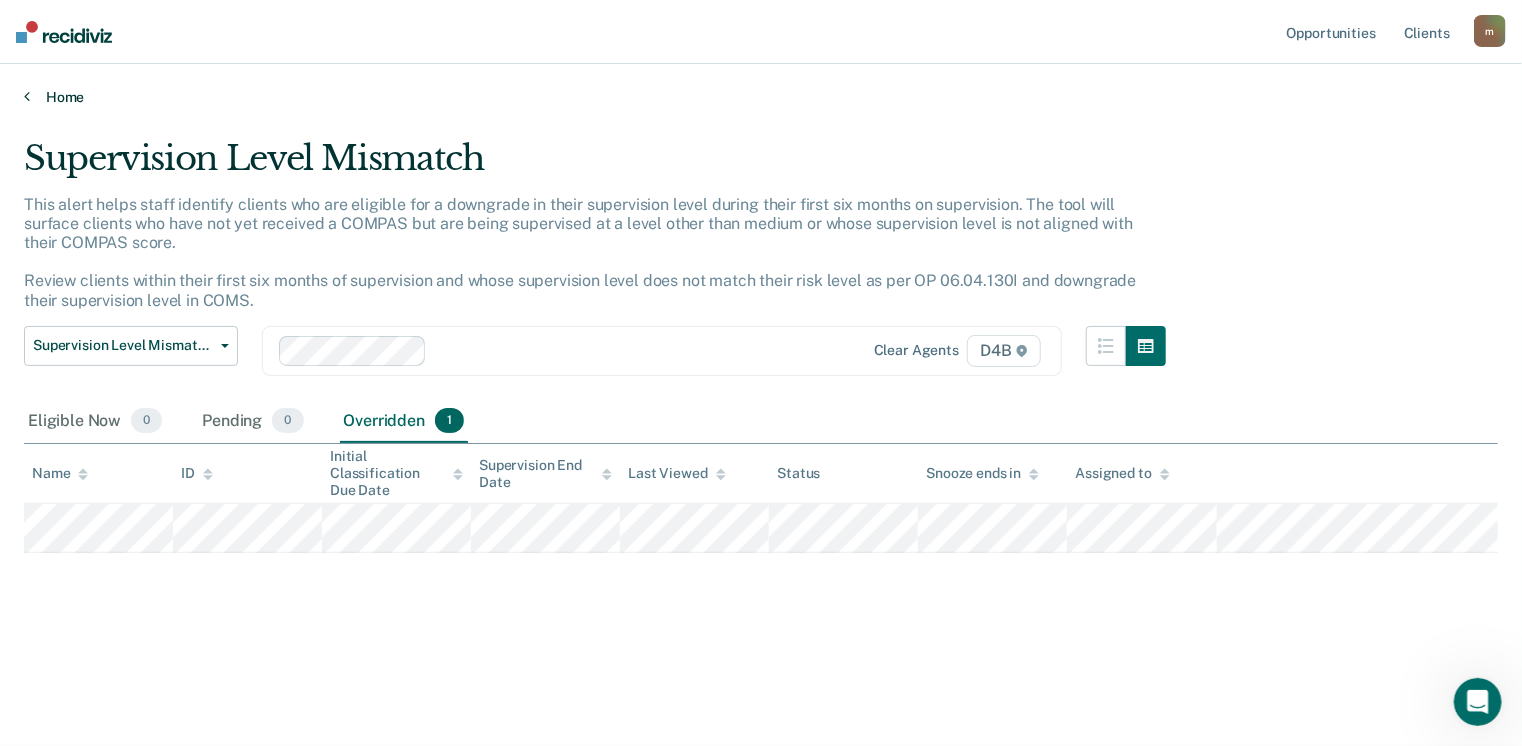 click on "Home" at bounding box center (761, 97) 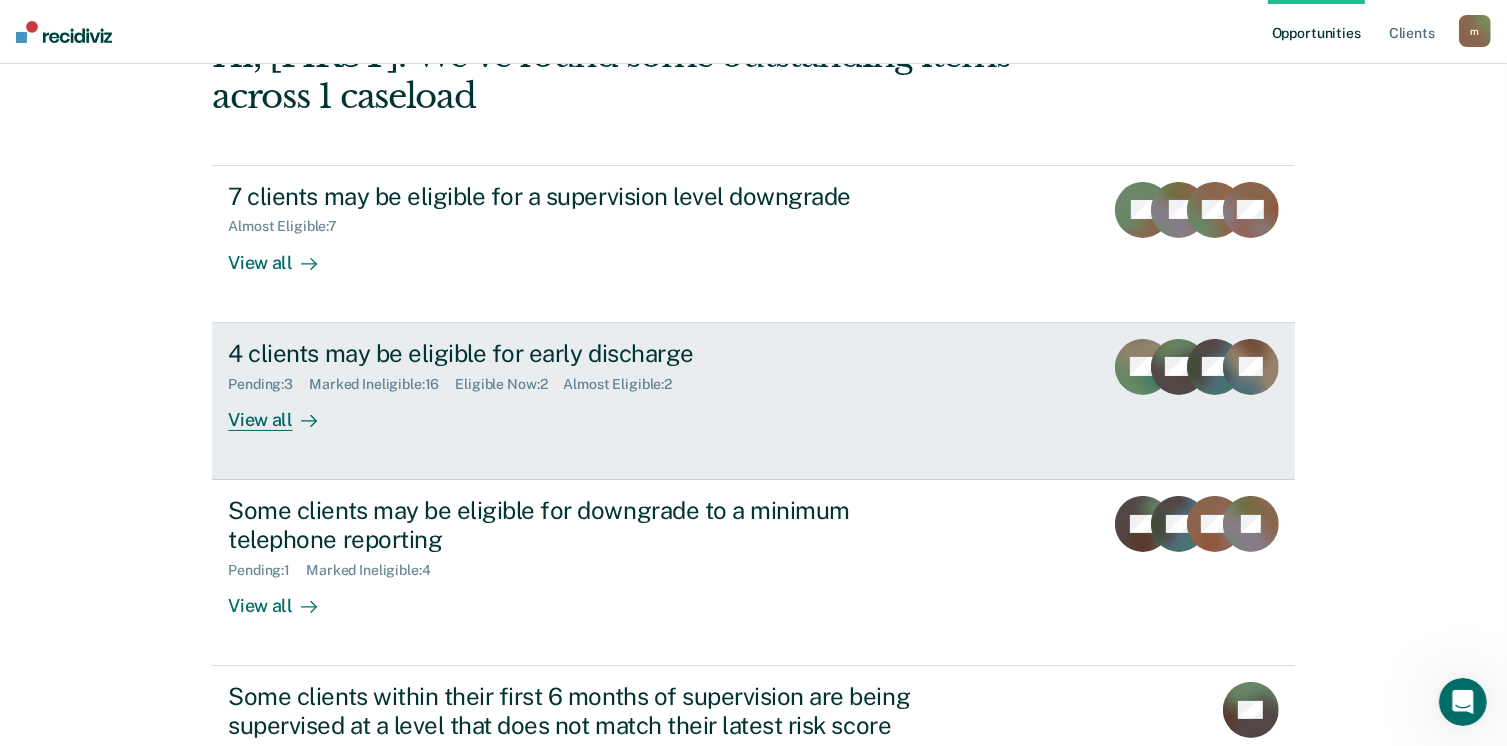scroll, scrollTop: 119, scrollLeft: 0, axis: vertical 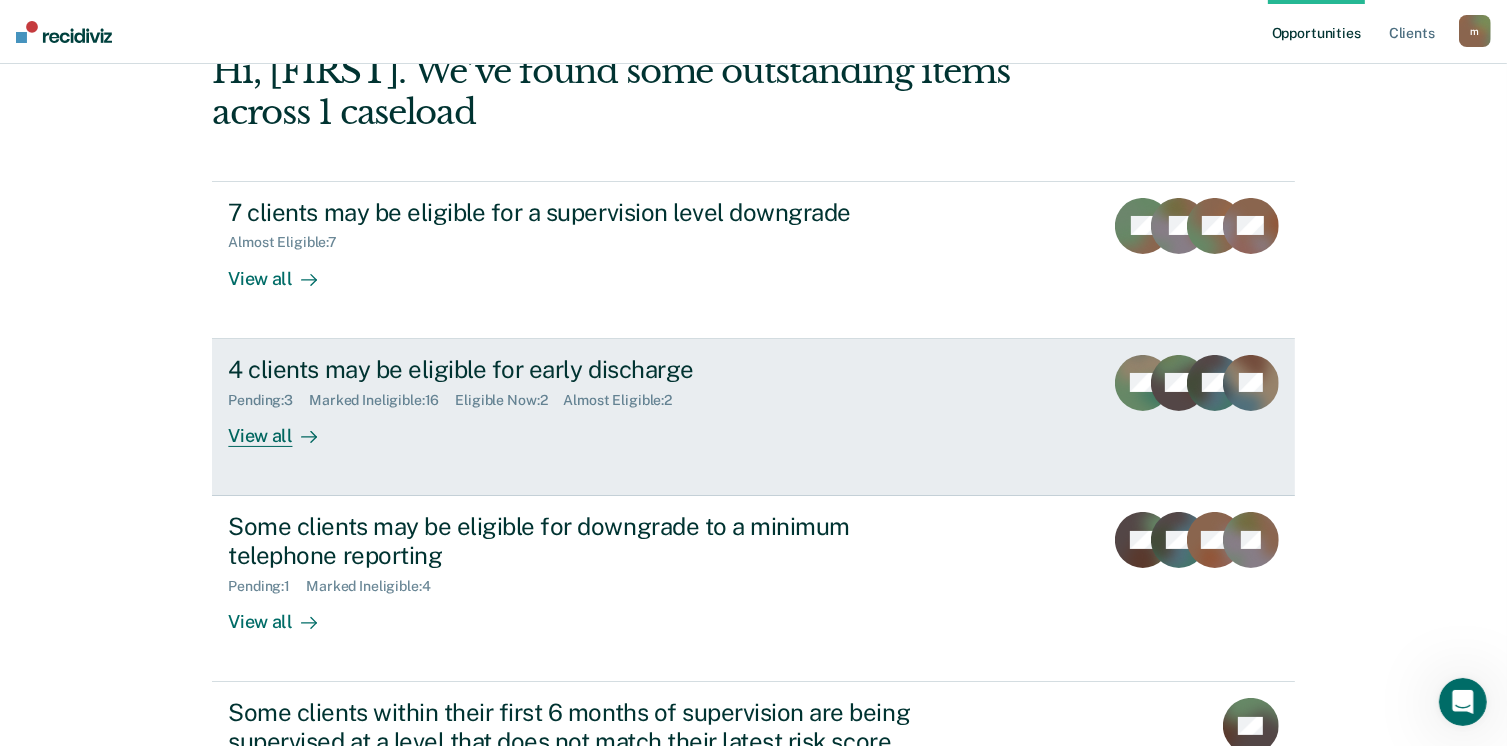 click on "View all" at bounding box center (284, 427) 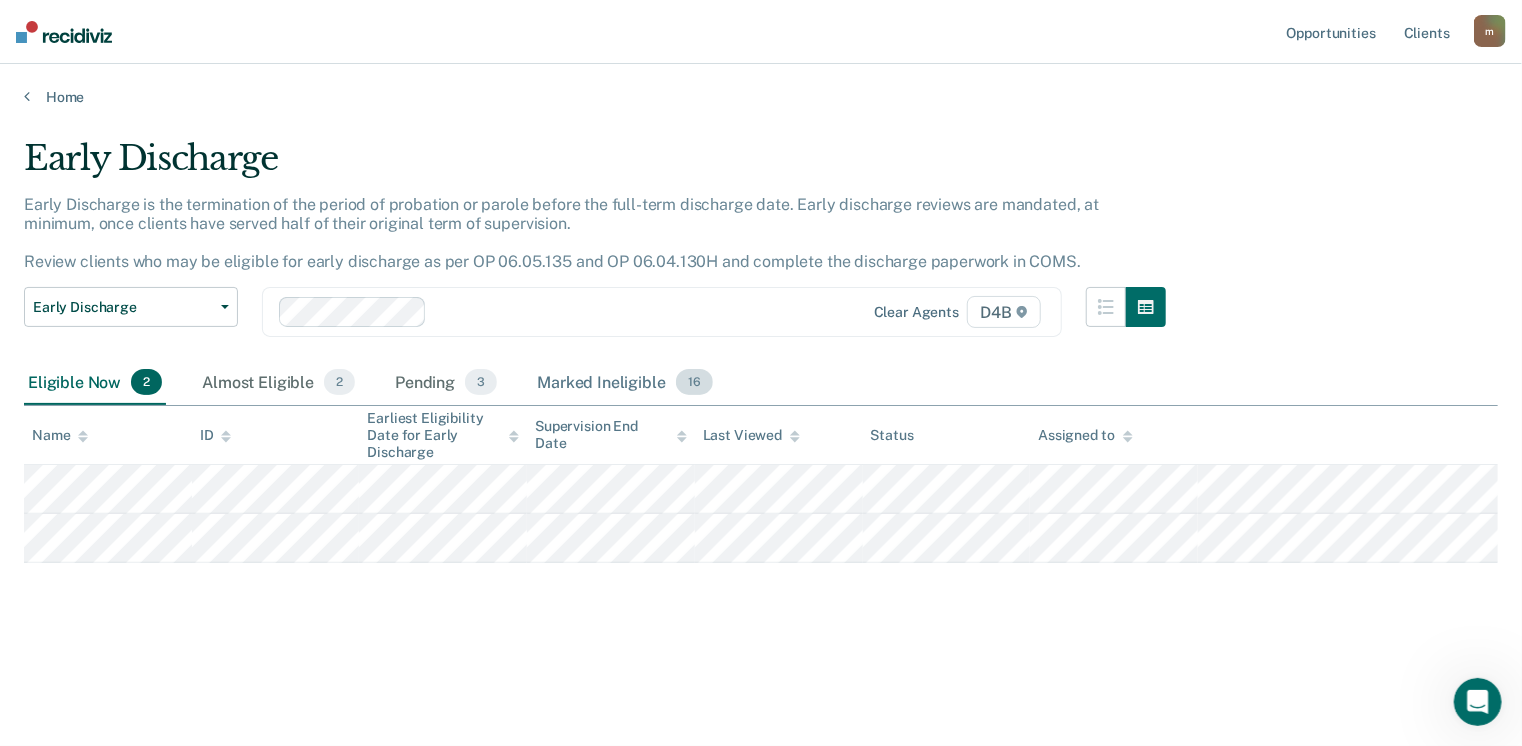 click on "Marked Ineligible 16" at bounding box center [624, 383] 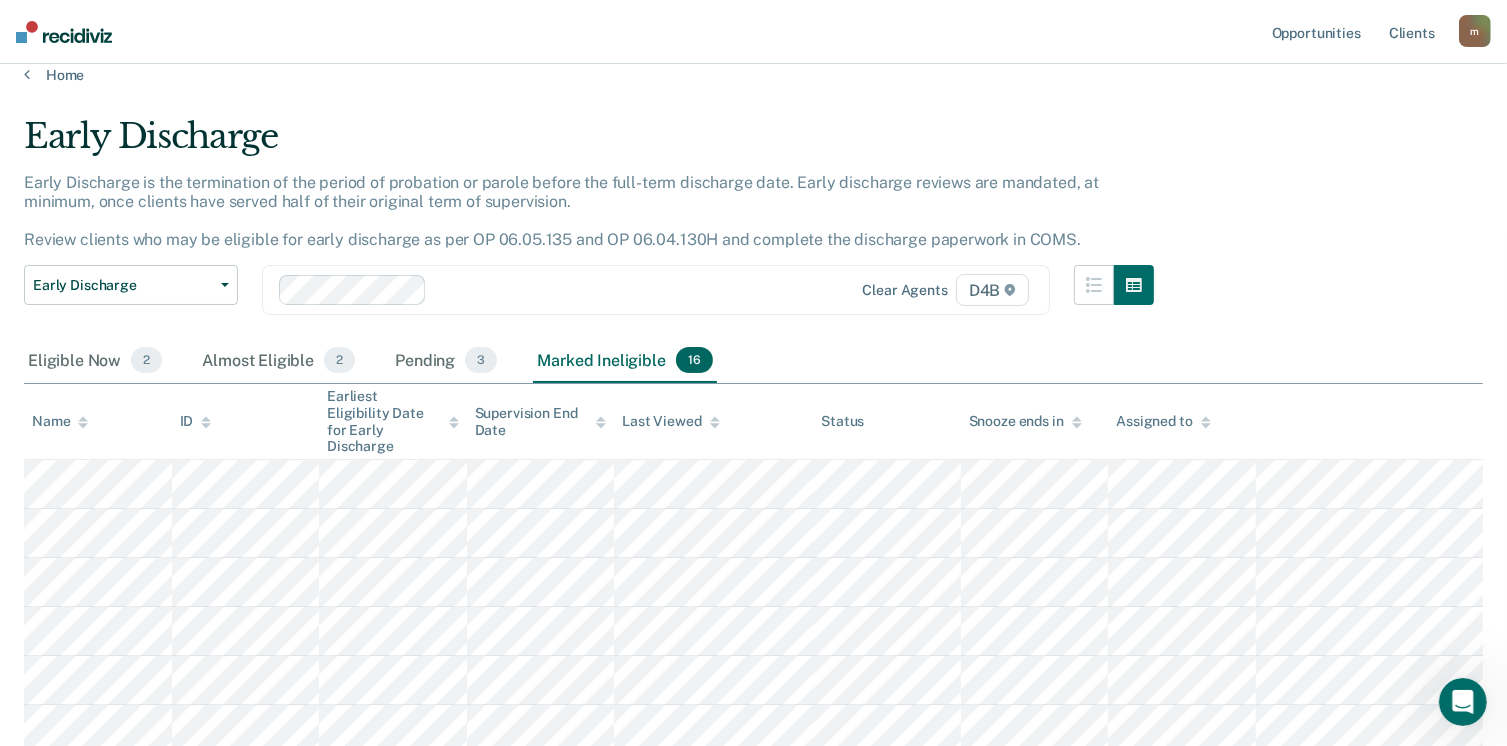 scroll, scrollTop: 0, scrollLeft: 0, axis: both 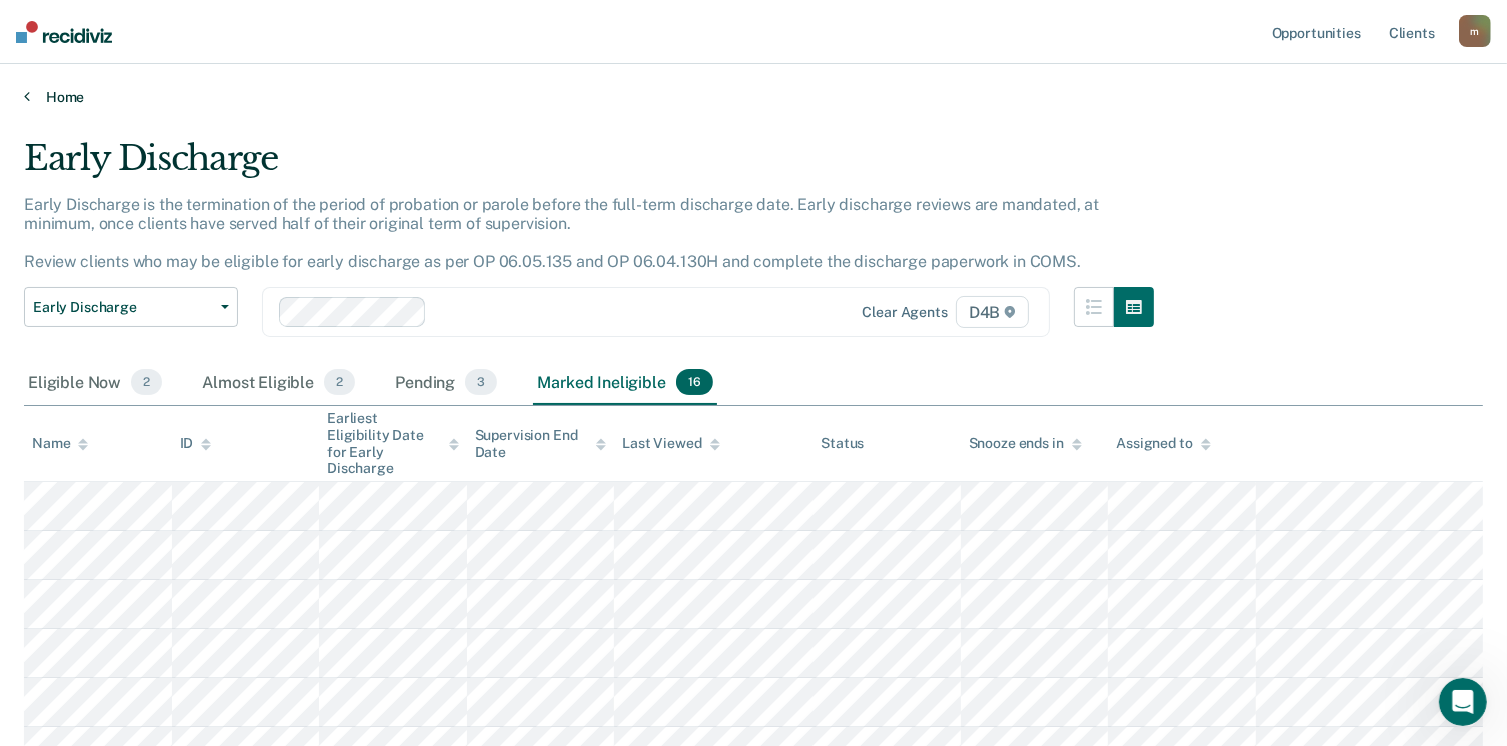 click on "Home" at bounding box center (753, 97) 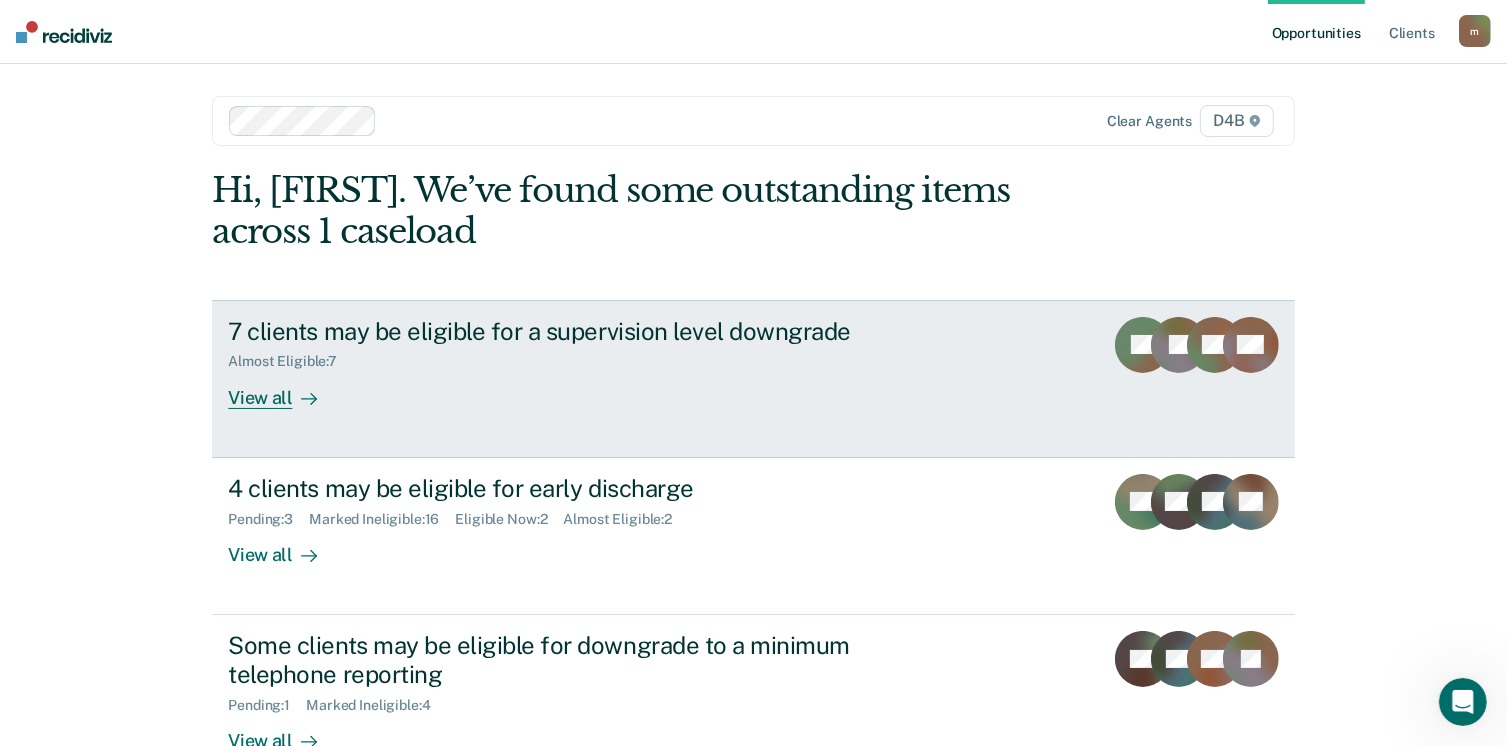 click on "View all" at bounding box center (284, 389) 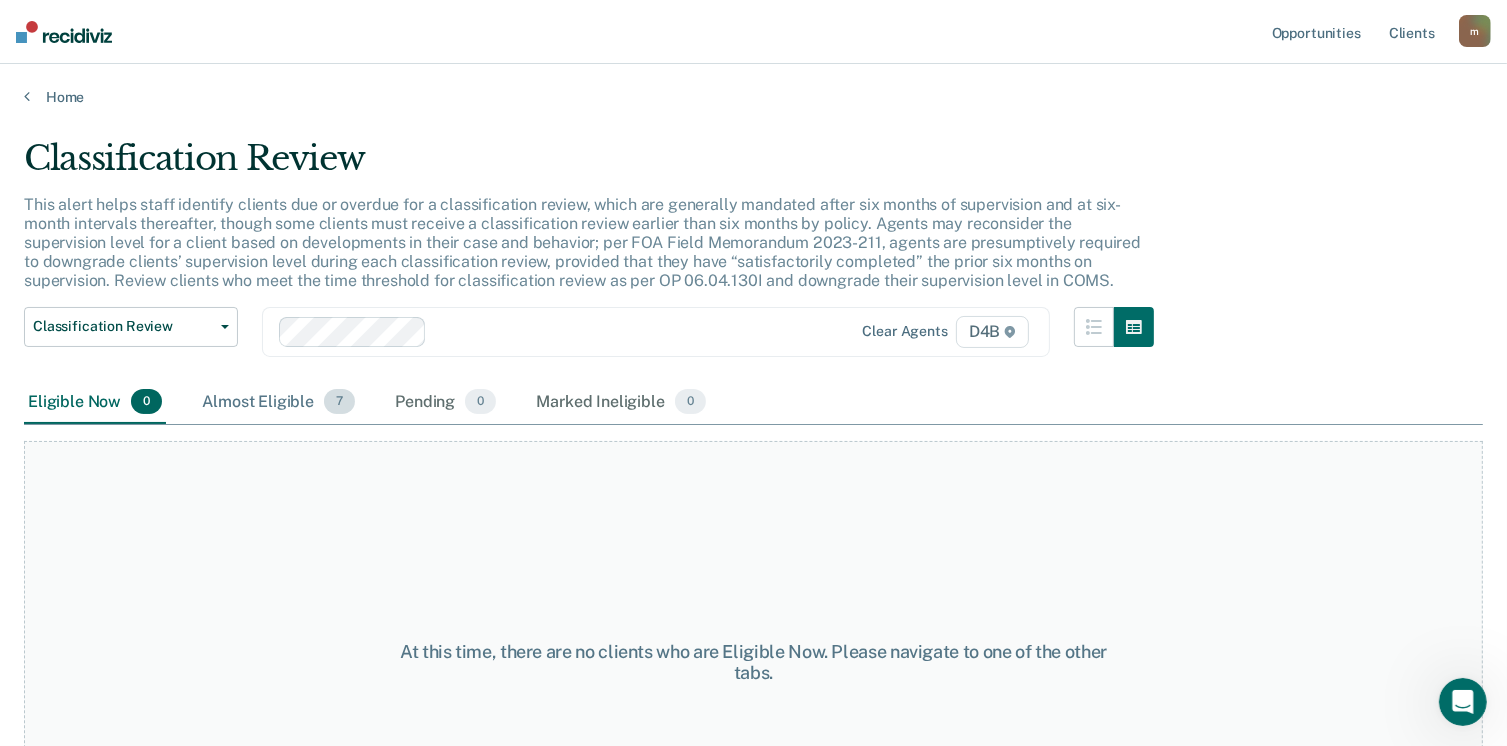 click on "Almost Eligible 7" at bounding box center [278, 403] 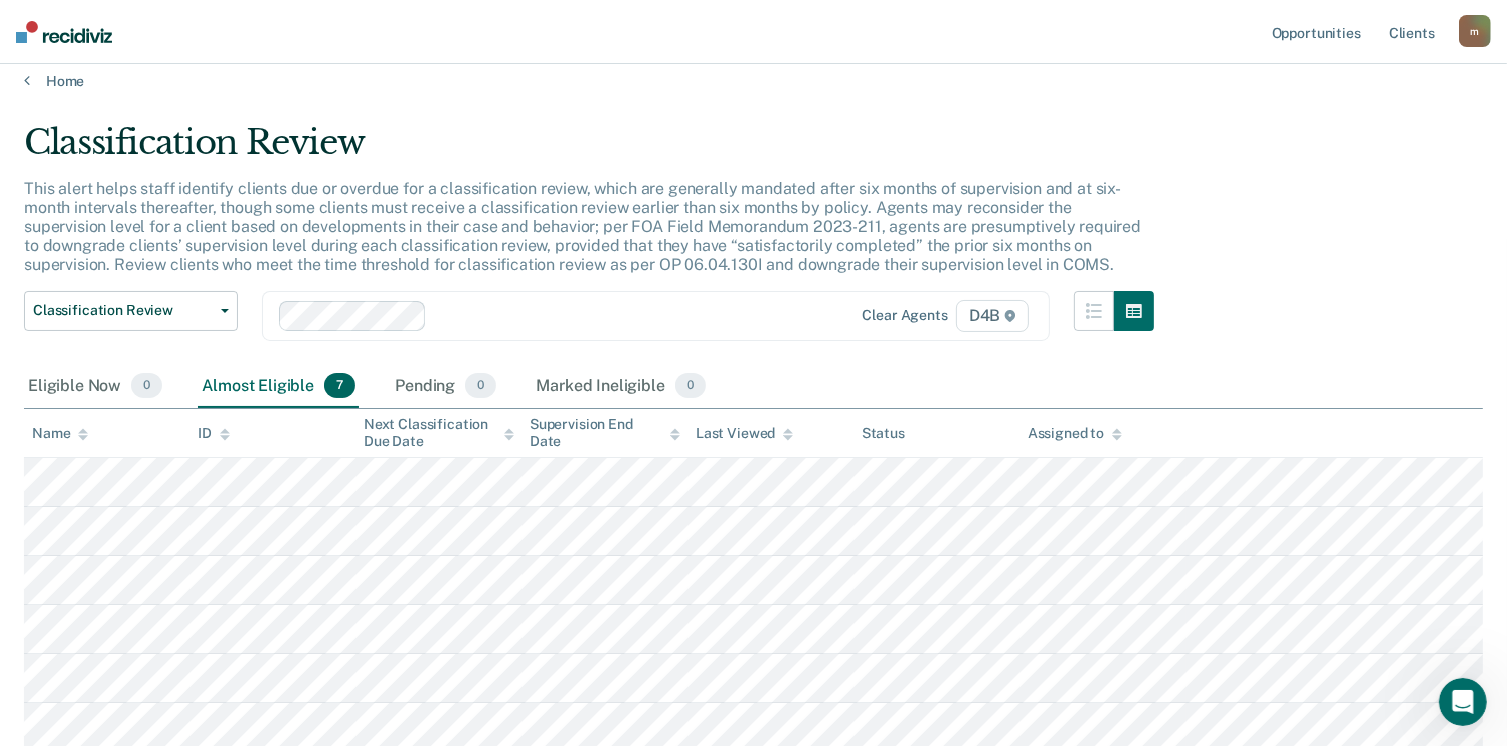 scroll, scrollTop: 0, scrollLeft: 0, axis: both 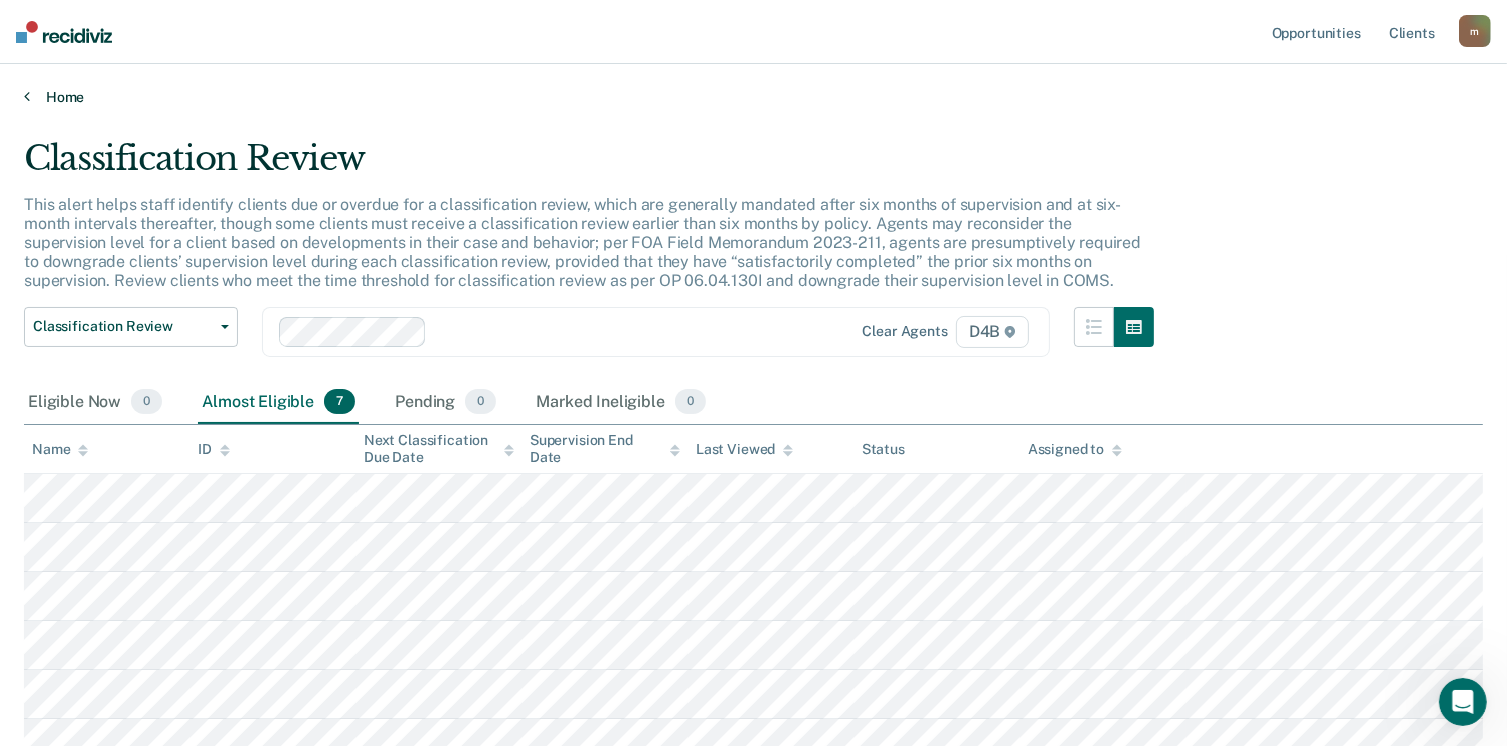 click on "Home" at bounding box center [753, 97] 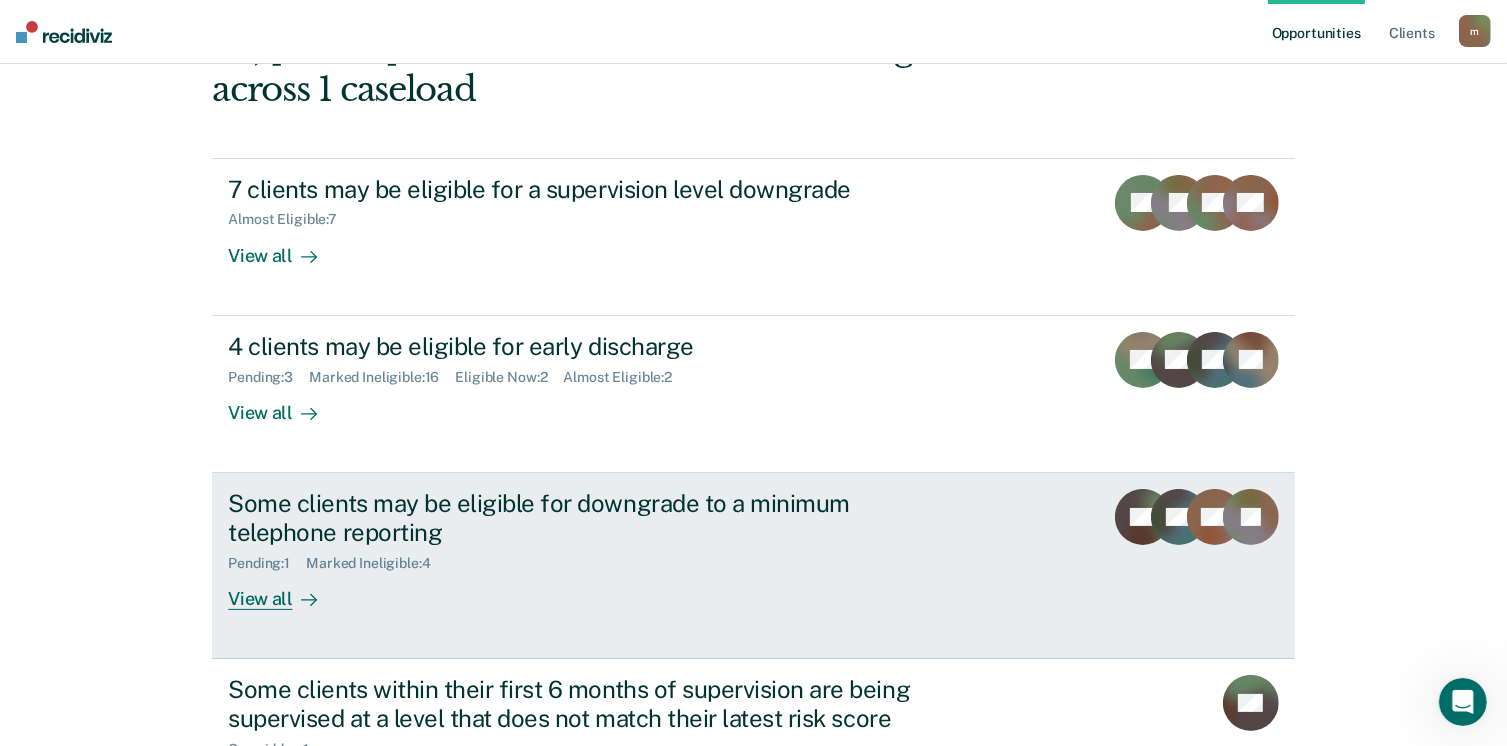 scroll, scrollTop: 119, scrollLeft: 0, axis: vertical 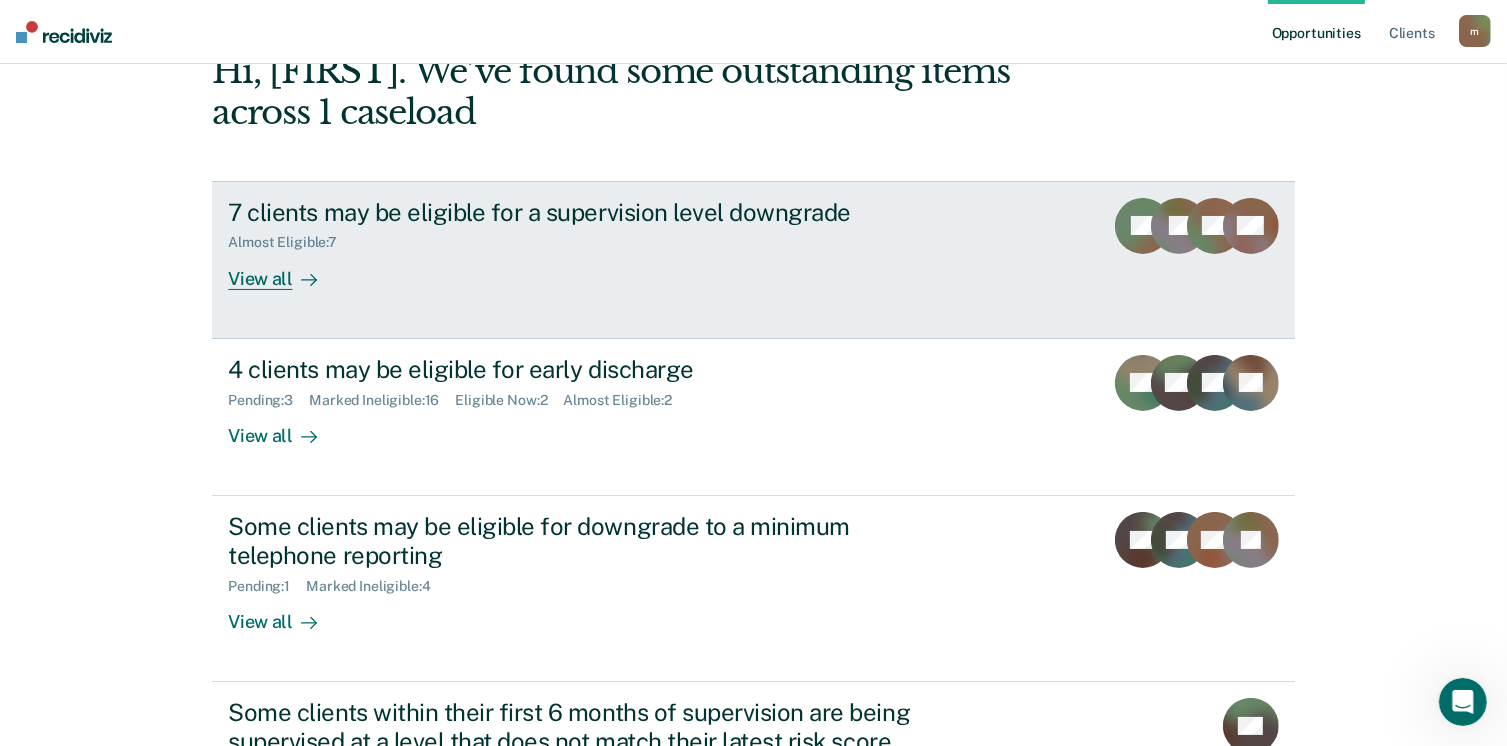 click on "View all" at bounding box center (284, 270) 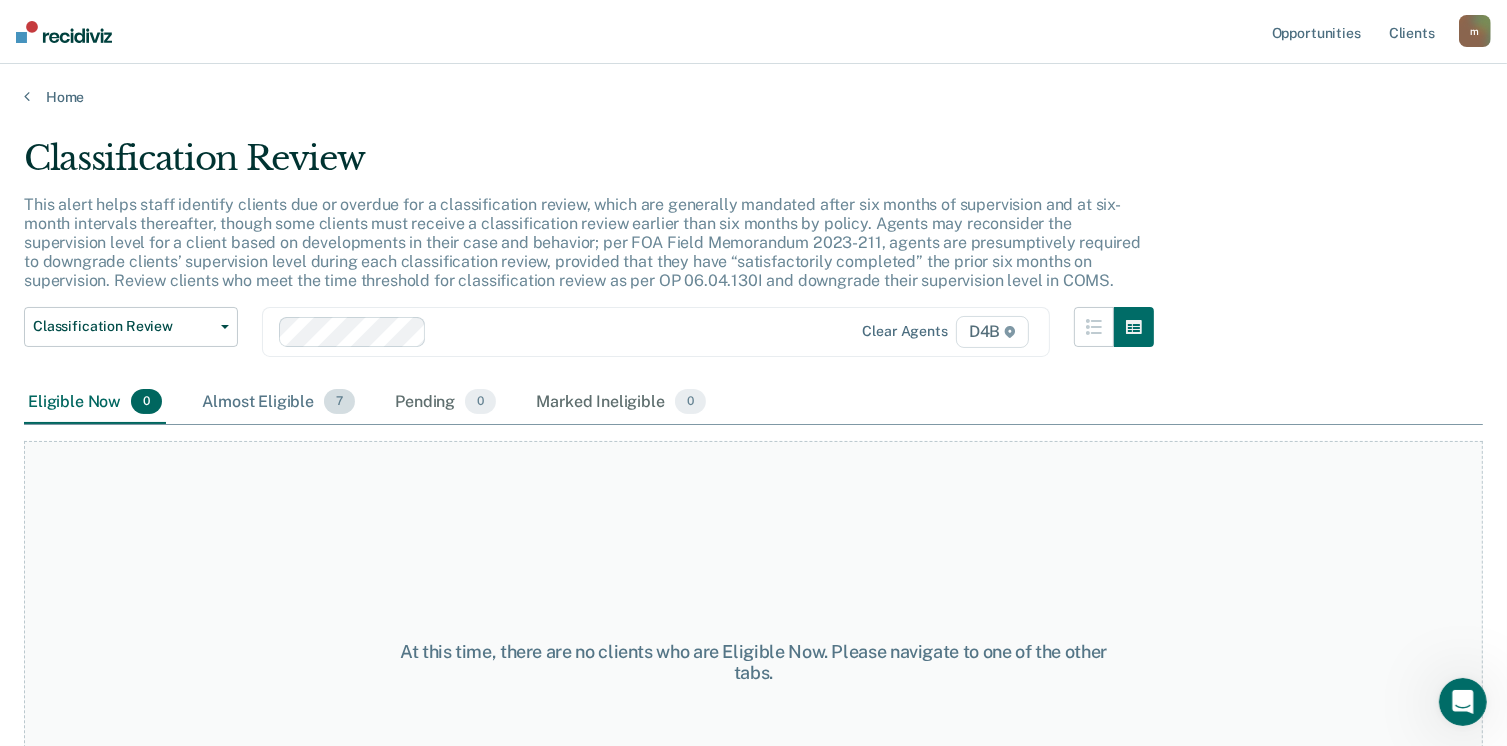 click on "Almost Eligible 7" at bounding box center (278, 403) 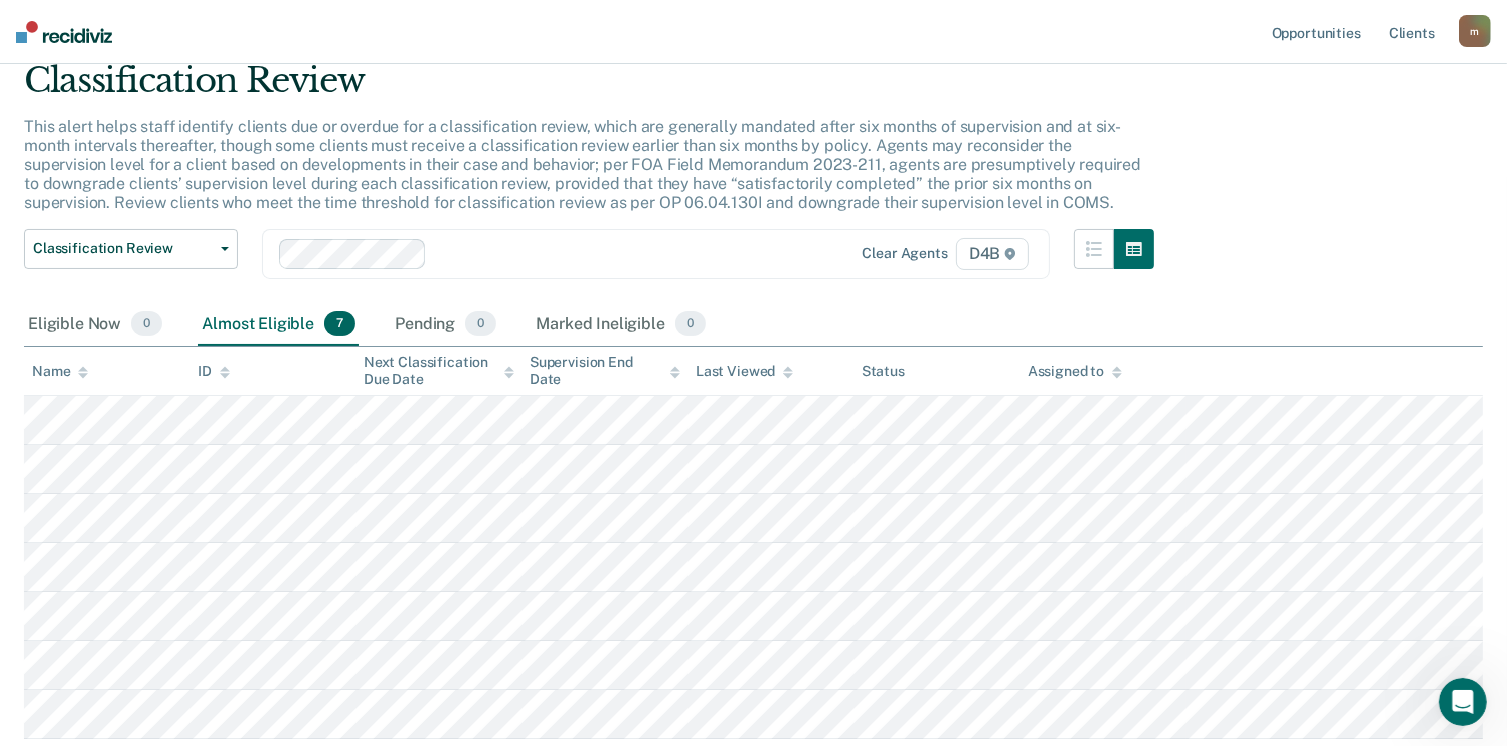 scroll, scrollTop: 200, scrollLeft: 0, axis: vertical 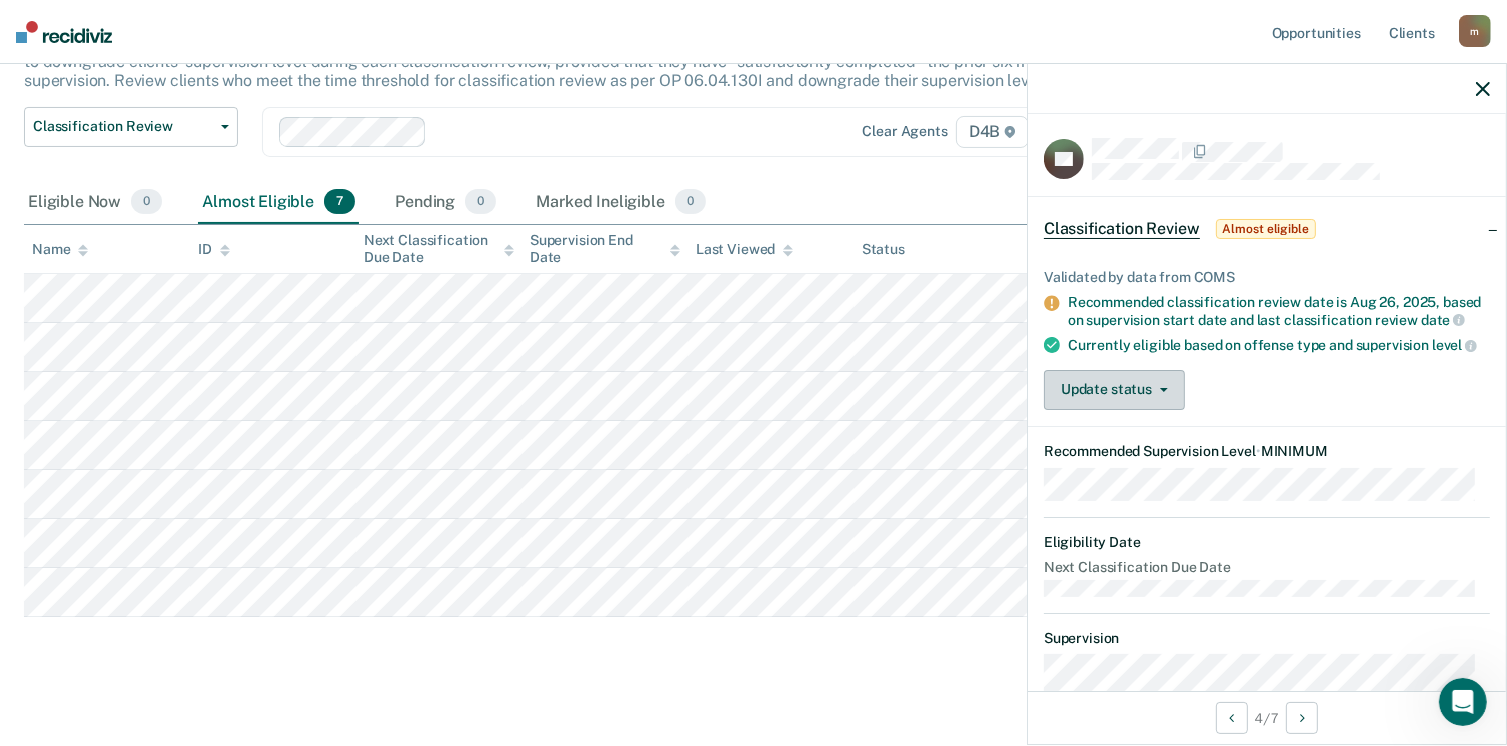 click on "Update status" at bounding box center [1114, 390] 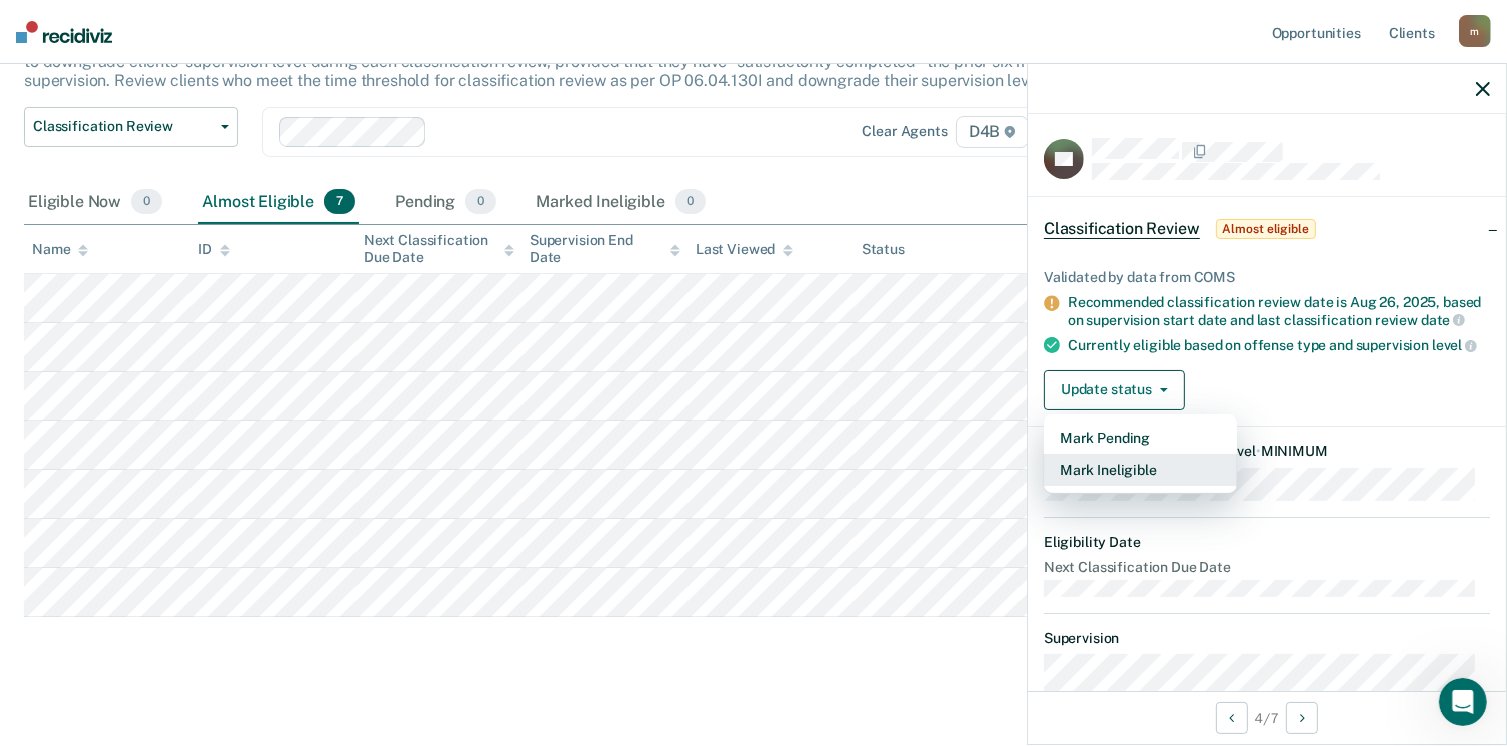 click on "Mark Ineligible" at bounding box center (1140, 470) 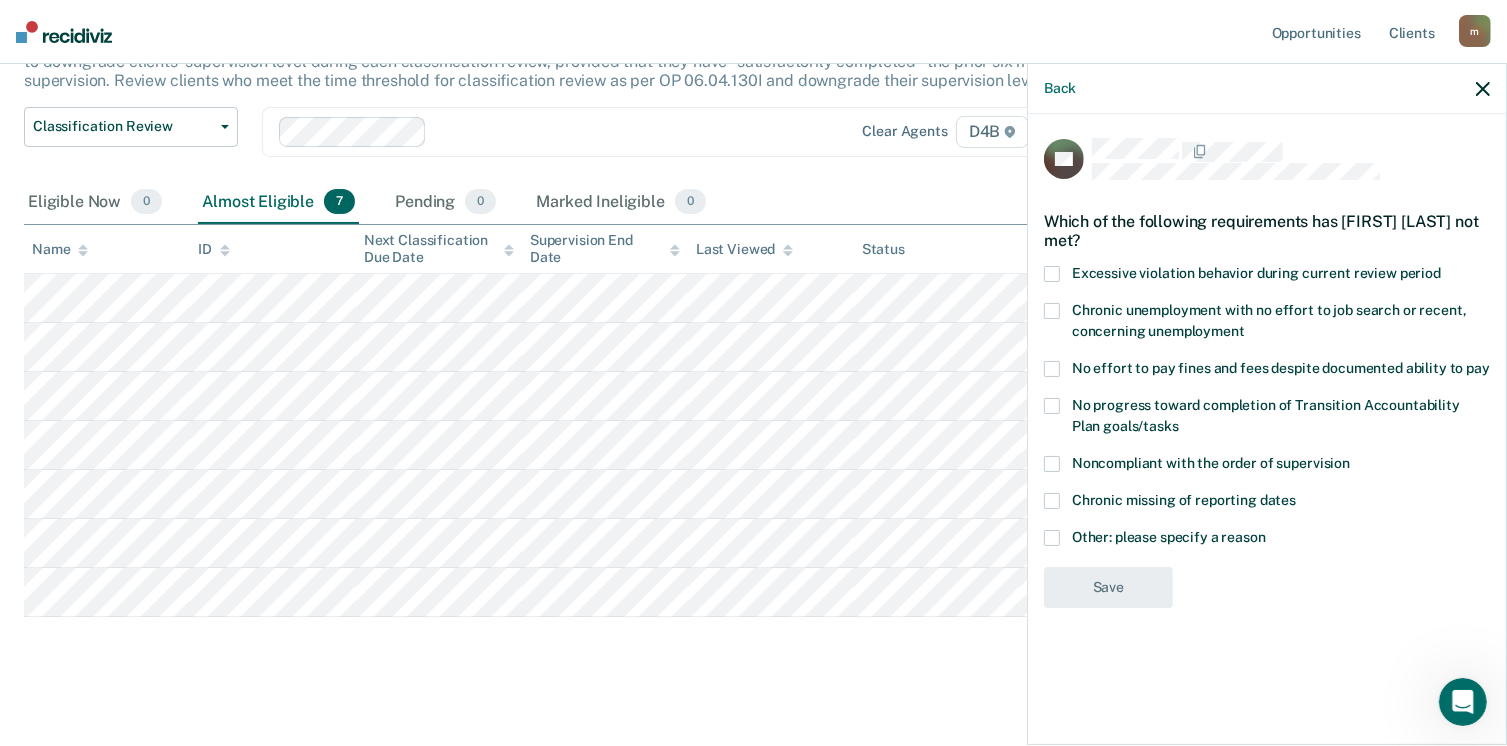 scroll, scrollTop: 0, scrollLeft: 0, axis: both 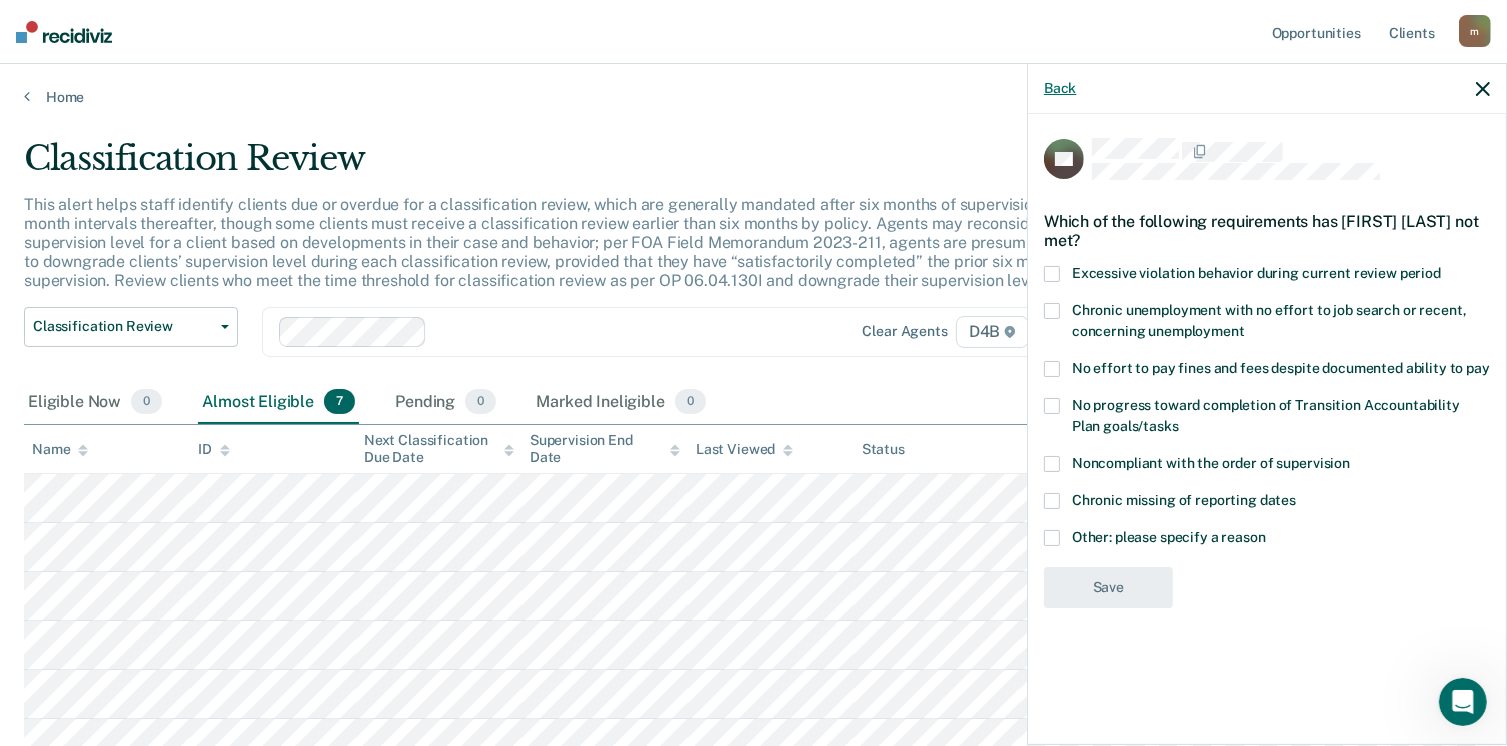 click on "Back" at bounding box center (1060, 88) 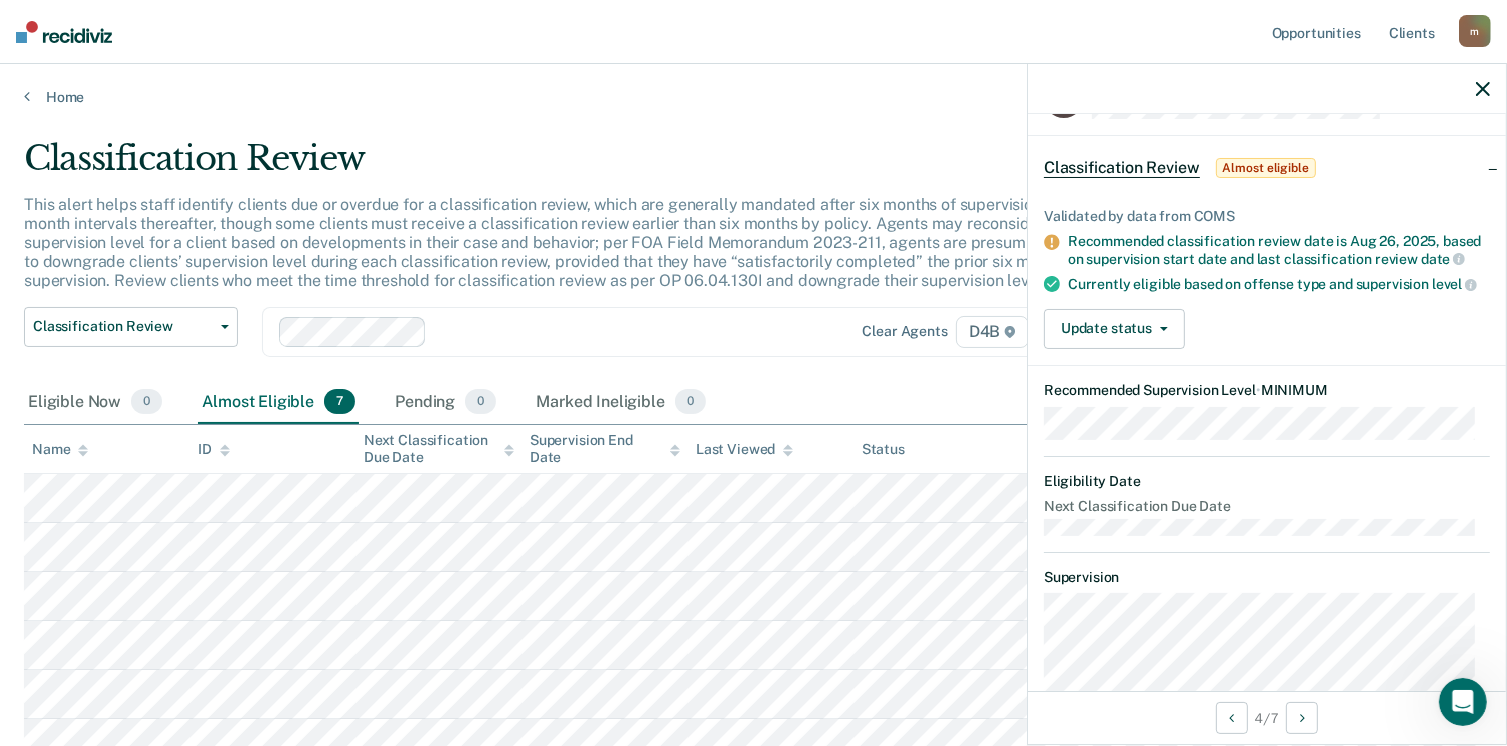 scroll, scrollTop: 0, scrollLeft: 0, axis: both 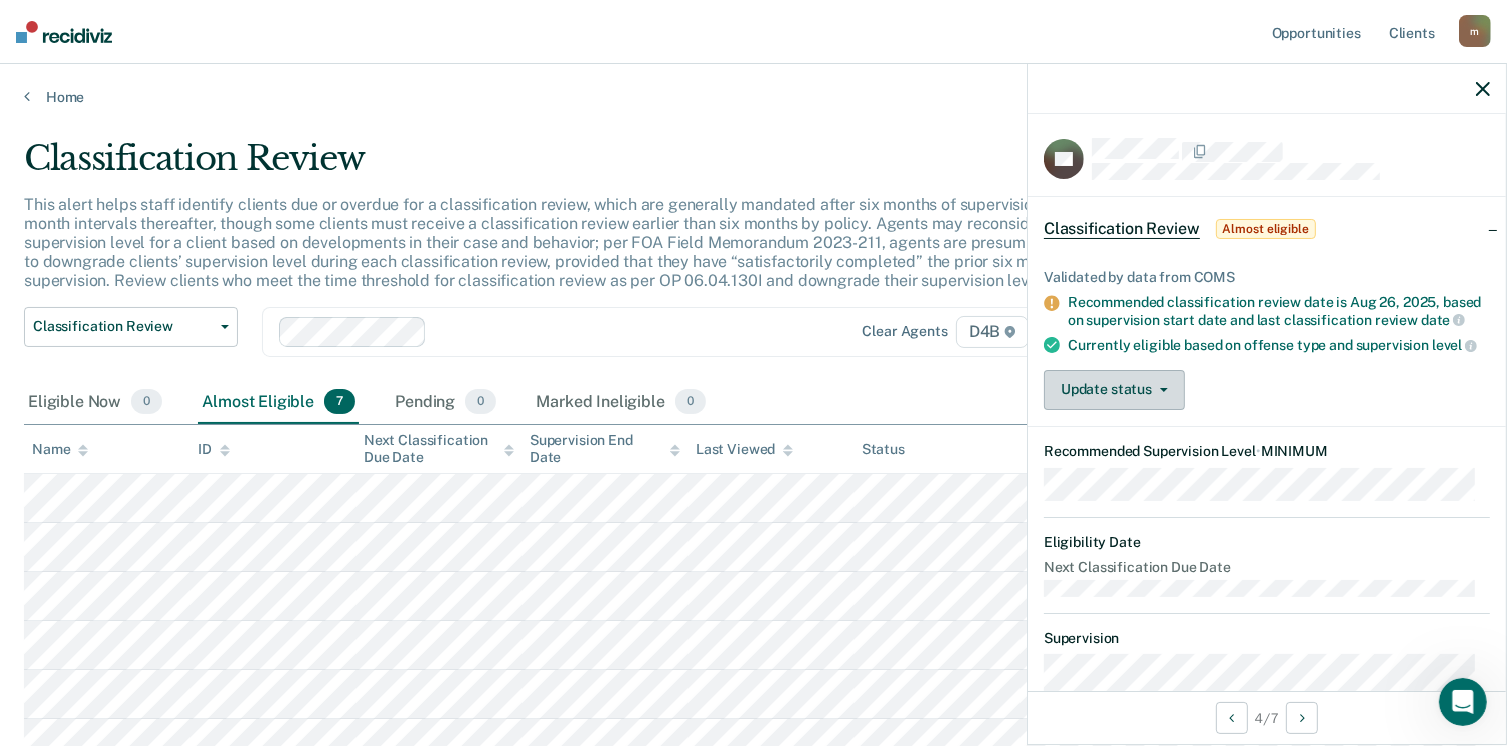 click on "Update status" at bounding box center (1114, 390) 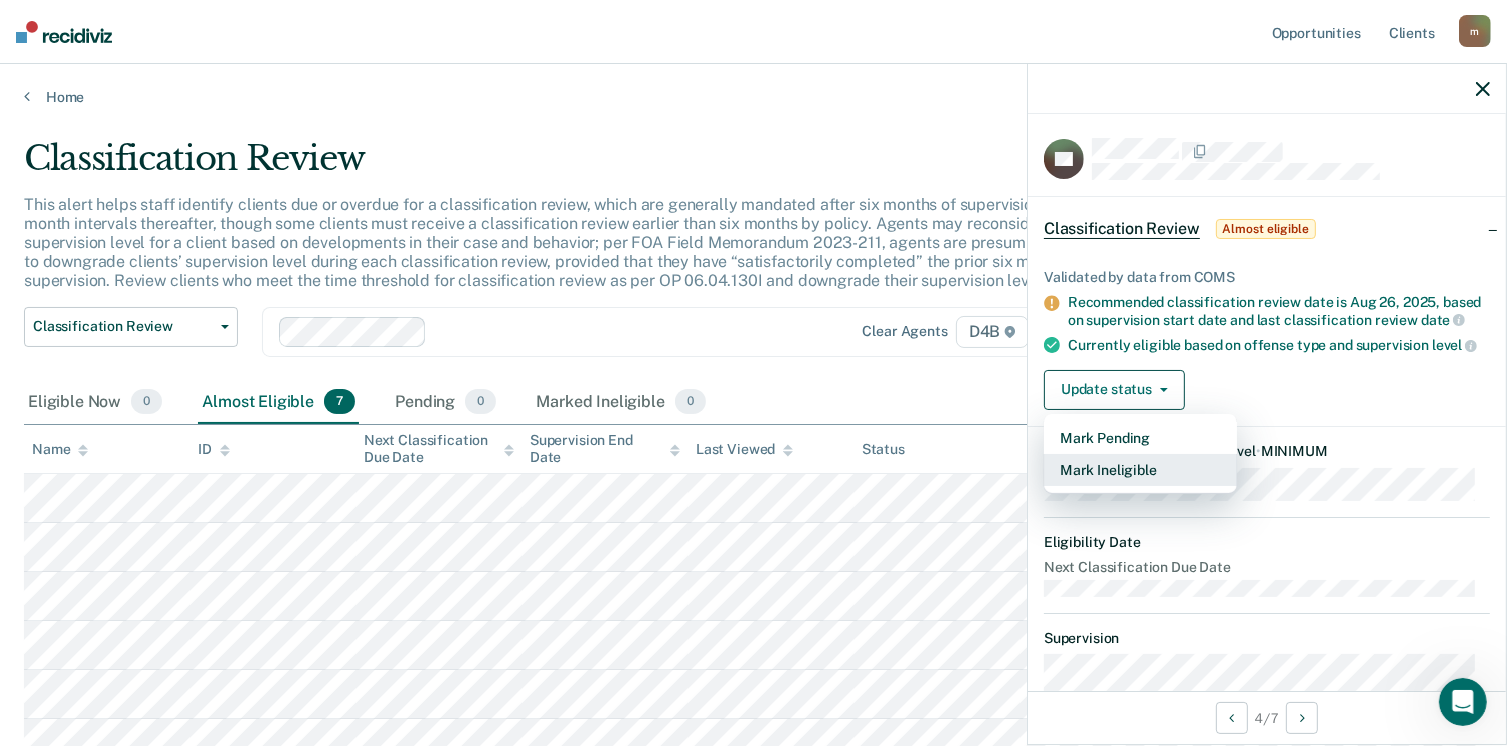 click on "Mark Ineligible" at bounding box center (1140, 470) 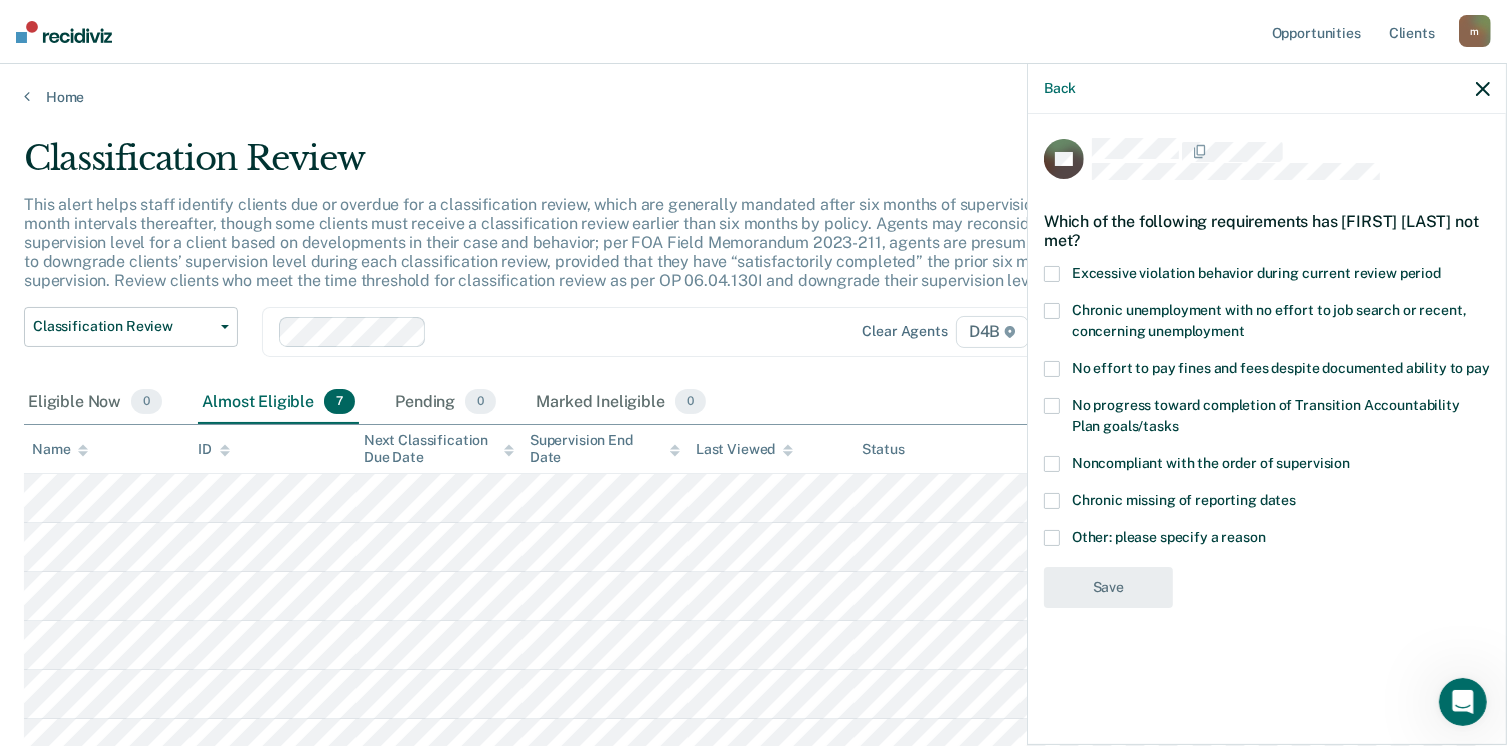 click at bounding box center [1052, 538] 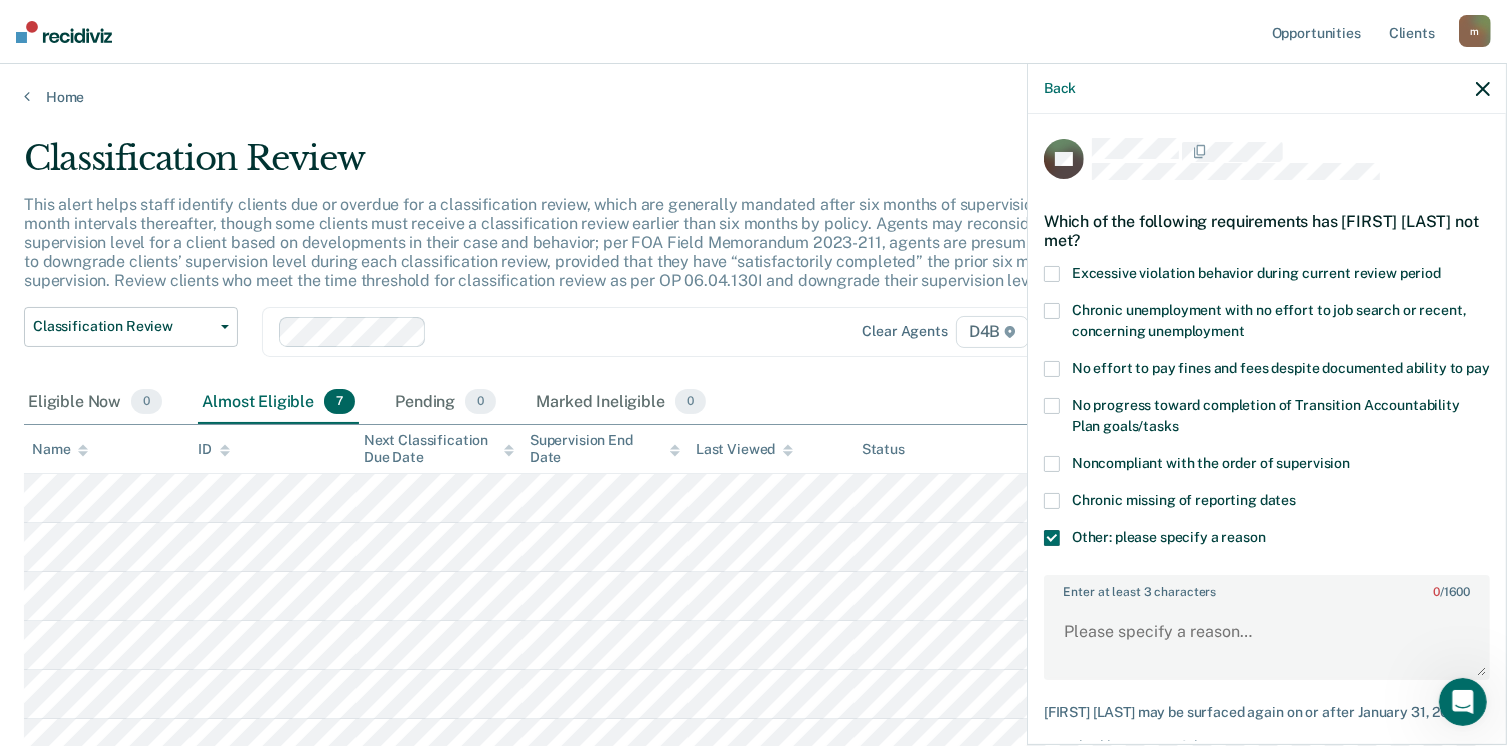 scroll, scrollTop: 123, scrollLeft: 0, axis: vertical 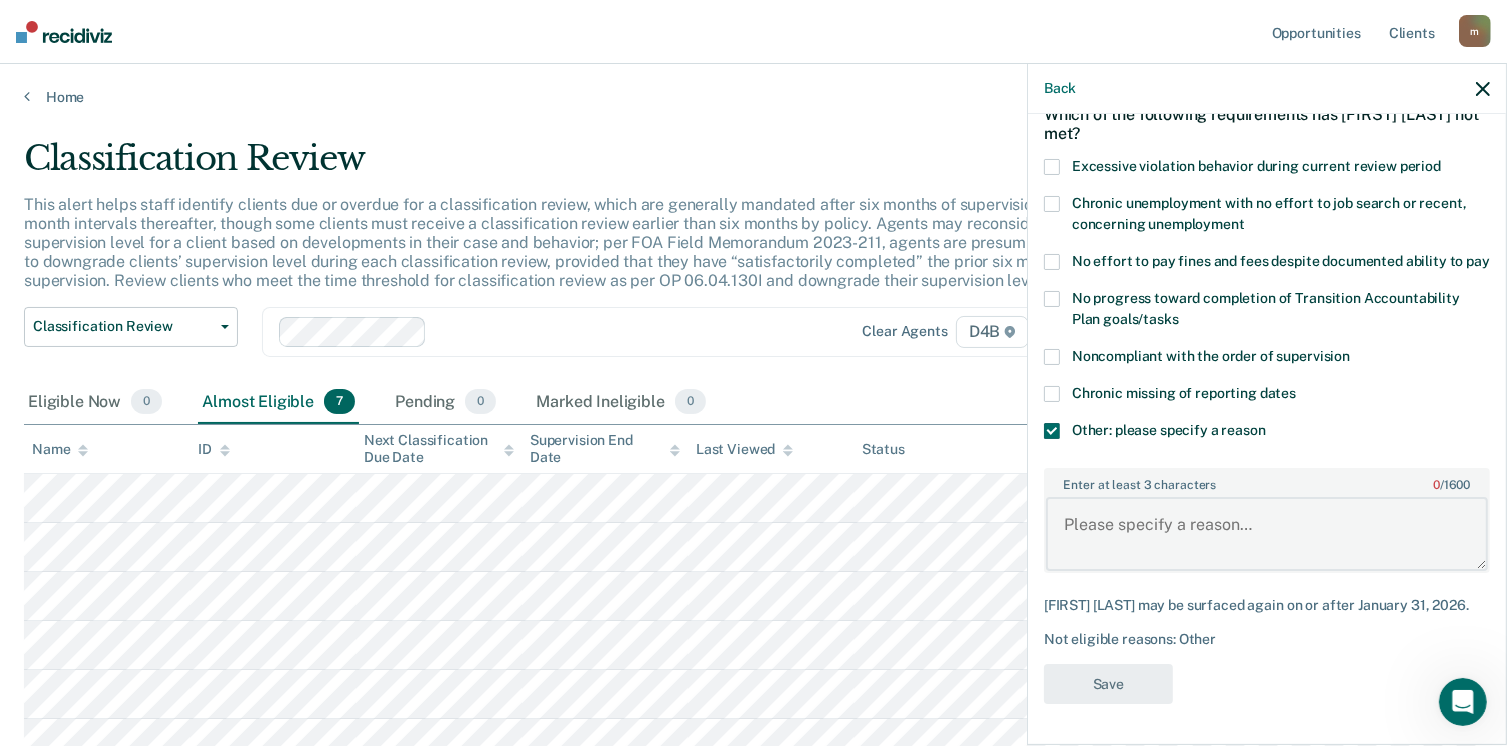 click on "Enter at least 3 characters 0  /  1600" at bounding box center (1267, 534) 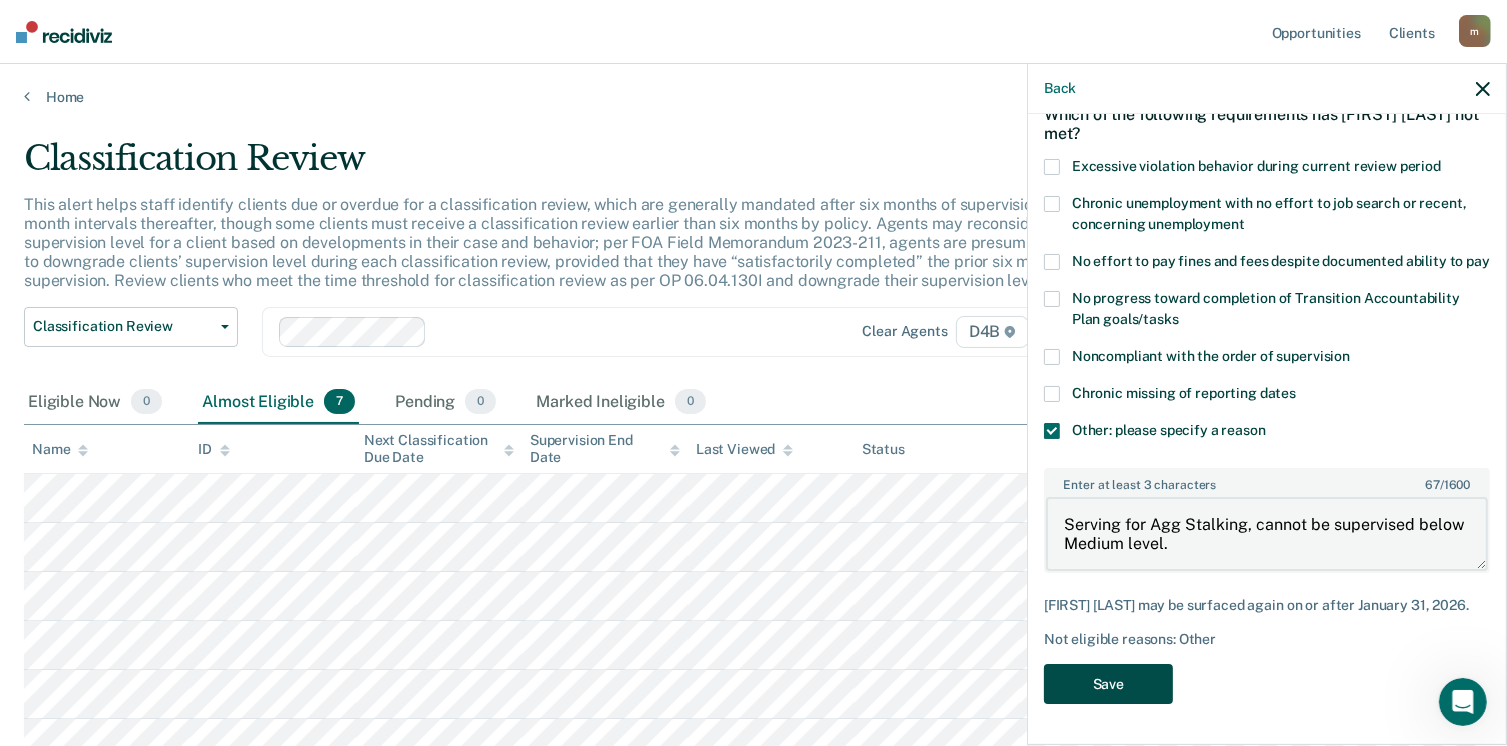 type on "Serving for Agg Stalking, cannot be supervised below Medium level." 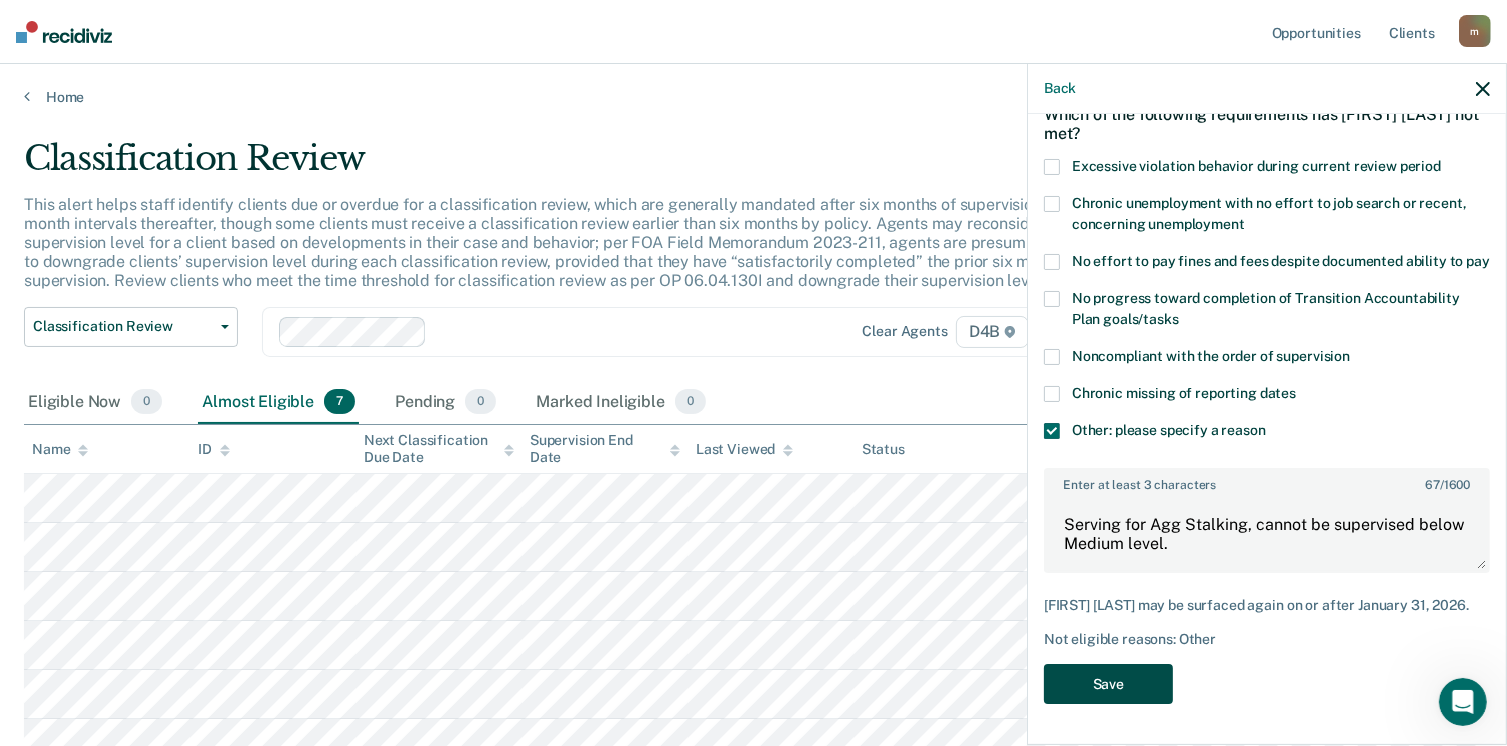 click on "Save" at bounding box center (1108, 684) 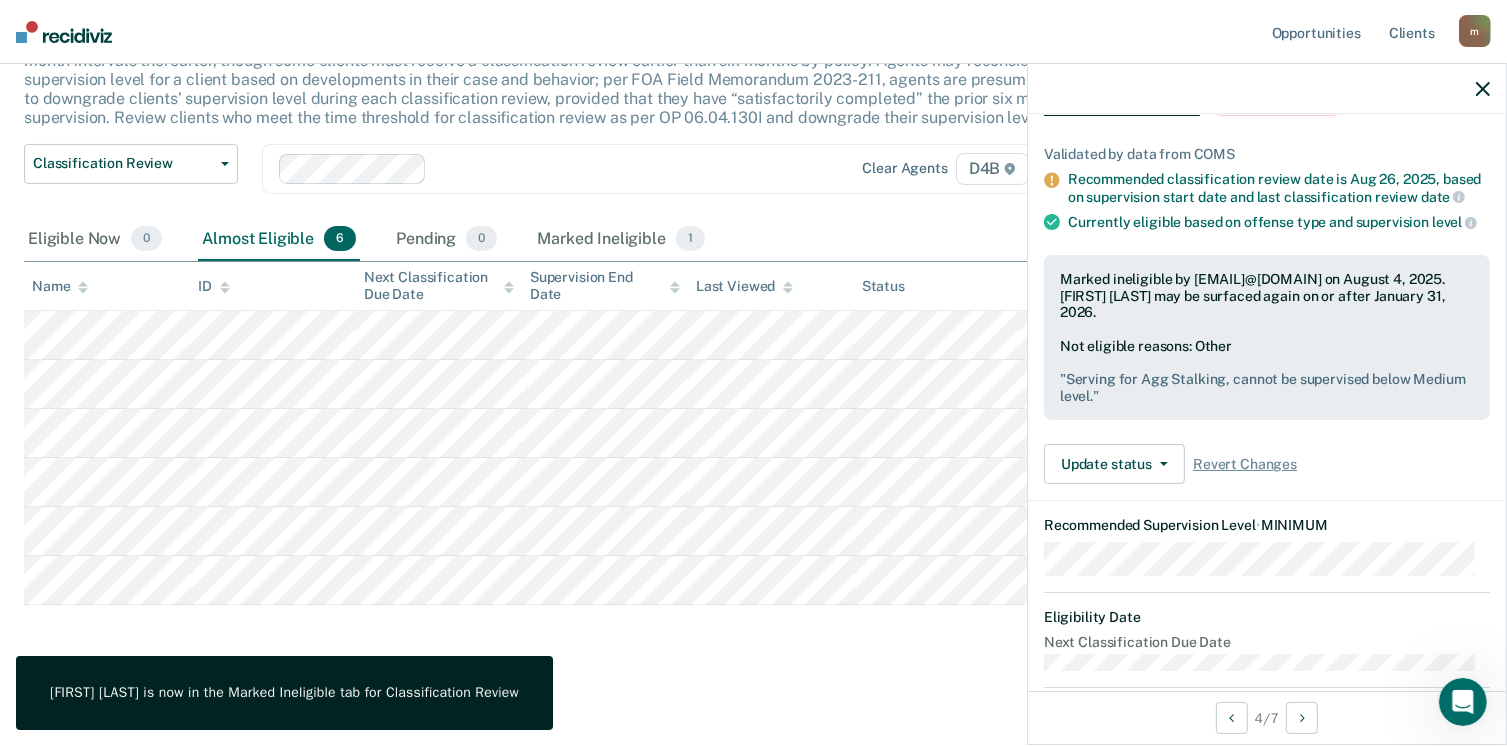 scroll, scrollTop: 164, scrollLeft: 0, axis: vertical 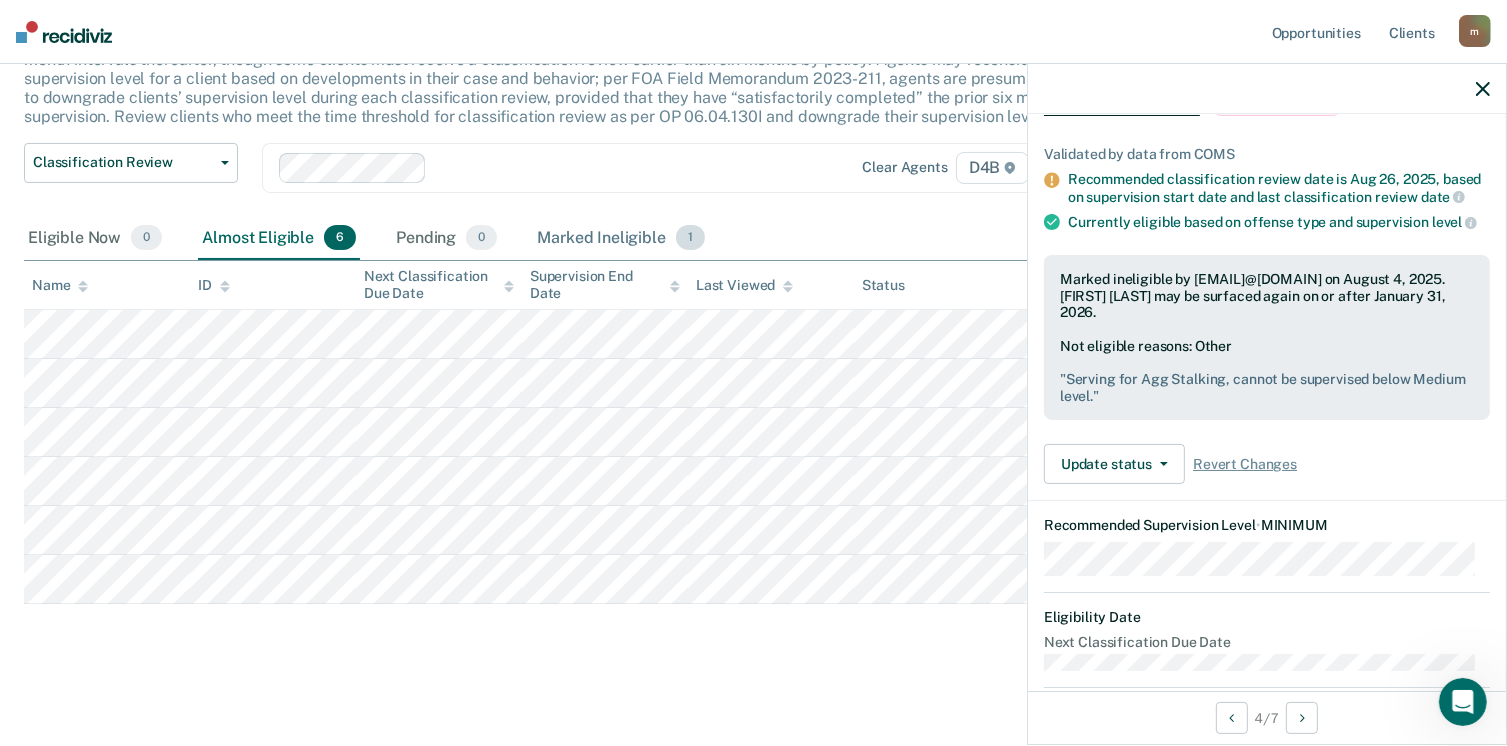click on "Marked Ineligible 1" at bounding box center [621, 239] 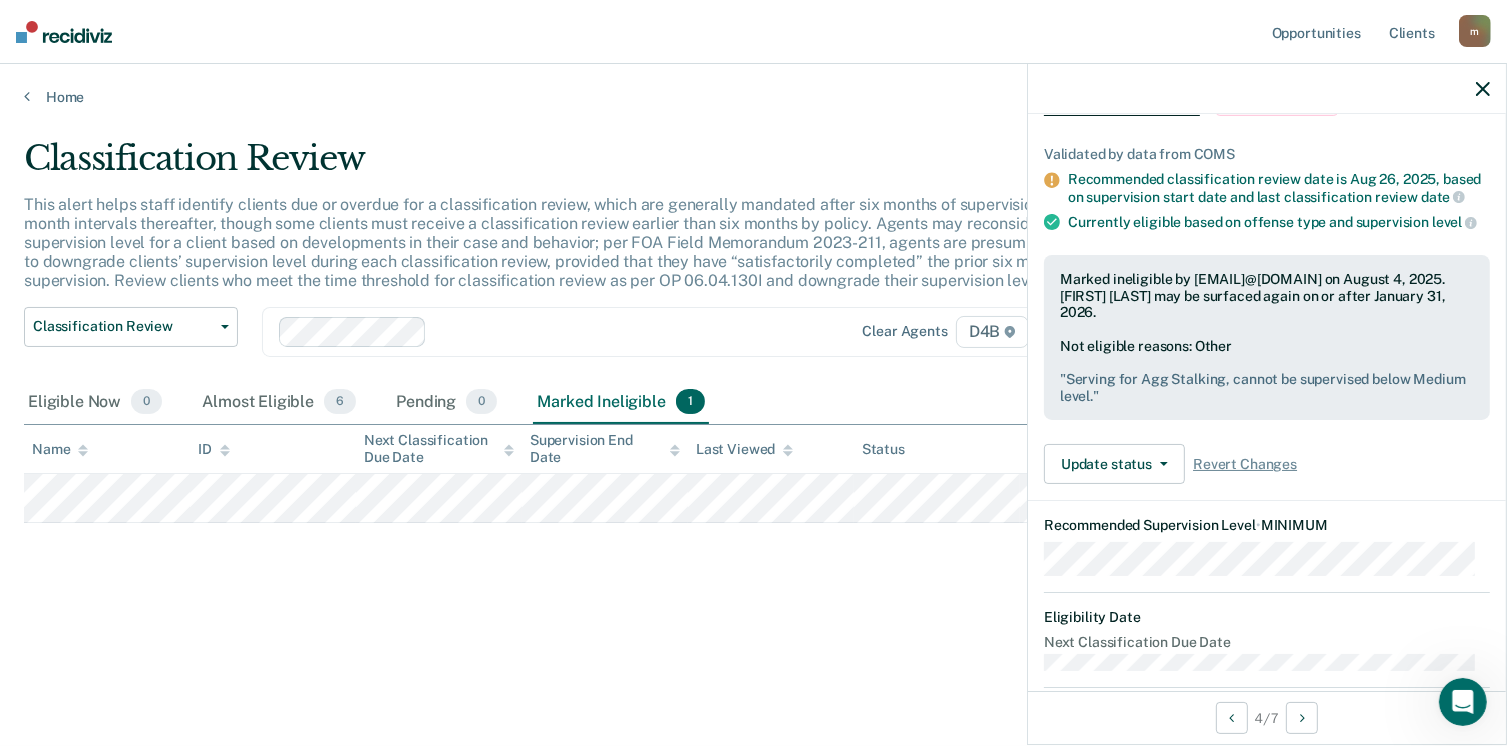 scroll, scrollTop: 0, scrollLeft: 0, axis: both 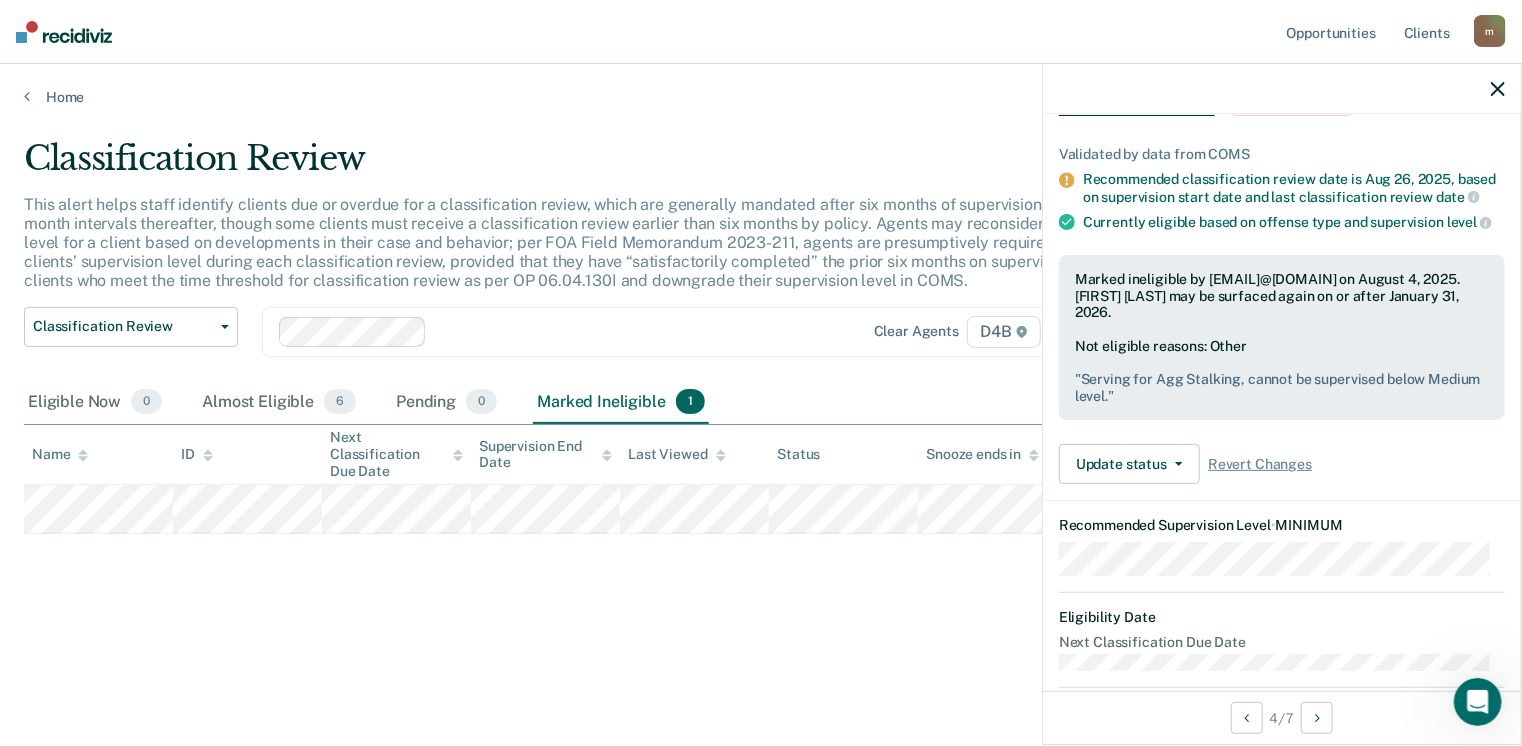 click on "Classification Review   This alert helps staff identify clients due or overdue for a classification review, which are generally mandated after six months of supervision and at six-month intervals thereafter, though some clients must receive a classification review earlier than six months by policy. Agents may reconsider the supervision level for a client based on developments in their case and behavior; per FOA Field Memorandum 2023-211, agents are presumptively required to downgrade clients’ supervision level during each classification review, provided that they have “satisfactorily completed” the prior six months on supervision. Review clients who meet the time threshold for classification review as per OP 06.04.130I and downgrade their supervision level in COMS. Classification Review Classification Review Early Discharge Minimum Telephone Reporting Overdue for Discharge Supervision Level Mismatch Clear   agents D4B   Eligible Now 0 Almost Eligible 6 Pending 0 Marked Ineligible 1 Marked Last Viewed" at bounding box center [761, 399] 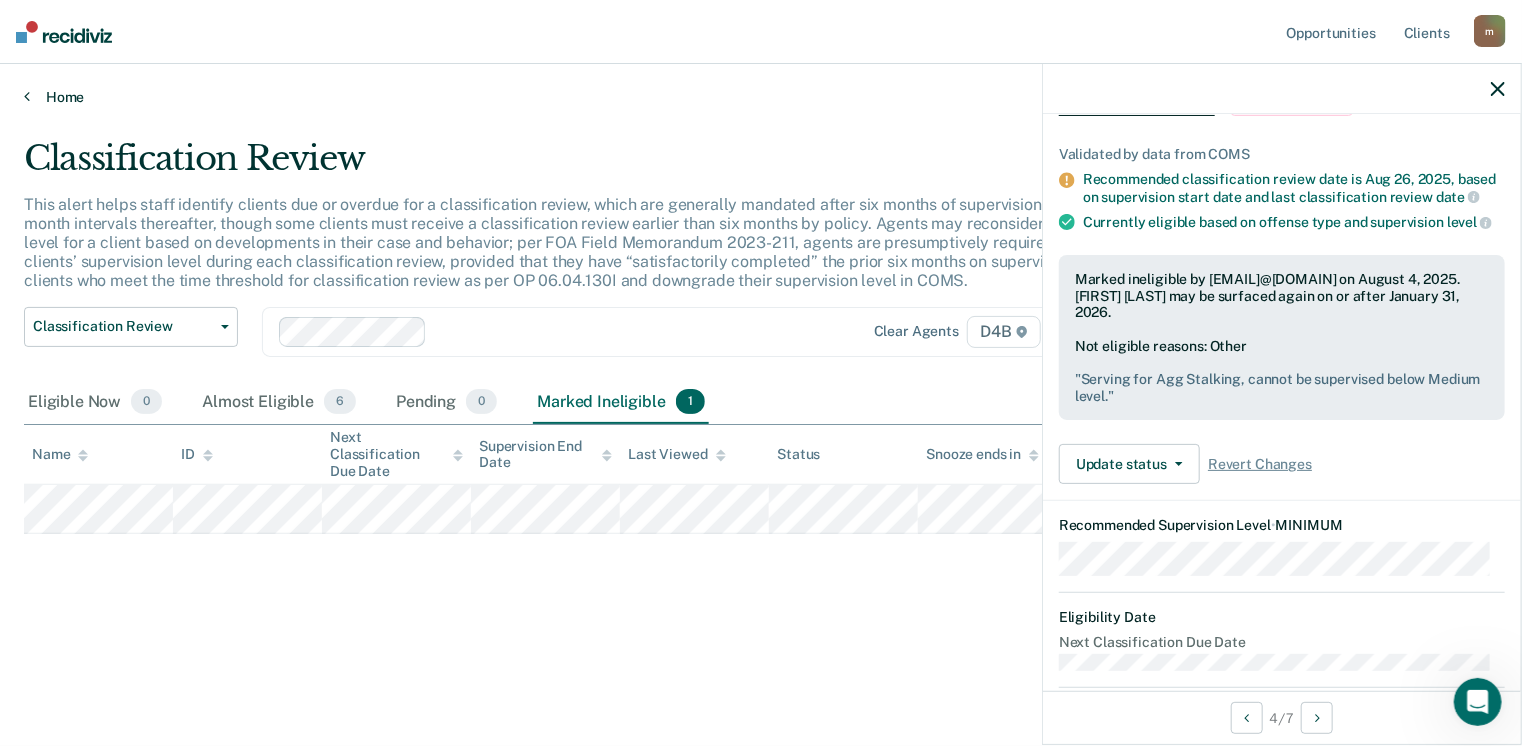 click on "Home" at bounding box center (761, 97) 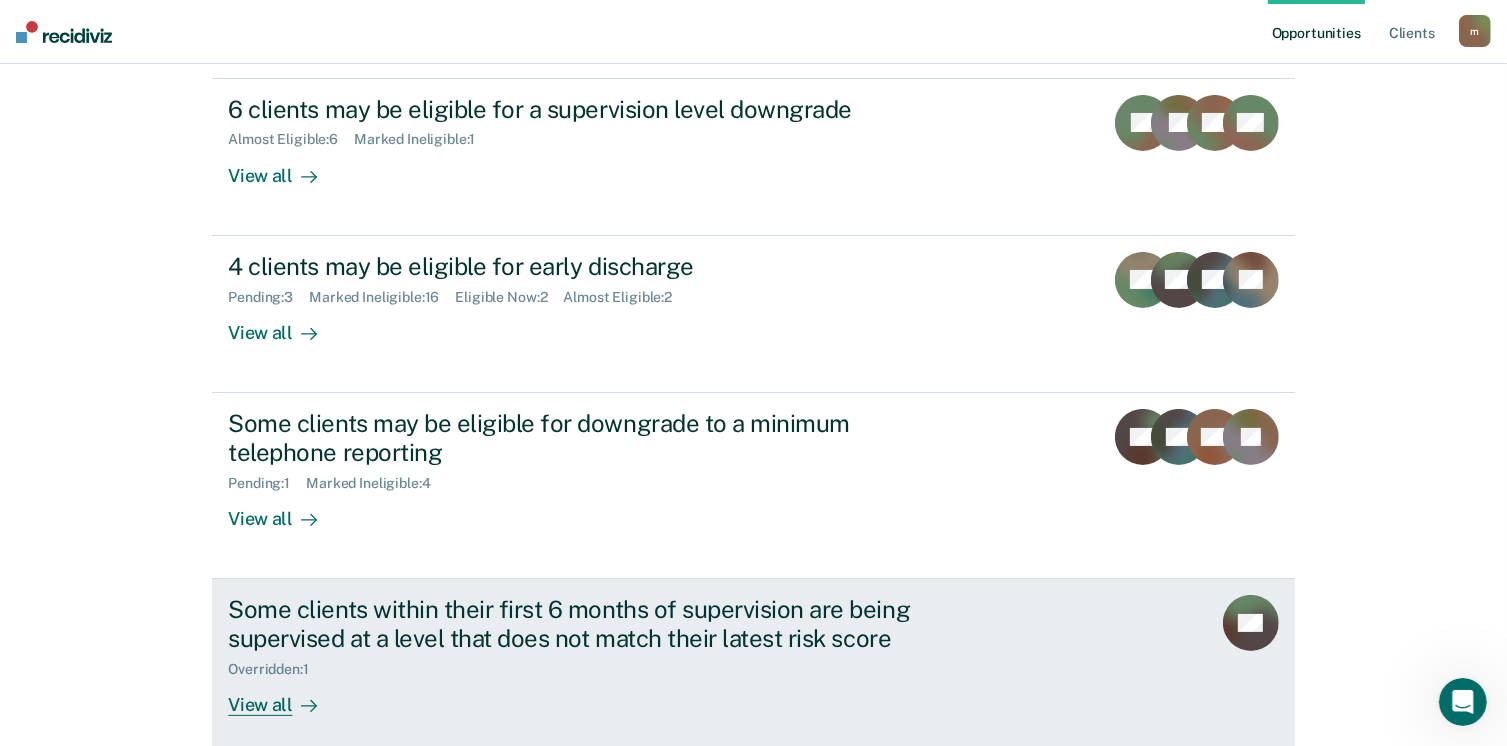 scroll, scrollTop: 319, scrollLeft: 0, axis: vertical 